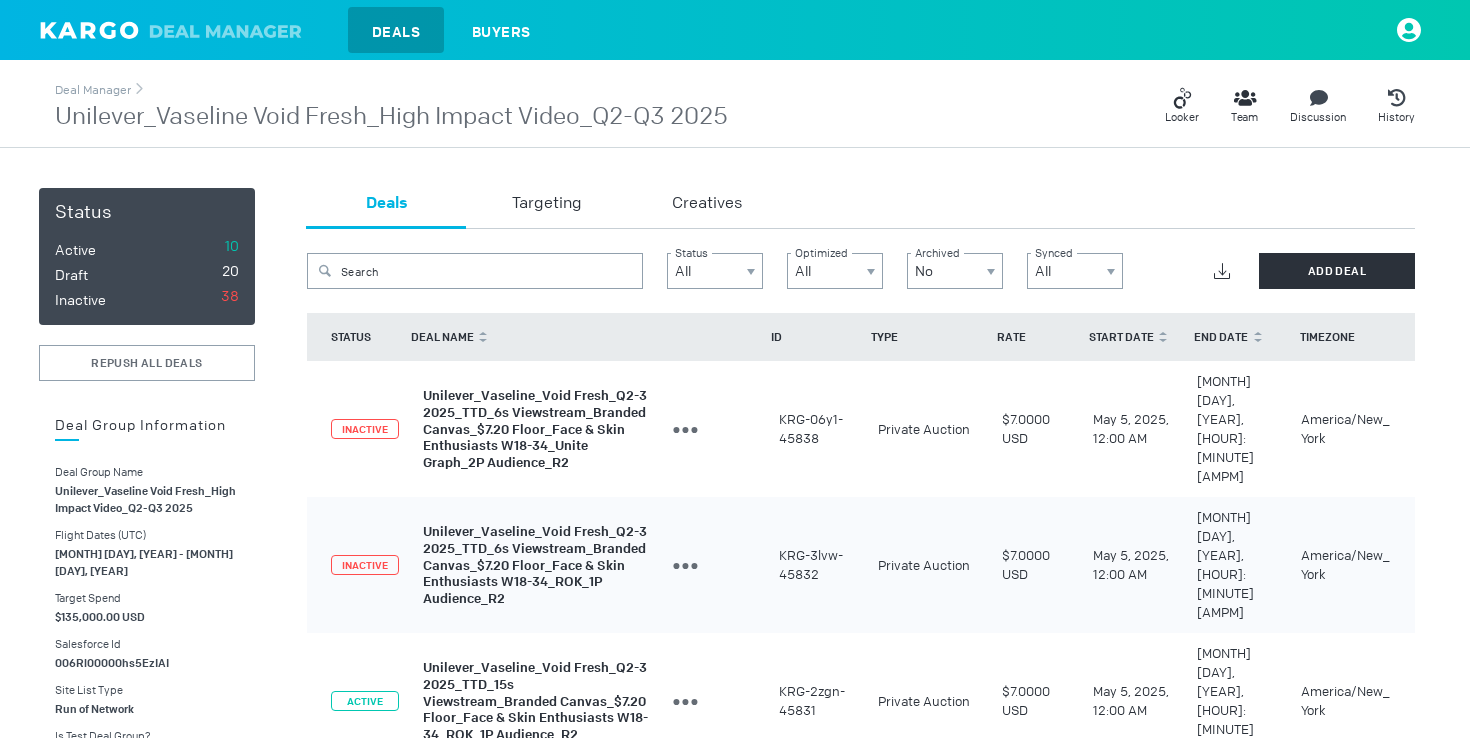scroll, scrollTop: 0, scrollLeft: 0, axis: both 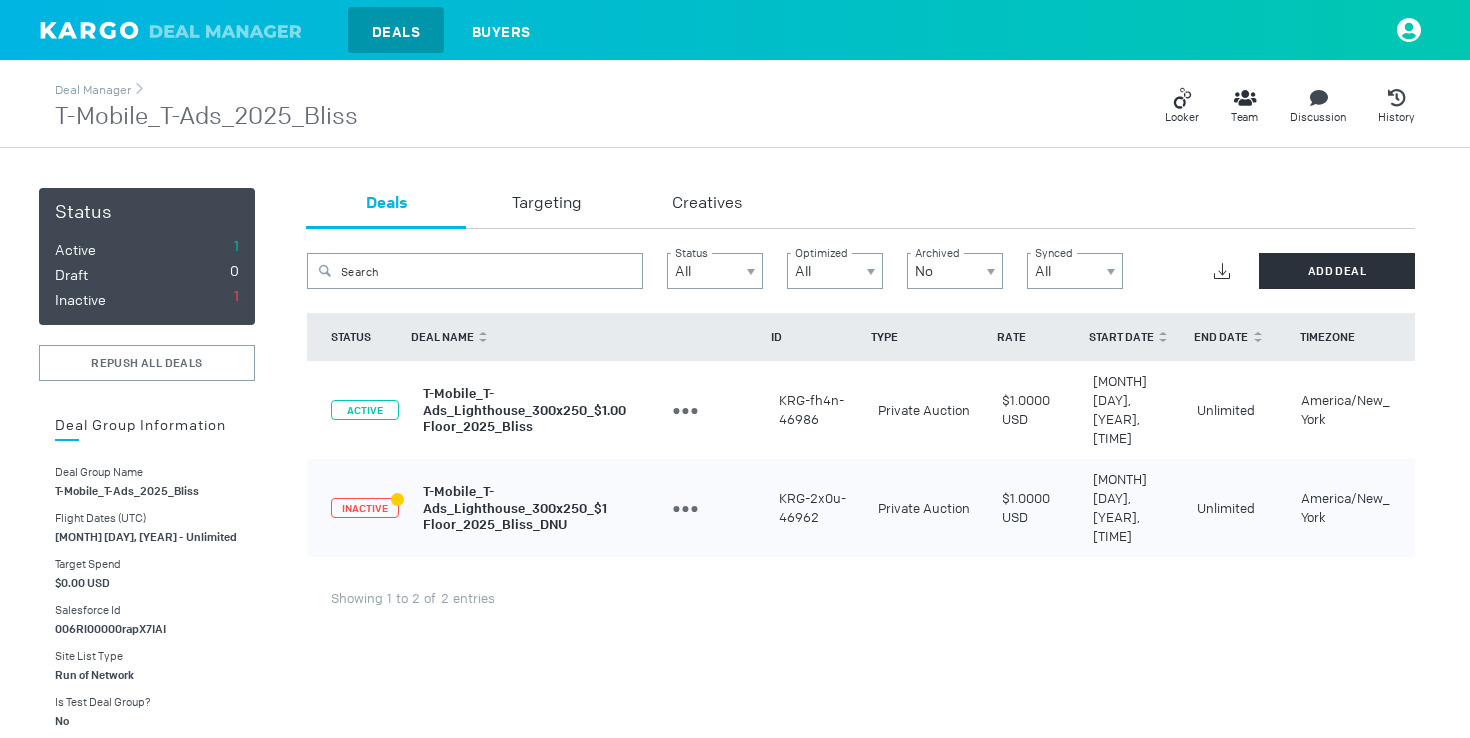 click at bounding box center [91, 30] 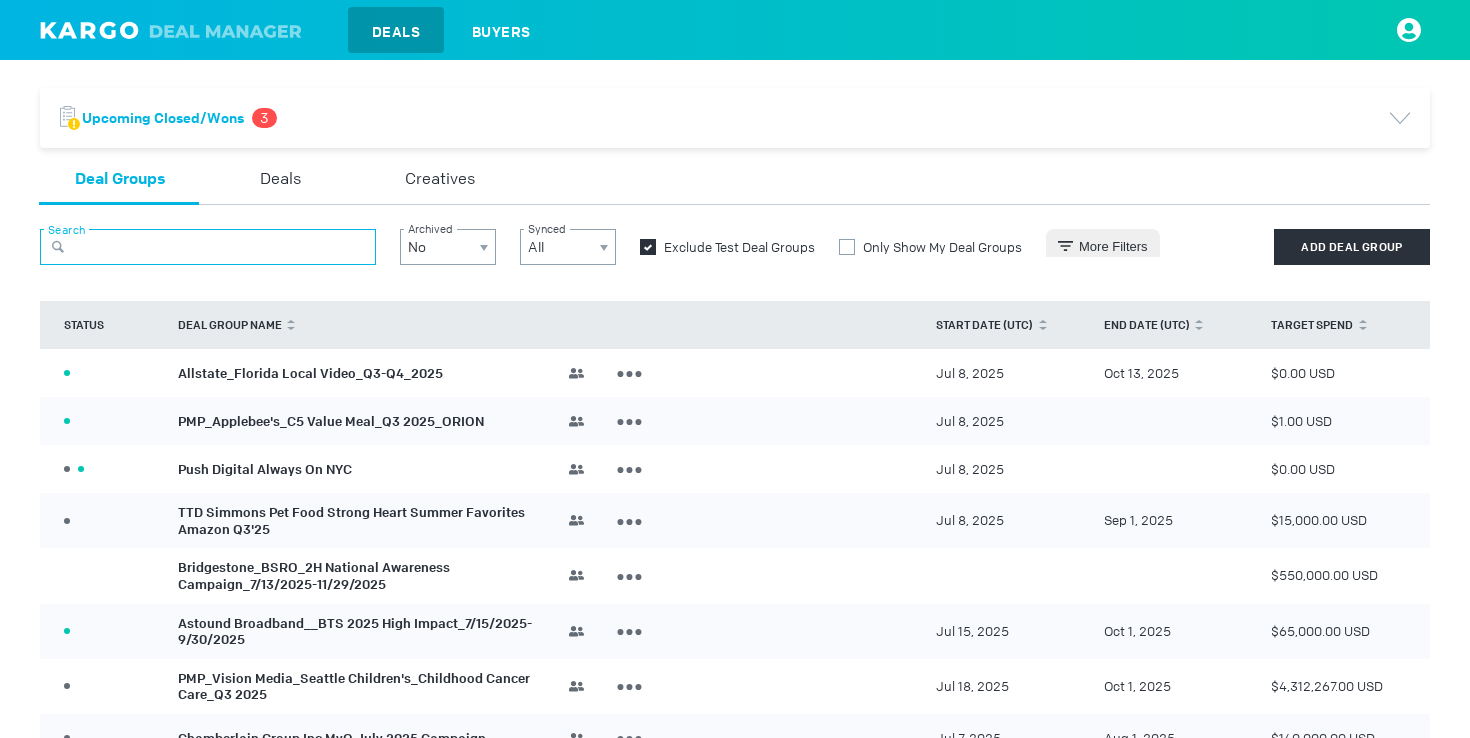 click at bounding box center [208, 247] 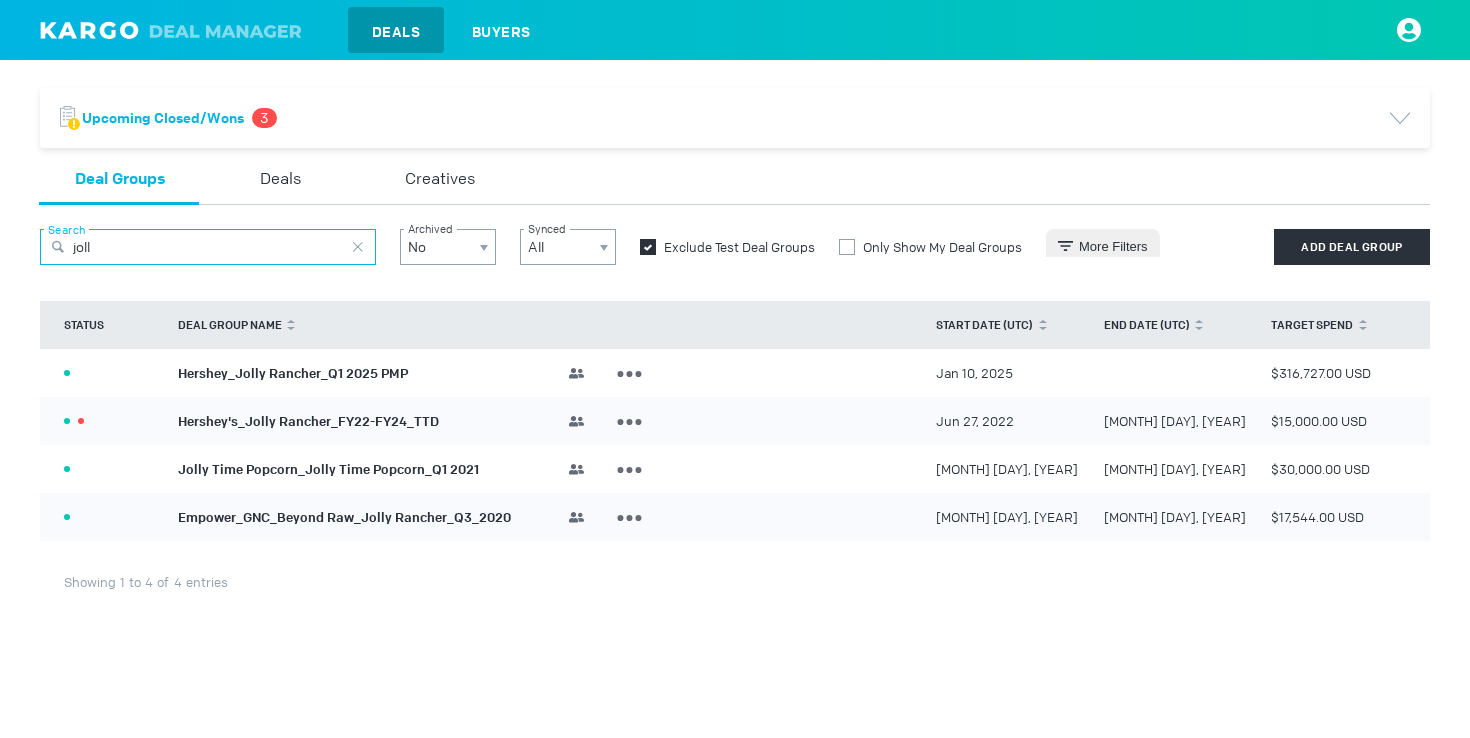 type on "joll" 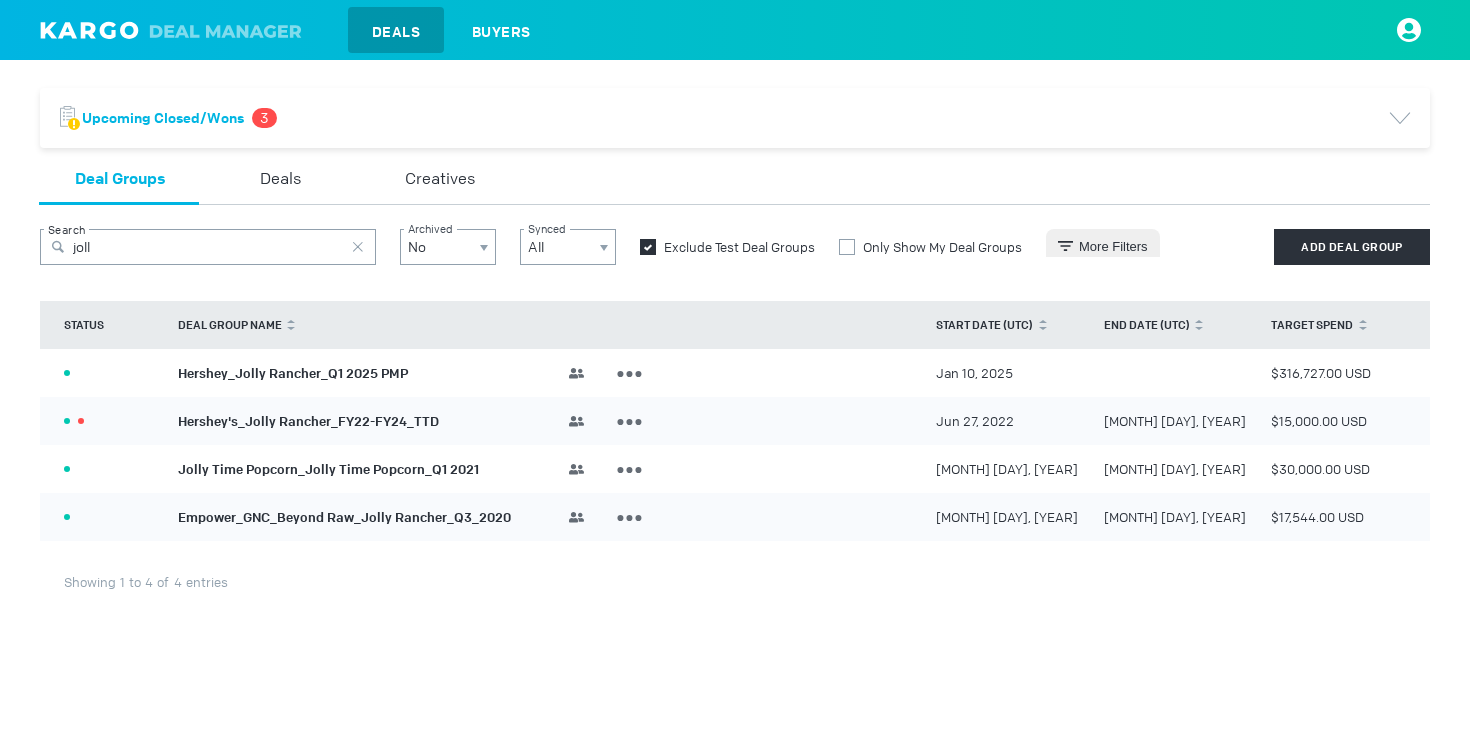 click on "Hershey_Jolly Rancher_Q1 2025 PMP" at bounding box center [293, 372] 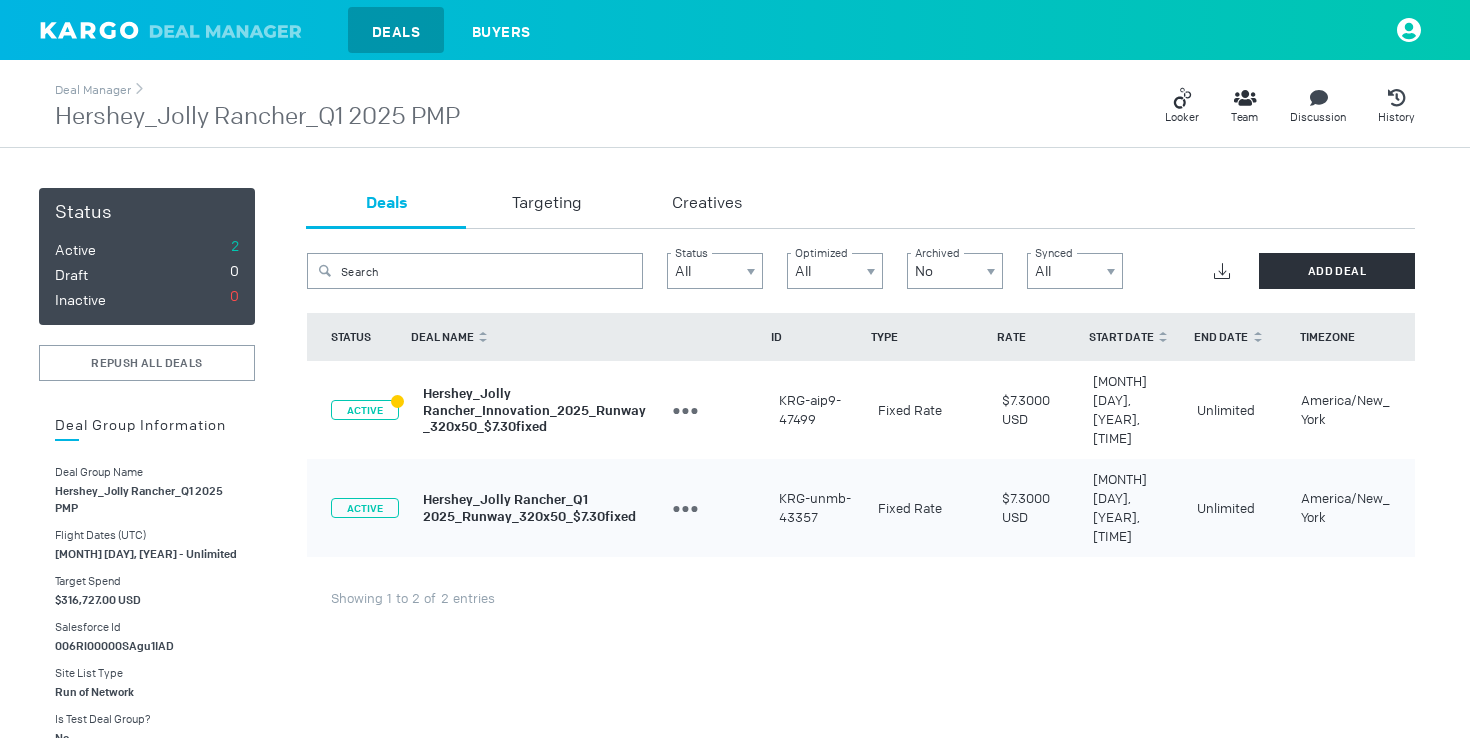 click on "Showing 1 to 2 of 2 entries" at bounding box center [861, 598] 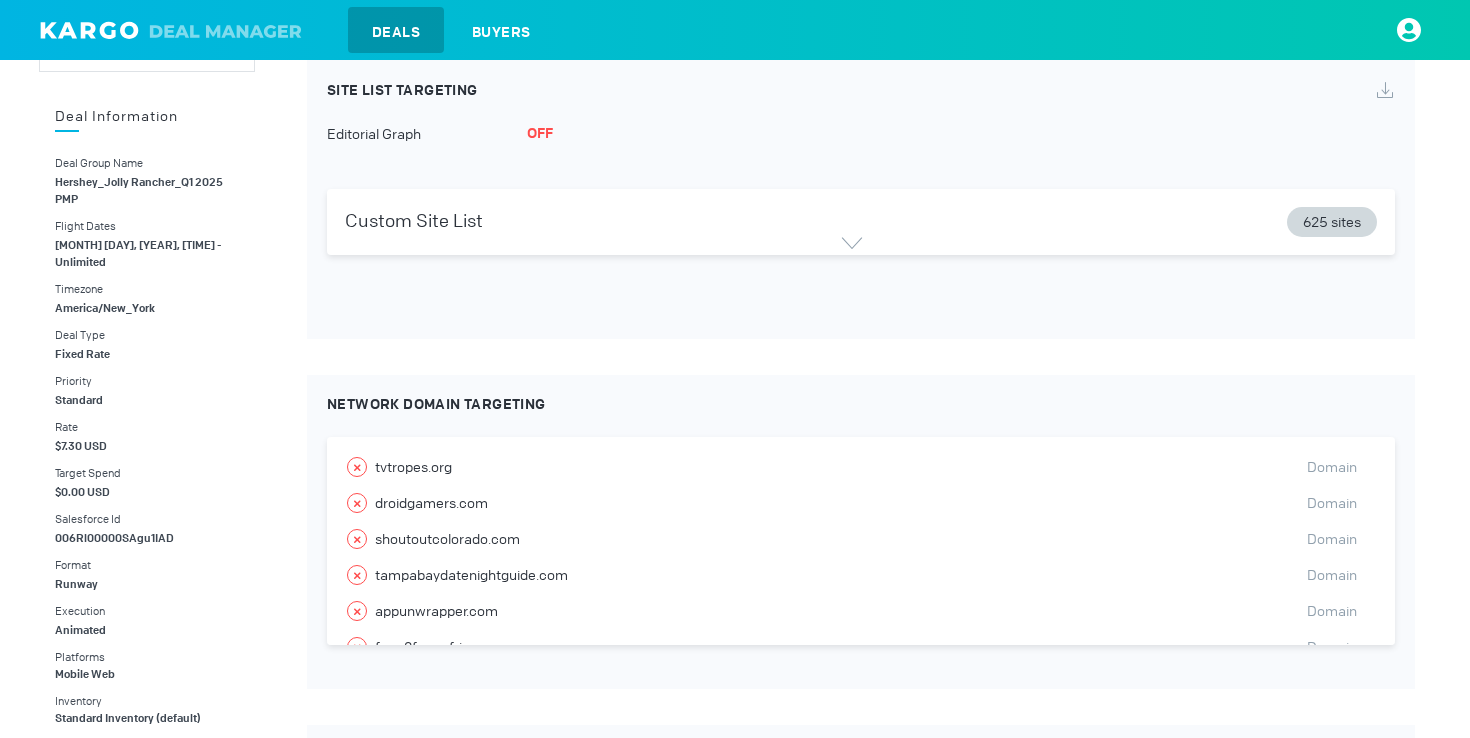 scroll, scrollTop: 458, scrollLeft: 0, axis: vertical 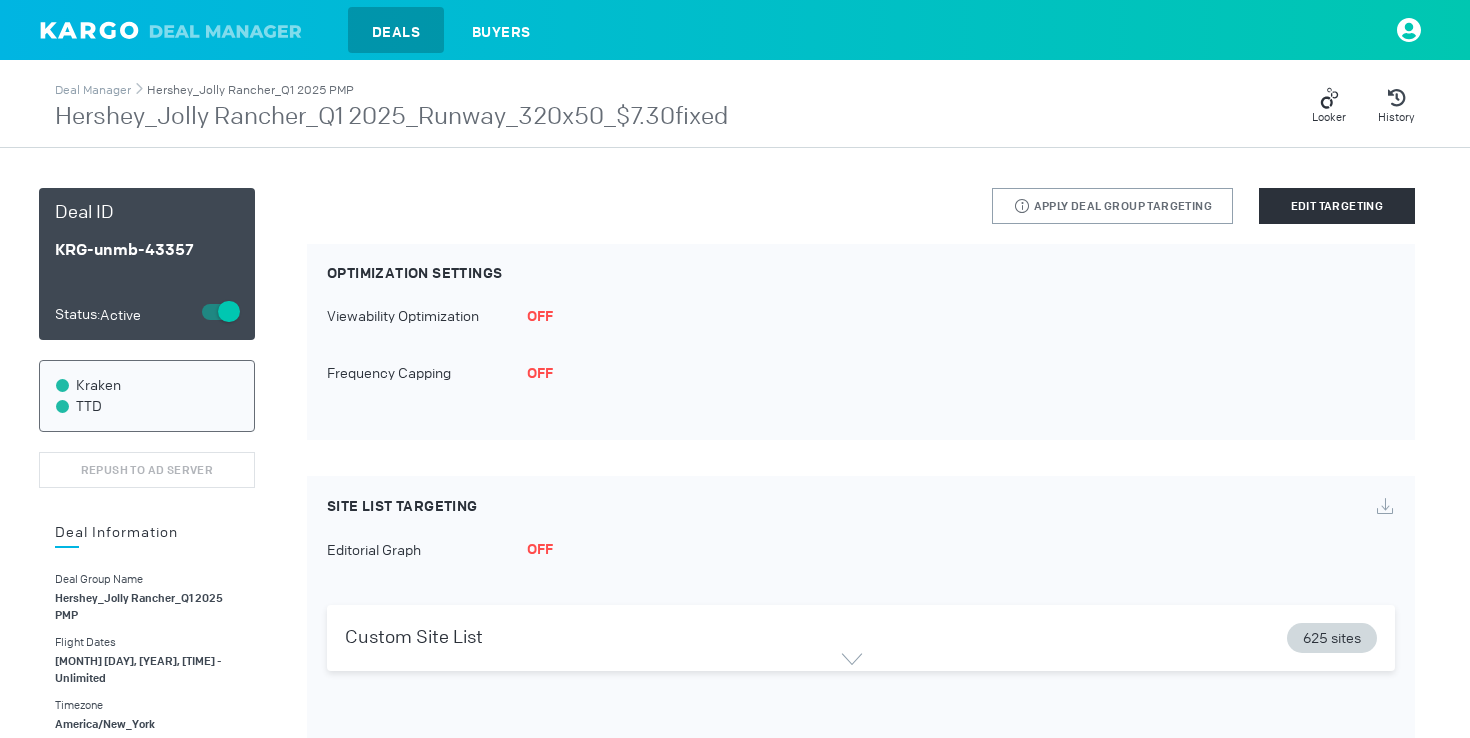 click on "Hershey_Jolly Rancher_Q1 2025 PMP" at bounding box center [250, 90] 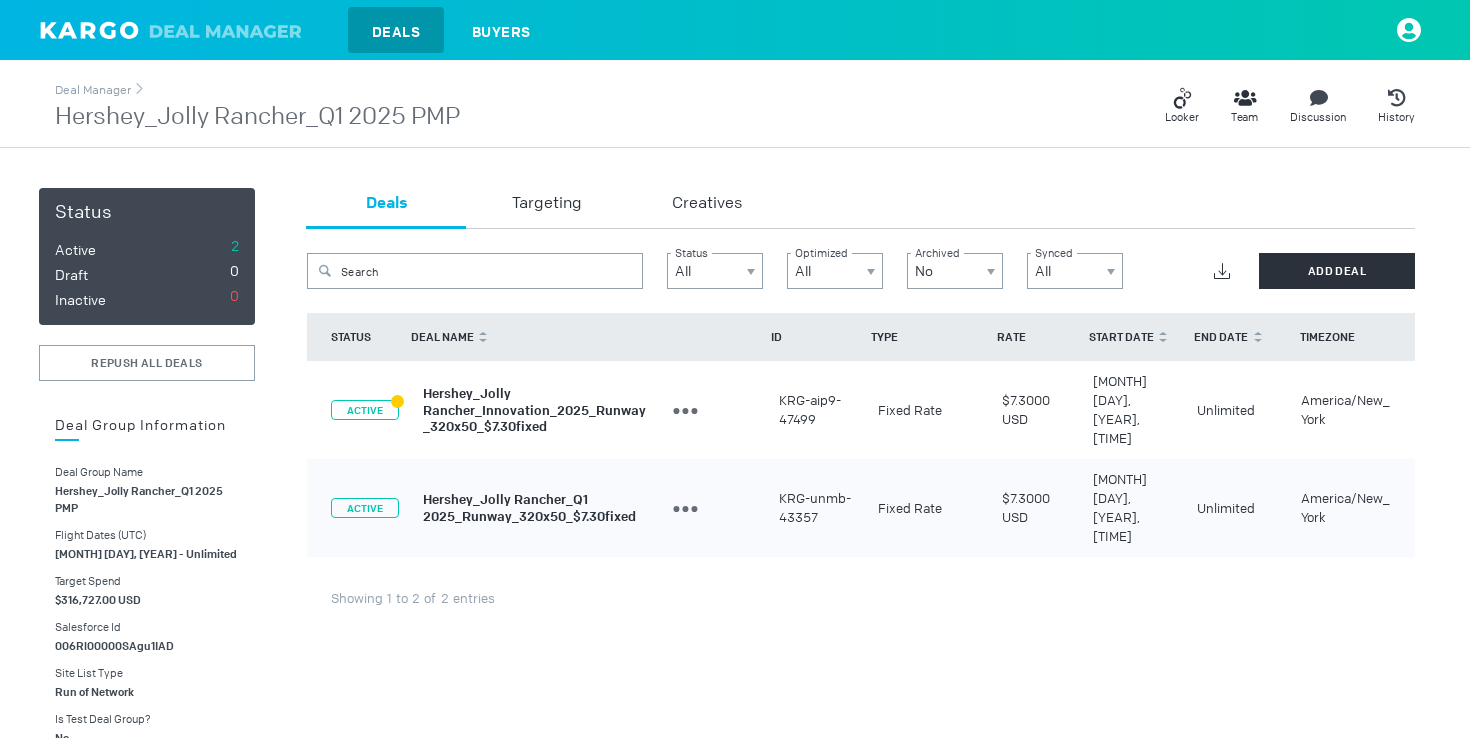 click on "Hershey_Jolly Rancher_Q1 2025_Runway_320x50_$7.30fixed" at bounding box center [529, 508] 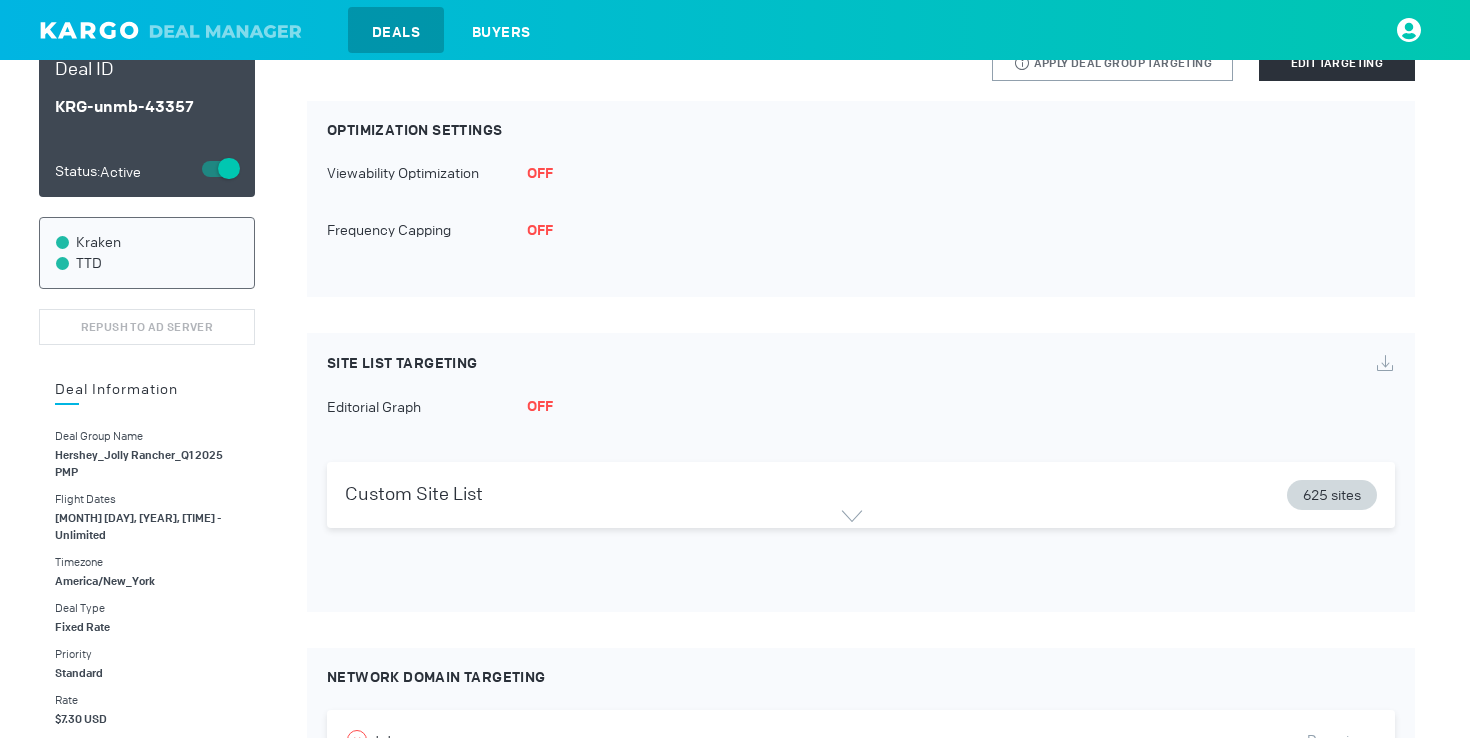scroll, scrollTop: 0, scrollLeft: 0, axis: both 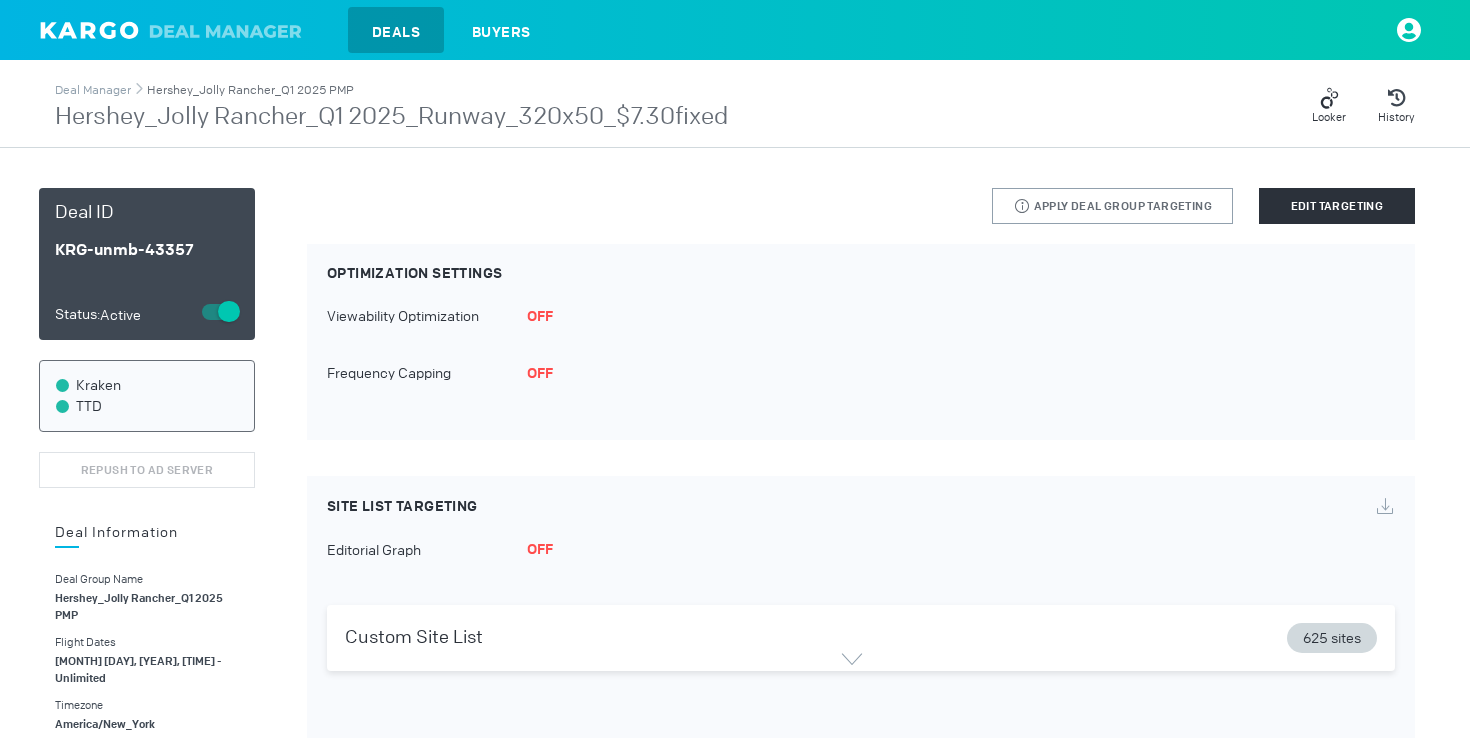 click on "Hershey_Jolly Rancher_Q1 2025 PMP" at bounding box center [250, 90] 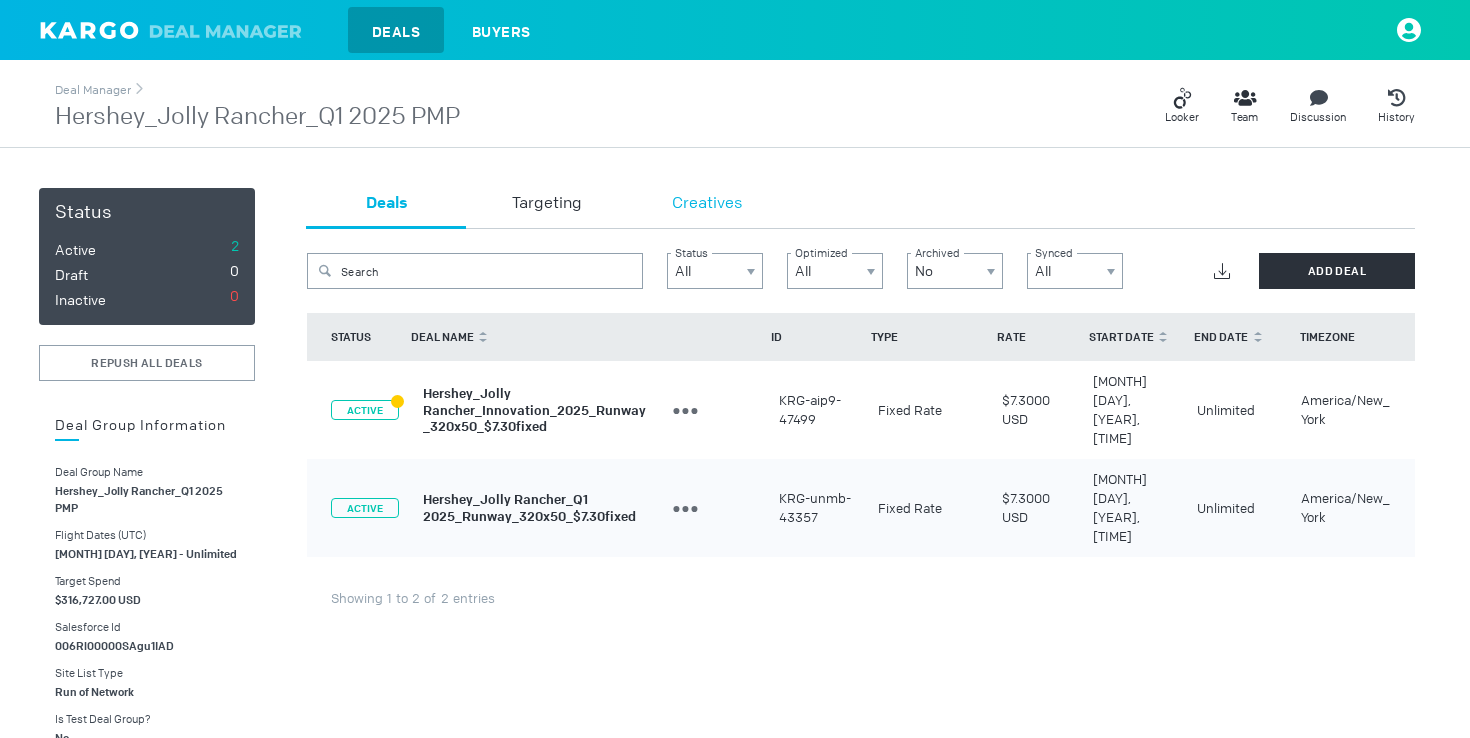 click on "Creatives" at bounding box center [707, 204] 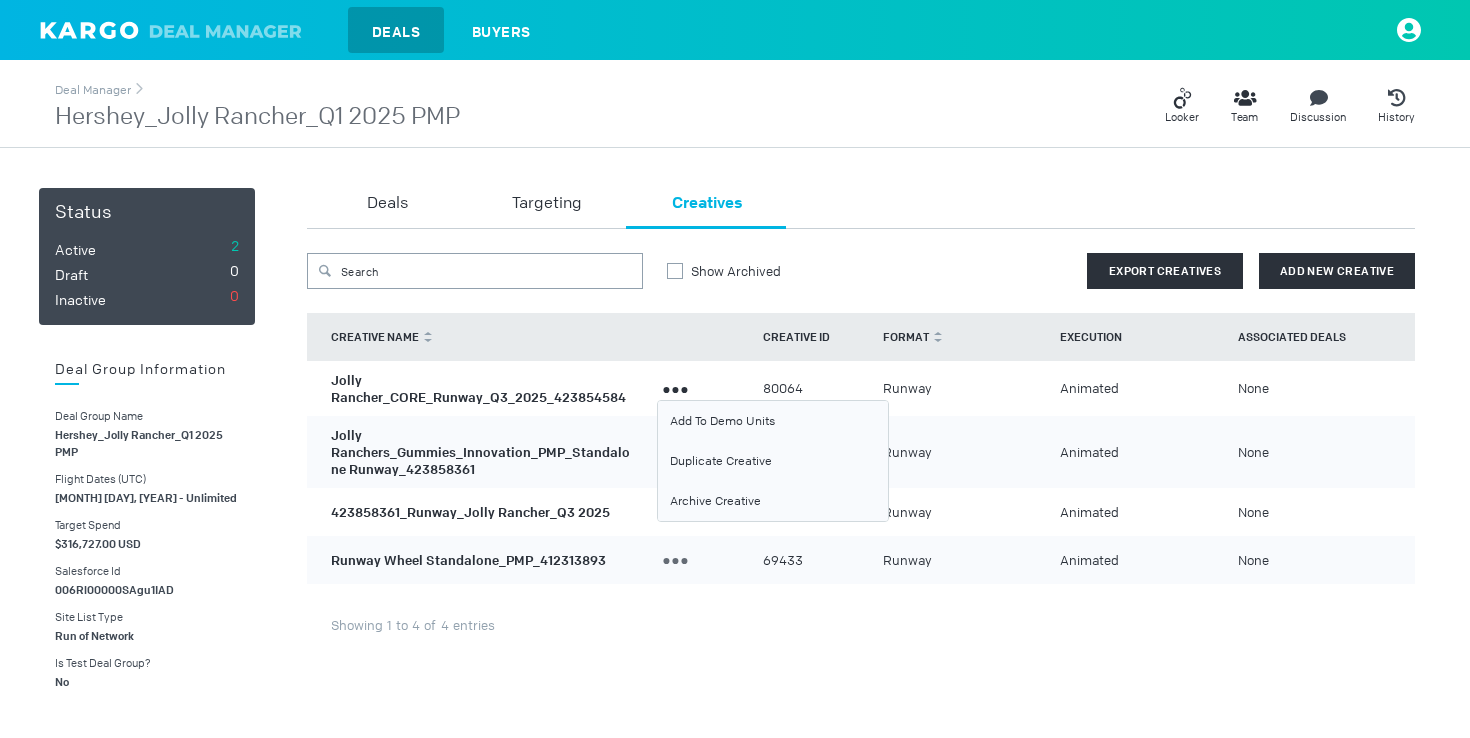 click at bounding box center (675, 389) 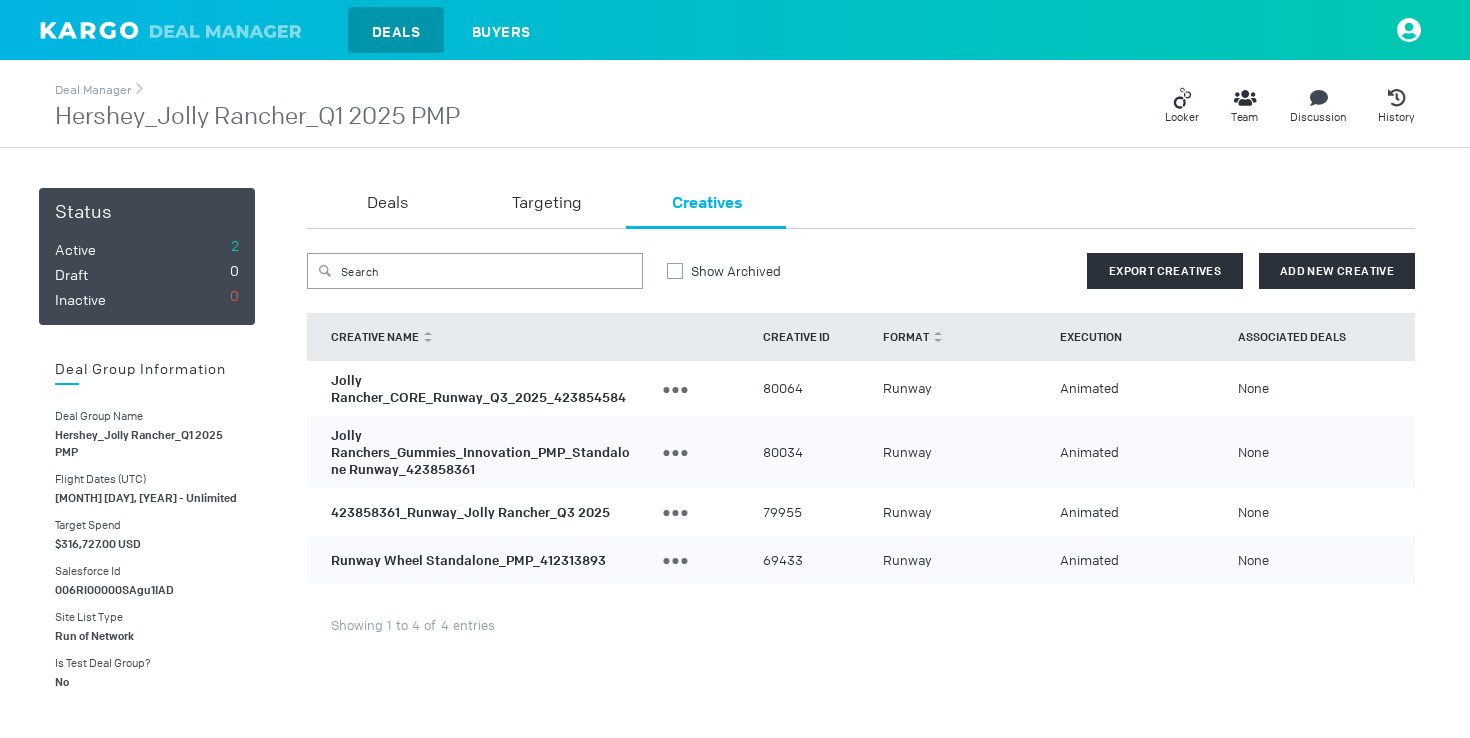 click on "Jolly Rancher_CORE_Runway_Q3_2025_423854584" at bounding box center (478, 389) 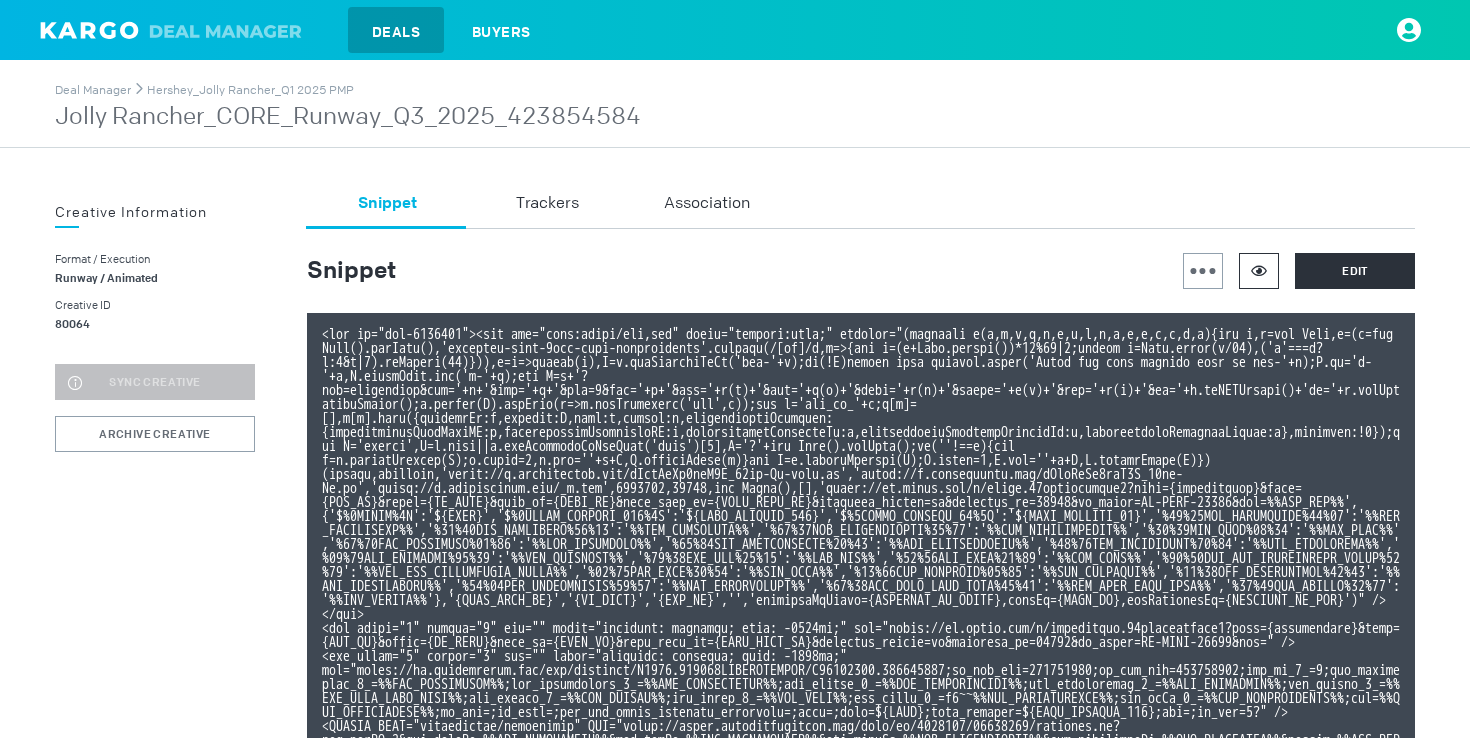 click at bounding box center (1259, 271) 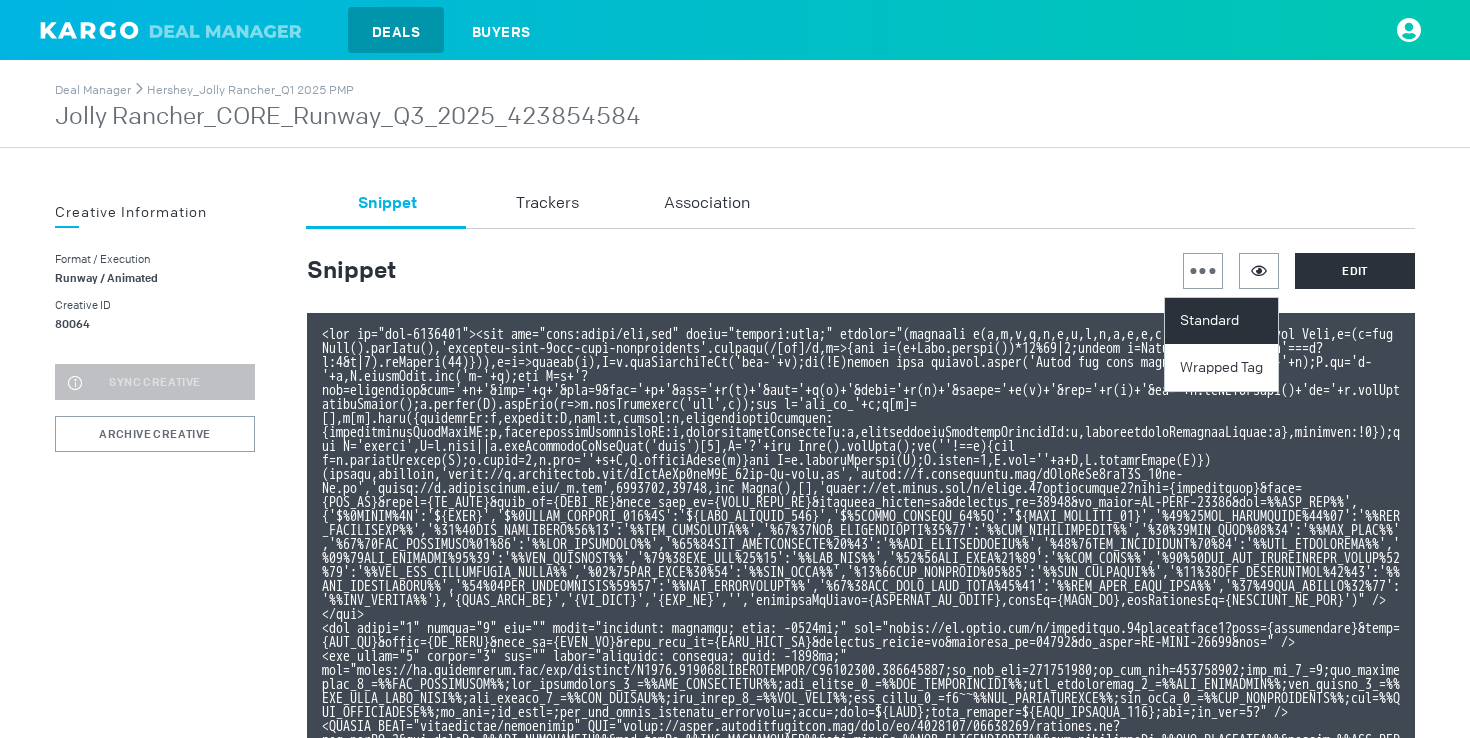 click on "Standard" at bounding box center [1224, 321] 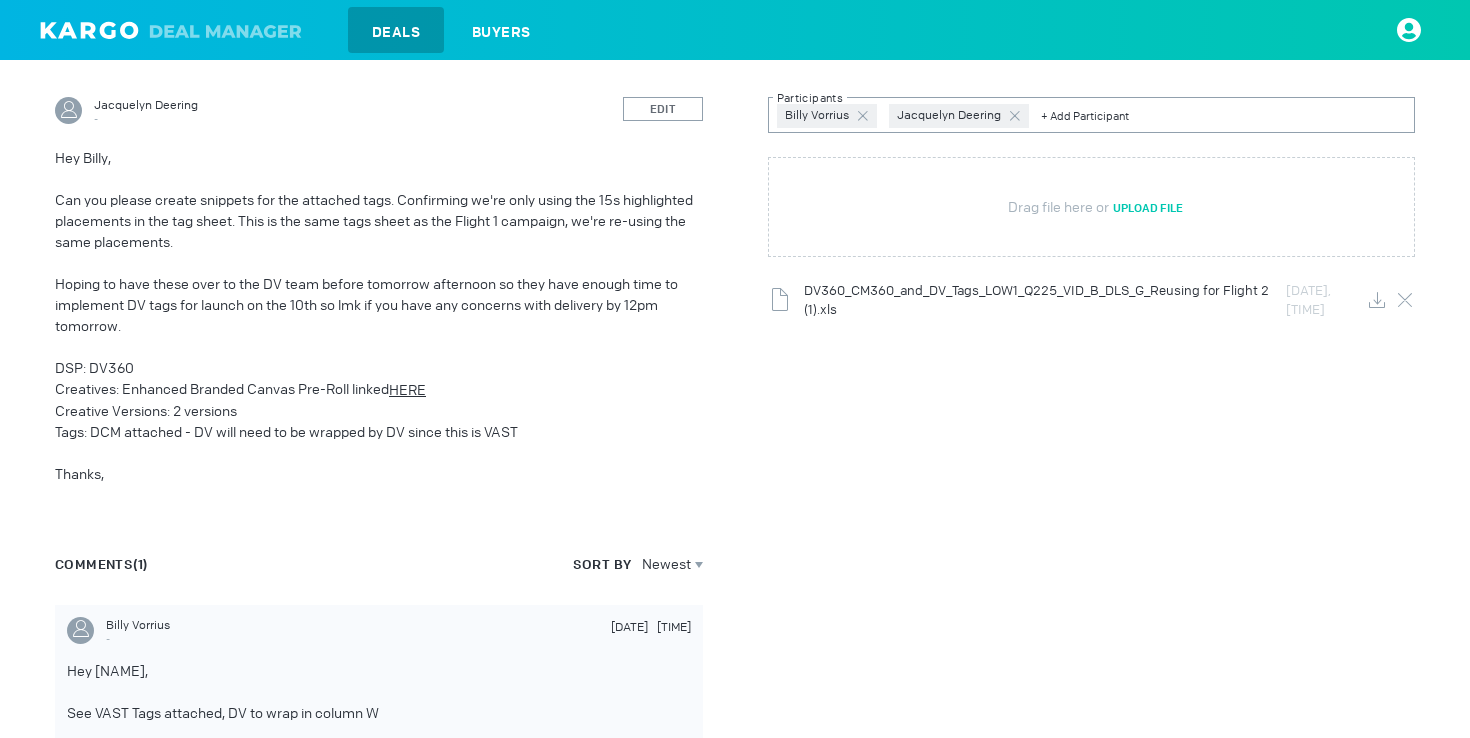 scroll, scrollTop: 465, scrollLeft: 0, axis: vertical 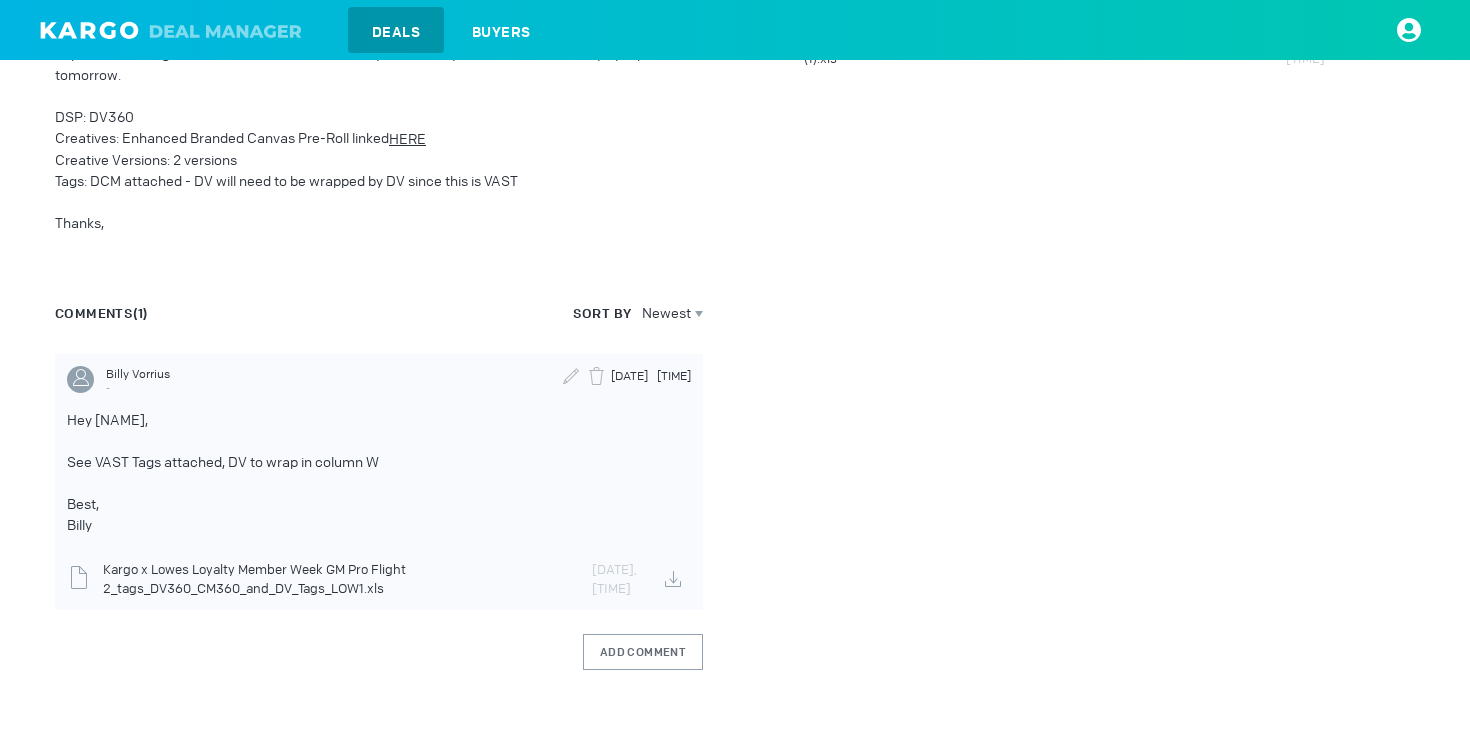 click at bounding box center (673, 579) 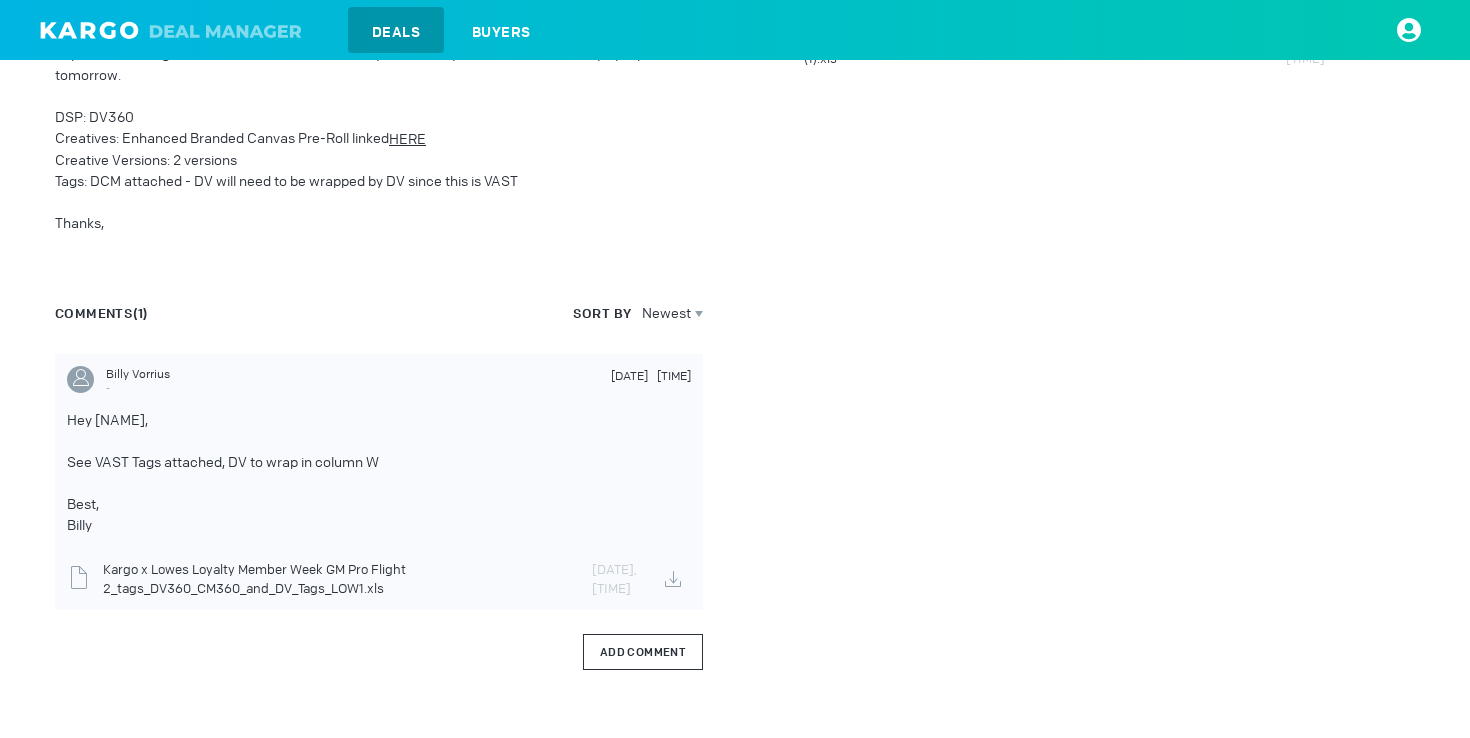 click on "Add Comment" at bounding box center [643, 652] 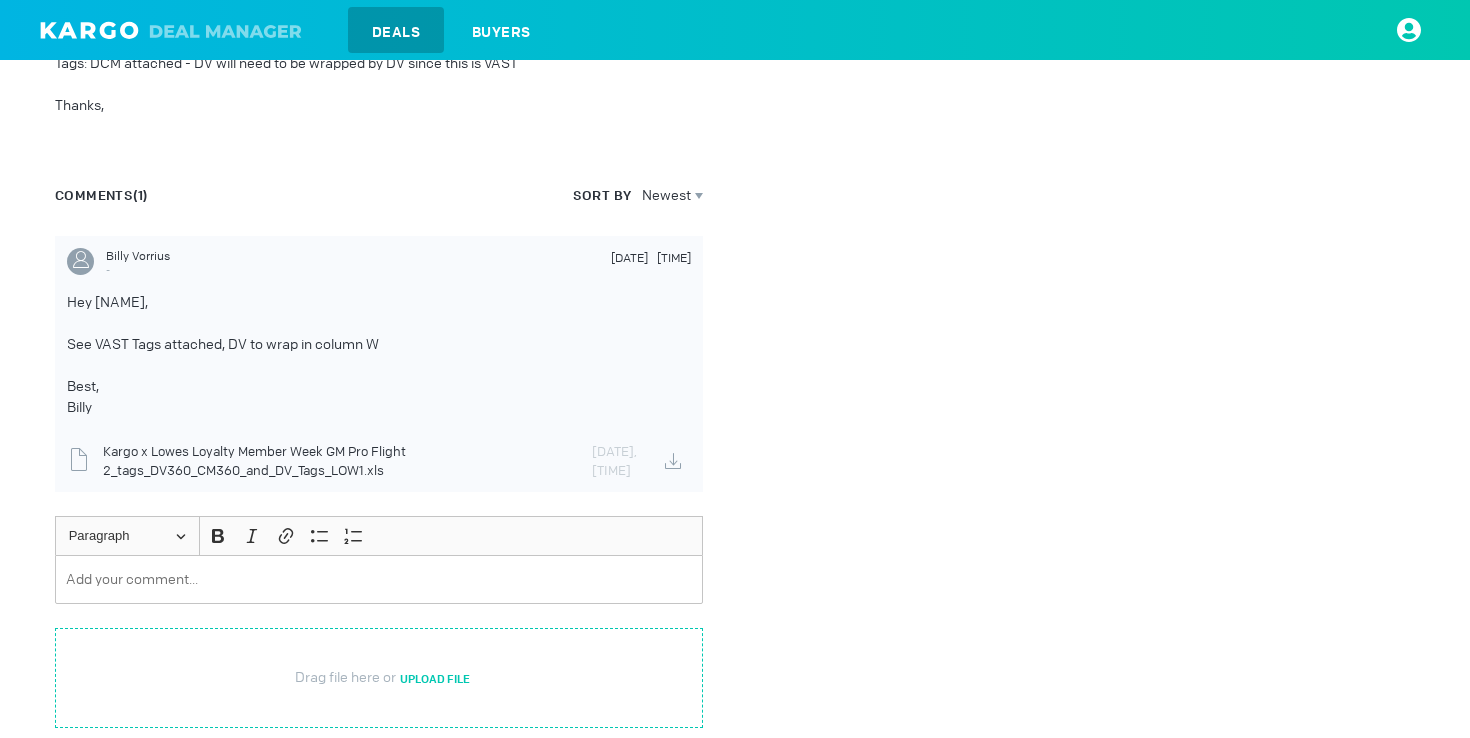 scroll, scrollTop: 620, scrollLeft: 0, axis: vertical 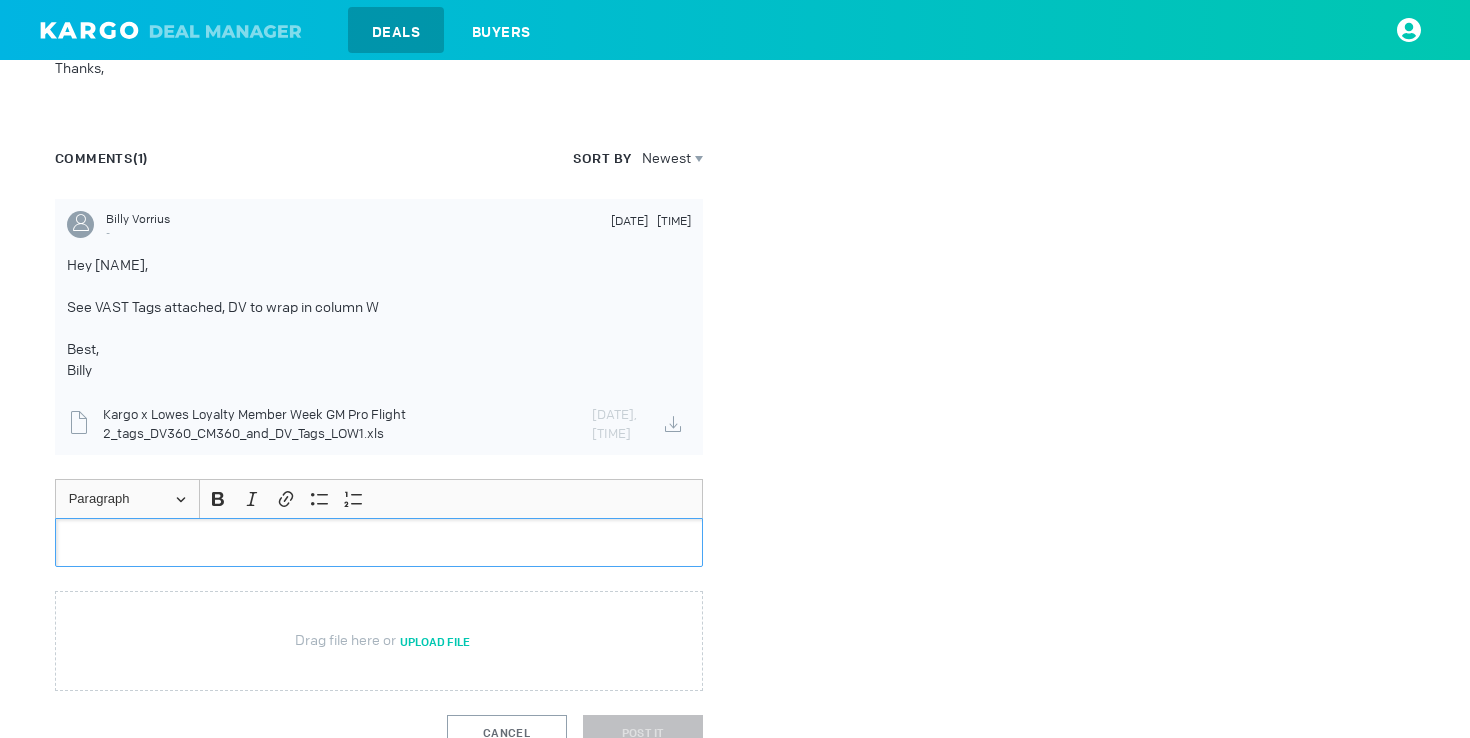 click at bounding box center (379, 542) 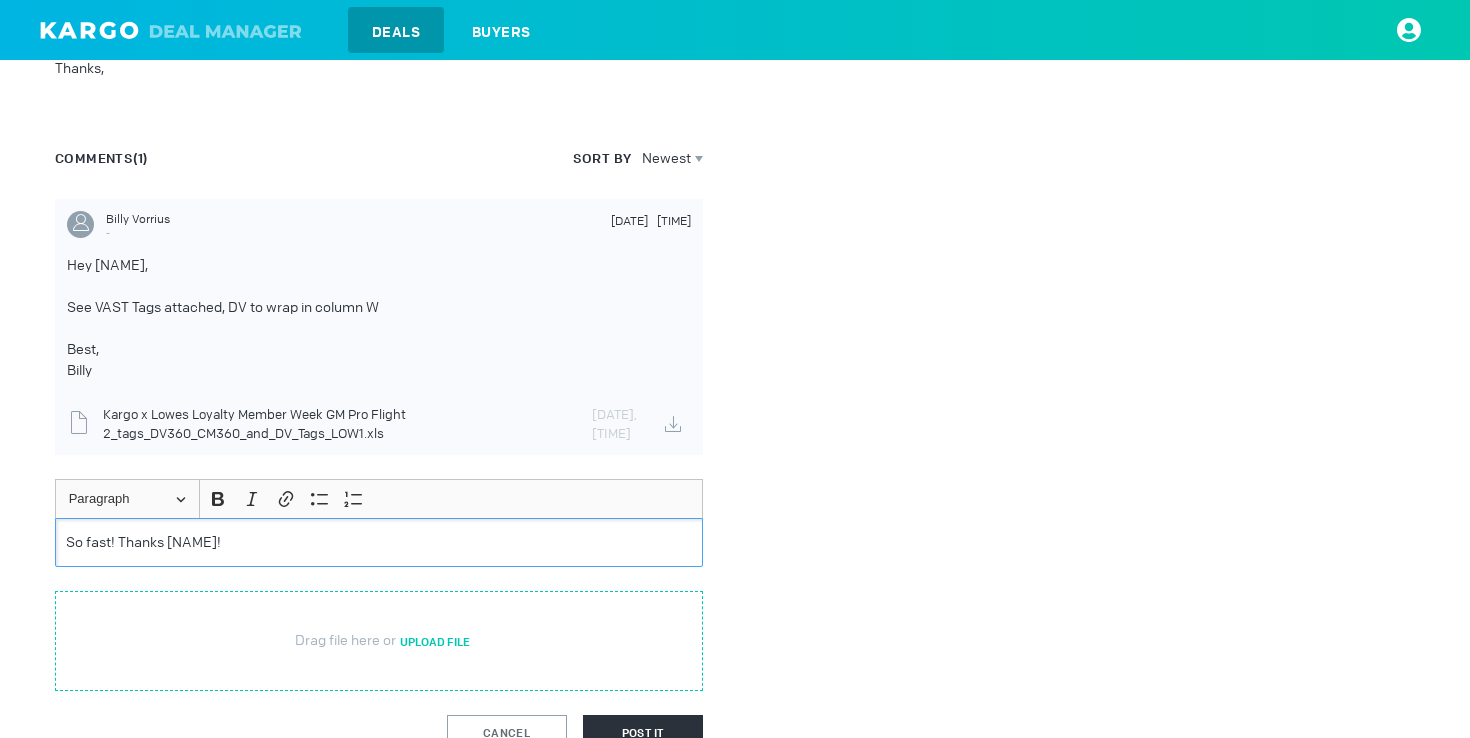 scroll, scrollTop: 724, scrollLeft: 0, axis: vertical 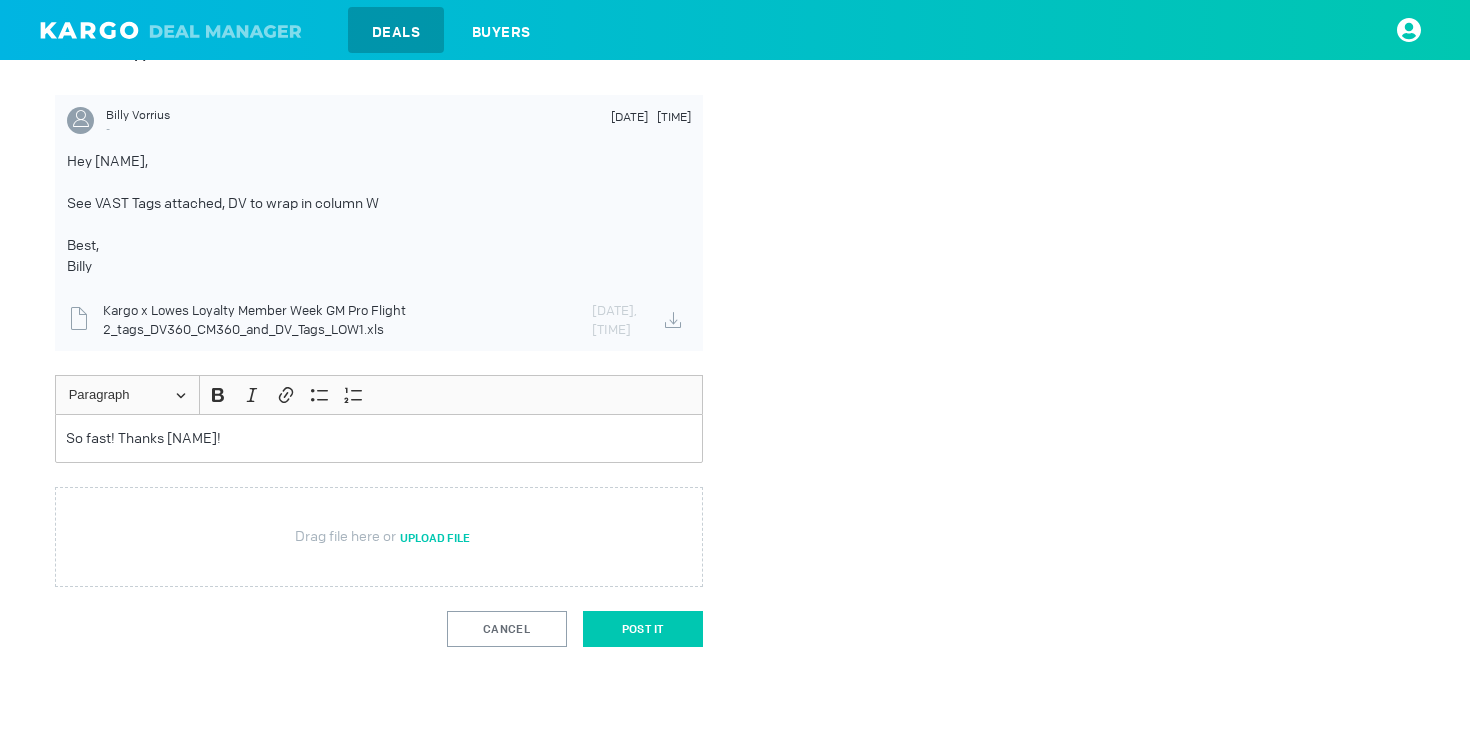 click on "Post It" at bounding box center (643, 629) 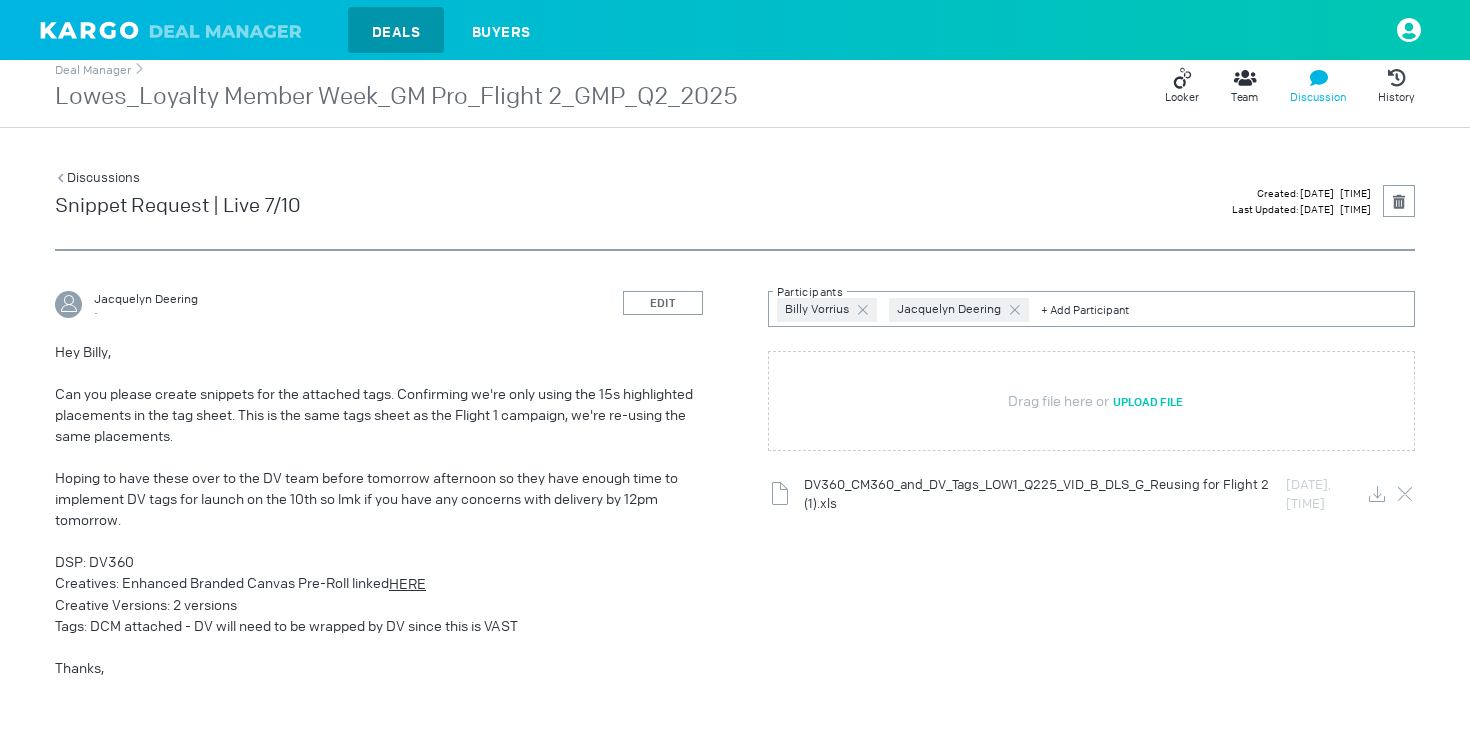 scroll, scrollTop: 0, scrollLeft: 0, axis: both 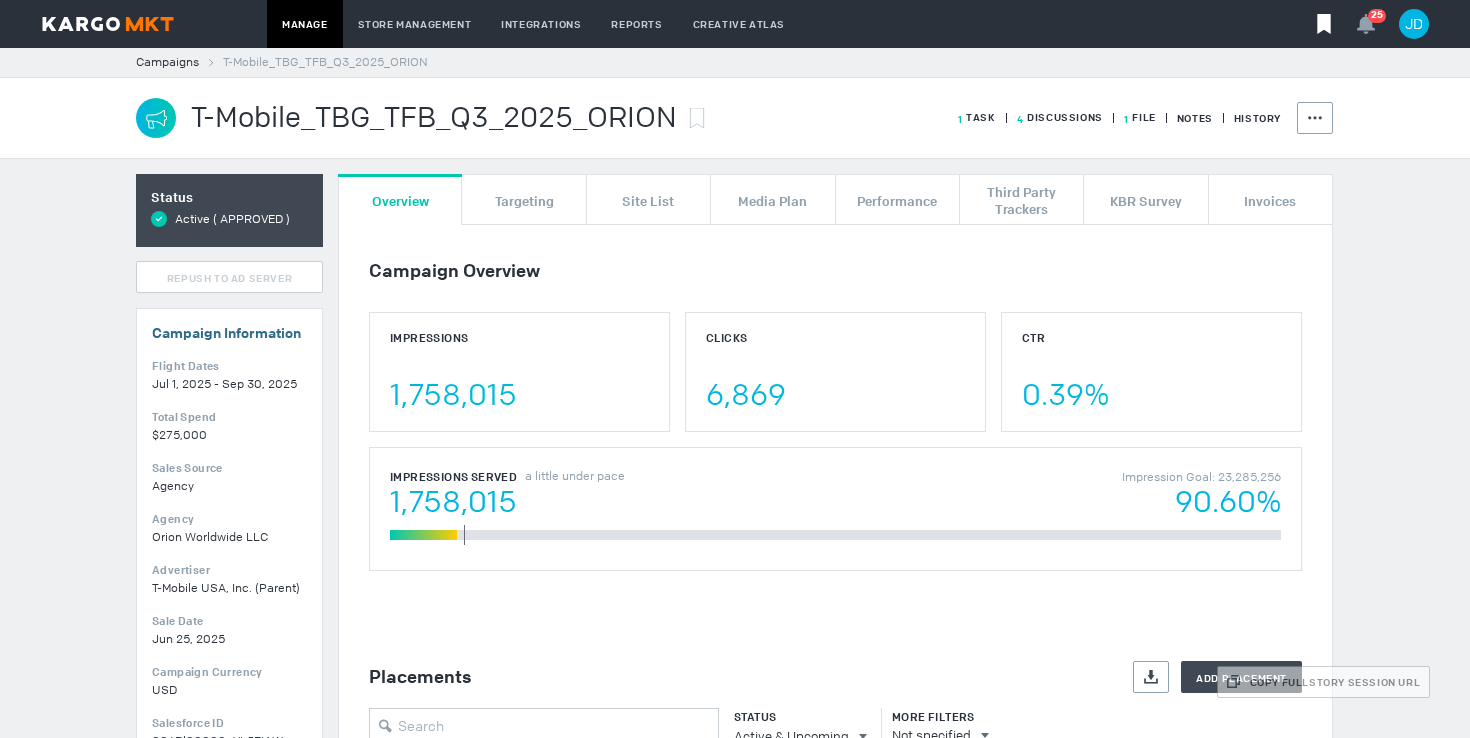 click at bounding box center (1324, 24) 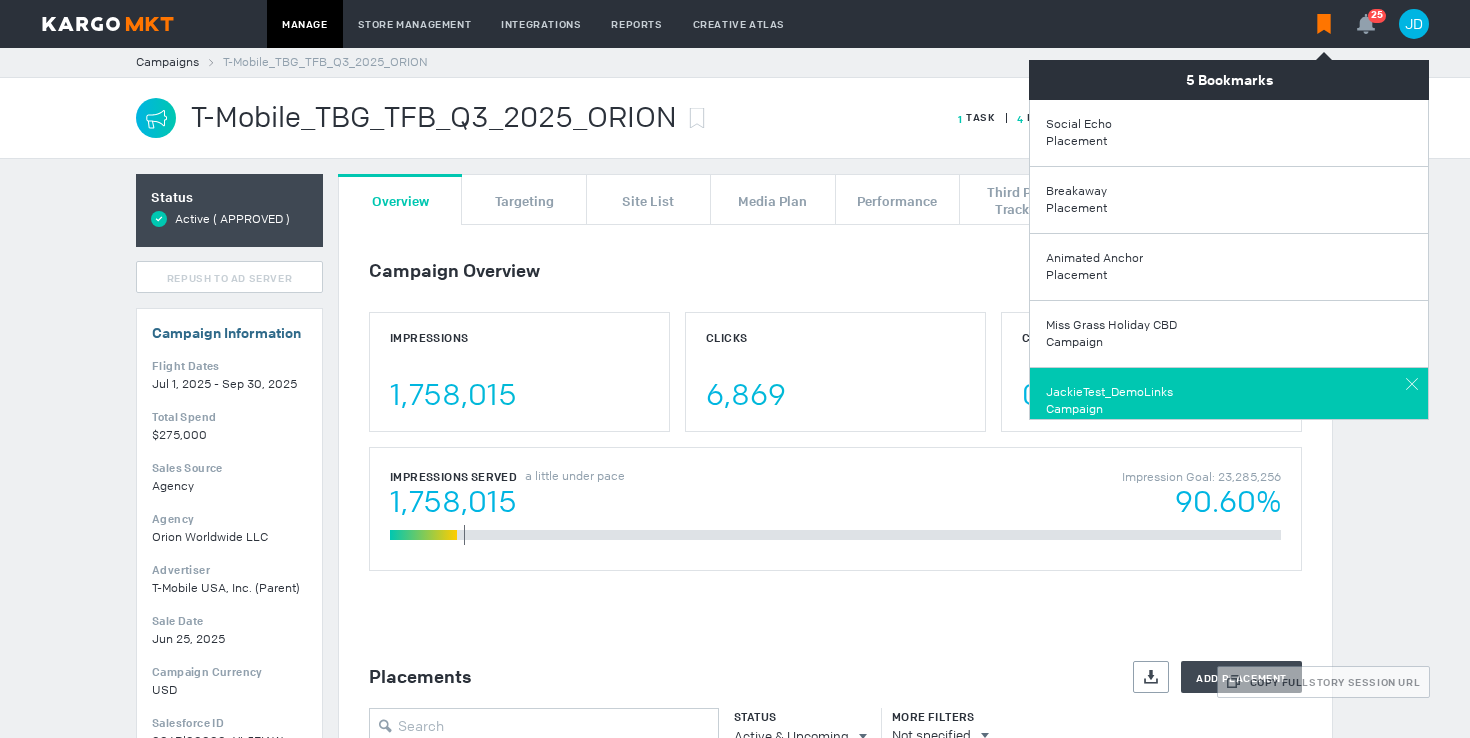 click on "JackieTest_DemoLinks" at bounding box center [1079, 124] 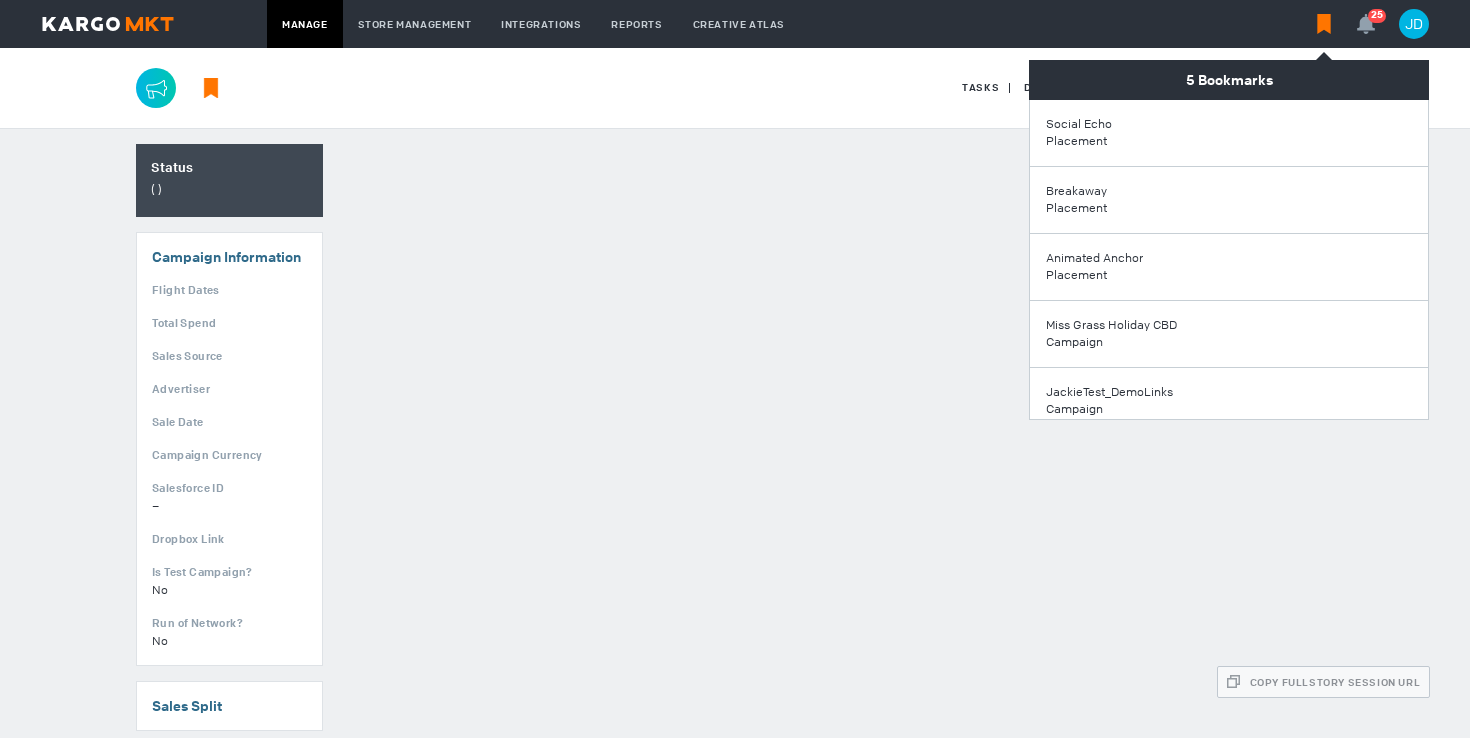 click on "Tasks Discussions Files Notes History   Actions" at bounding box center [735, 88] 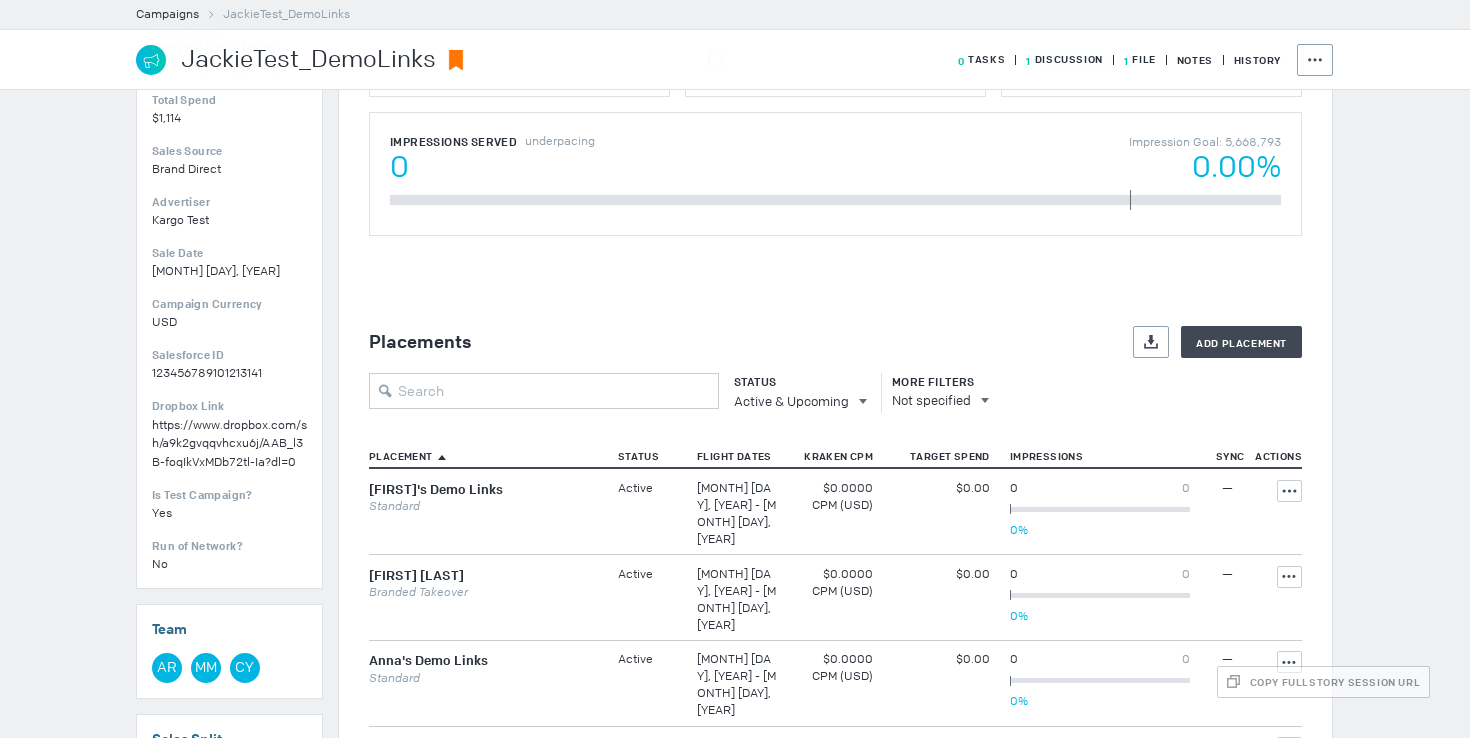 scroll, scrollTop: 352, scrollLeft: 0, axis: vertical 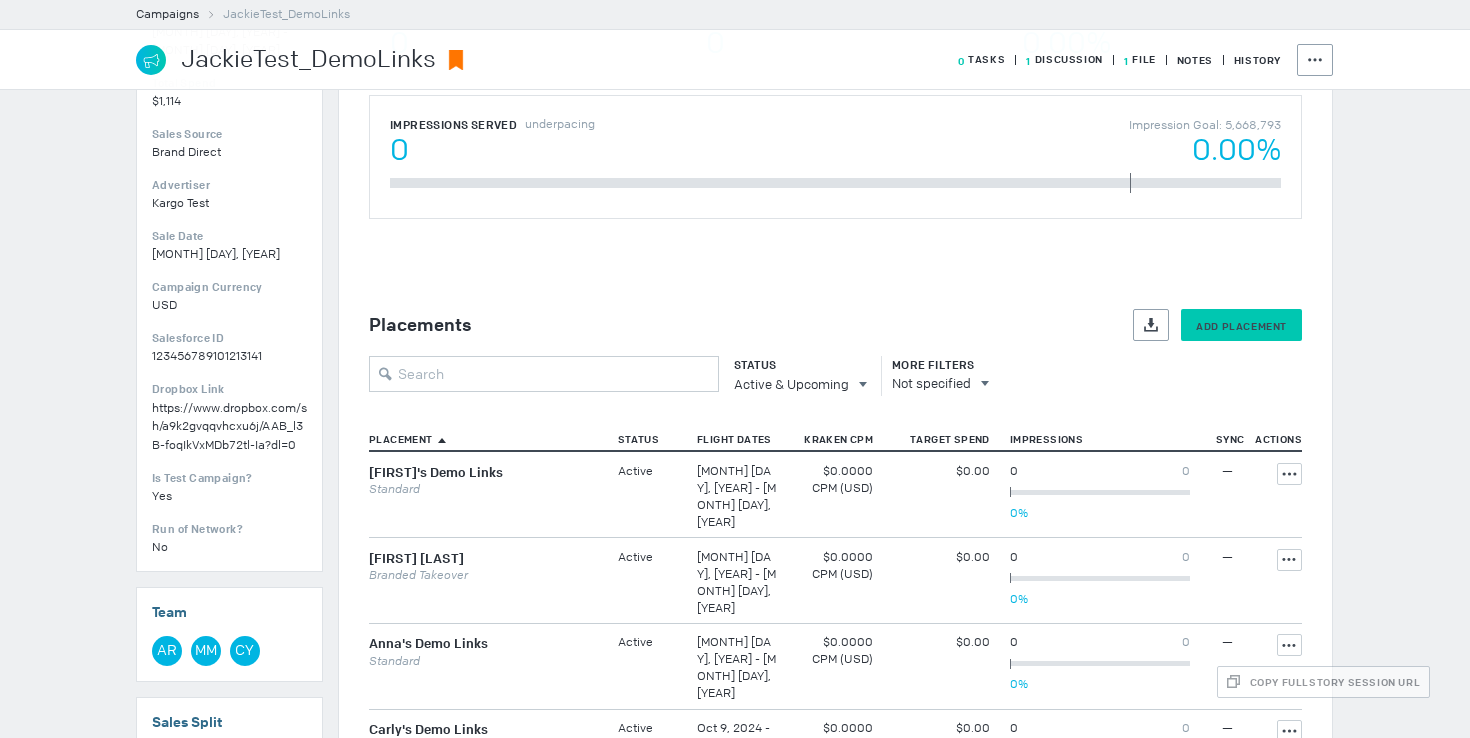 click on "Add Placement" at bounding box center [1241, 326] 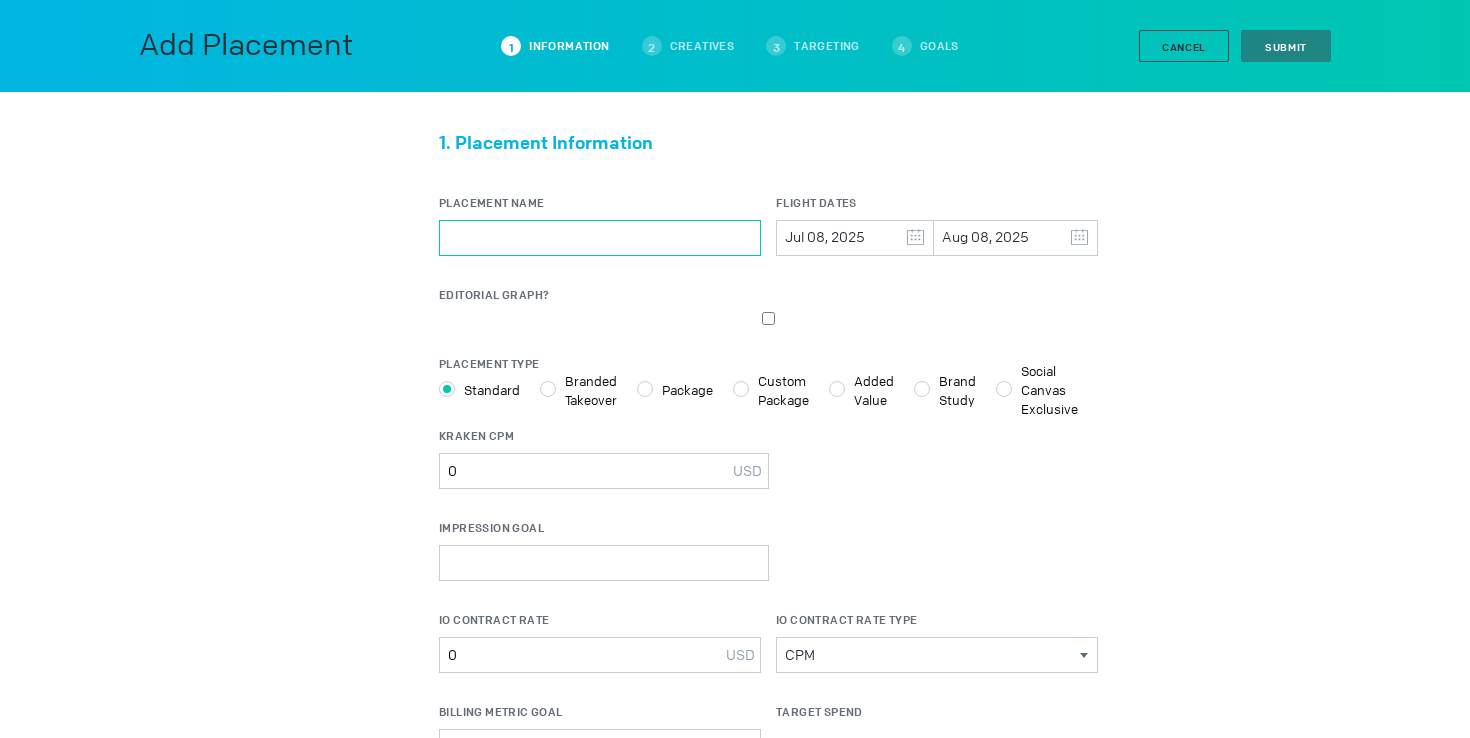 click on "Placement Name" at bounding box center [600, 238] 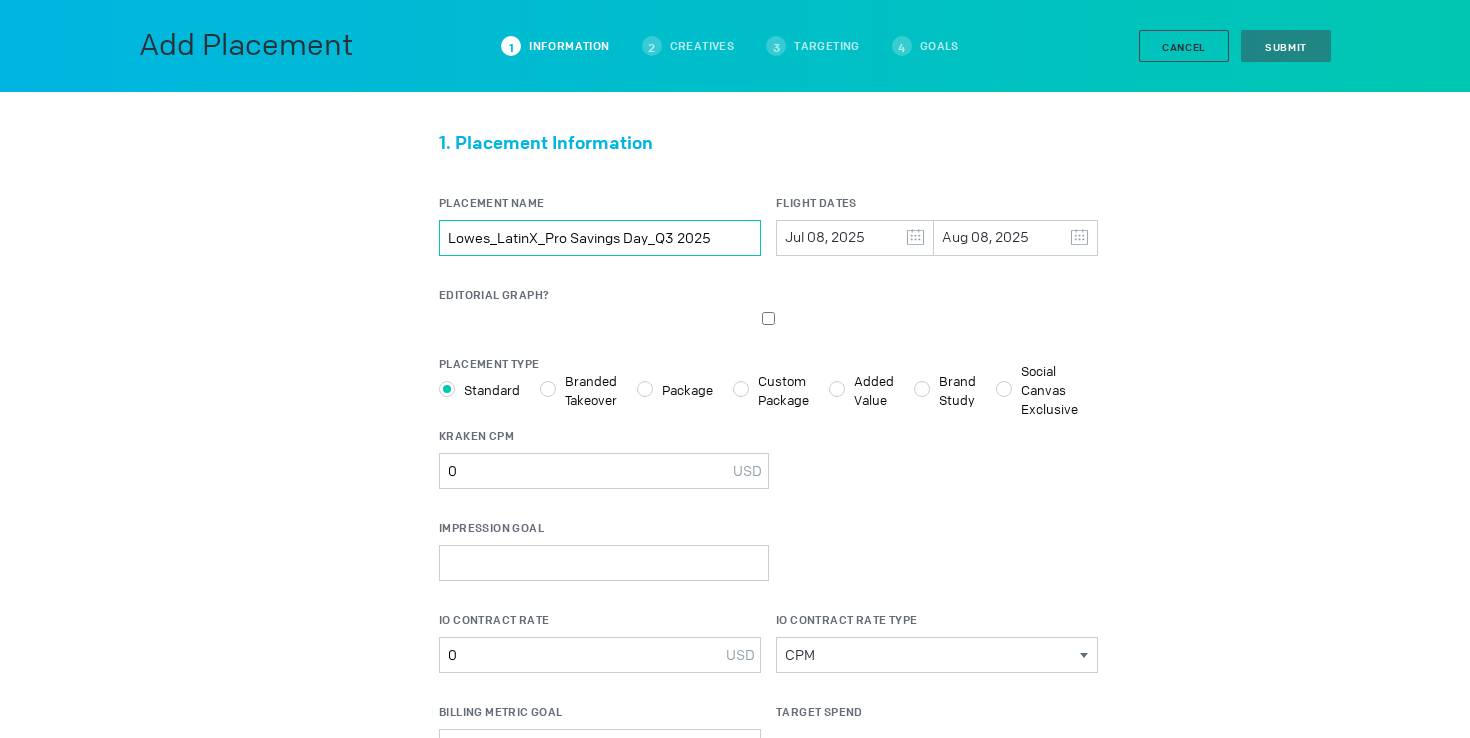 type on "Lowes_LatinX_Pro Savings Day_Q3 2025" 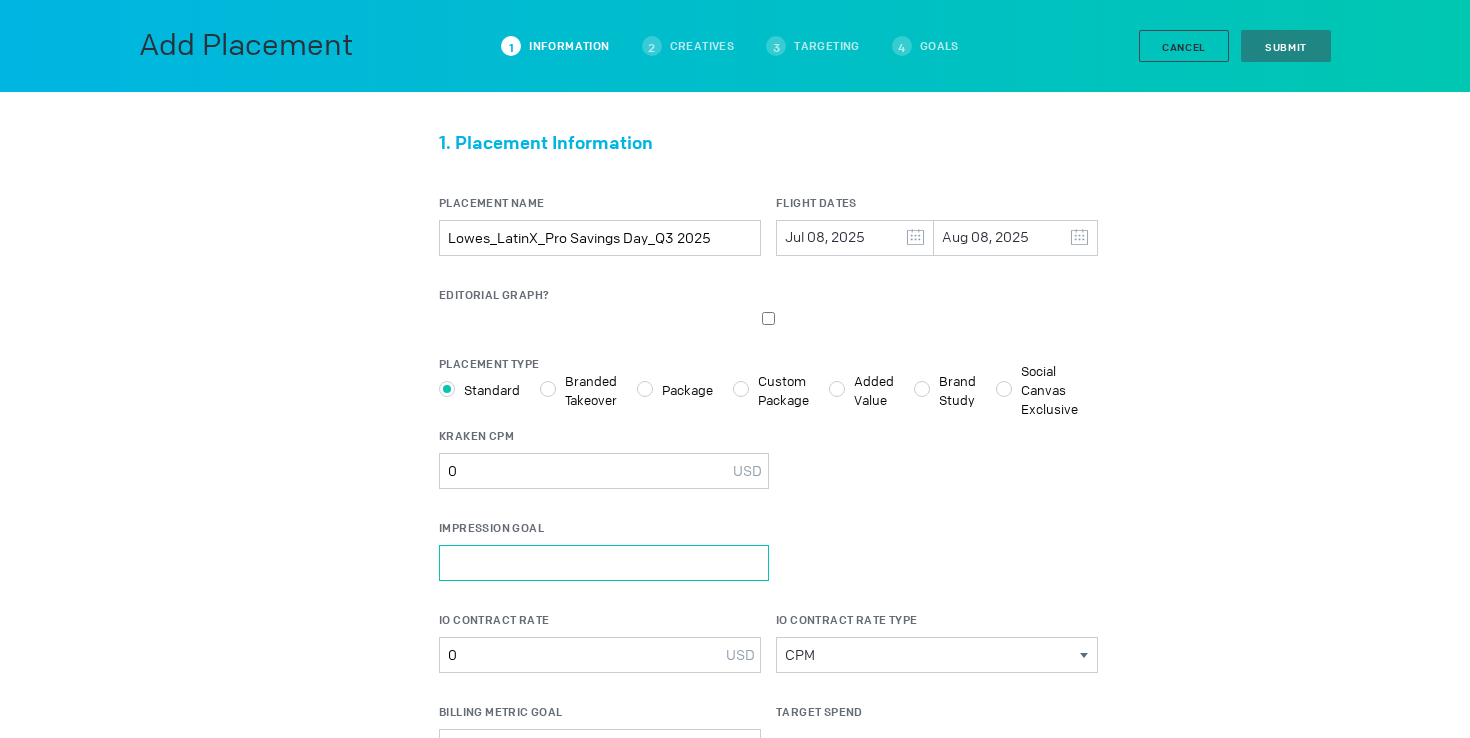click on "Impression Goal" at bounding box center [604, 563] 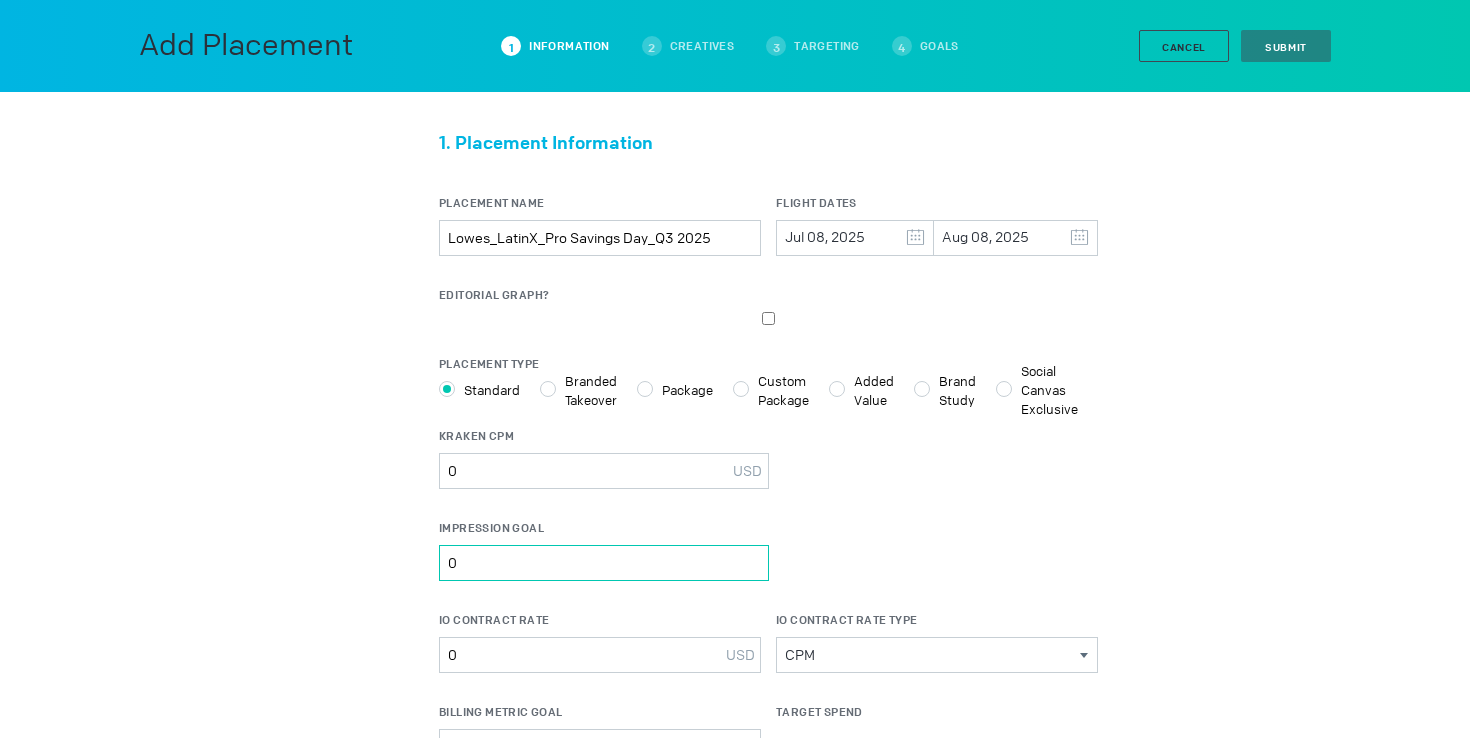 type on "0" 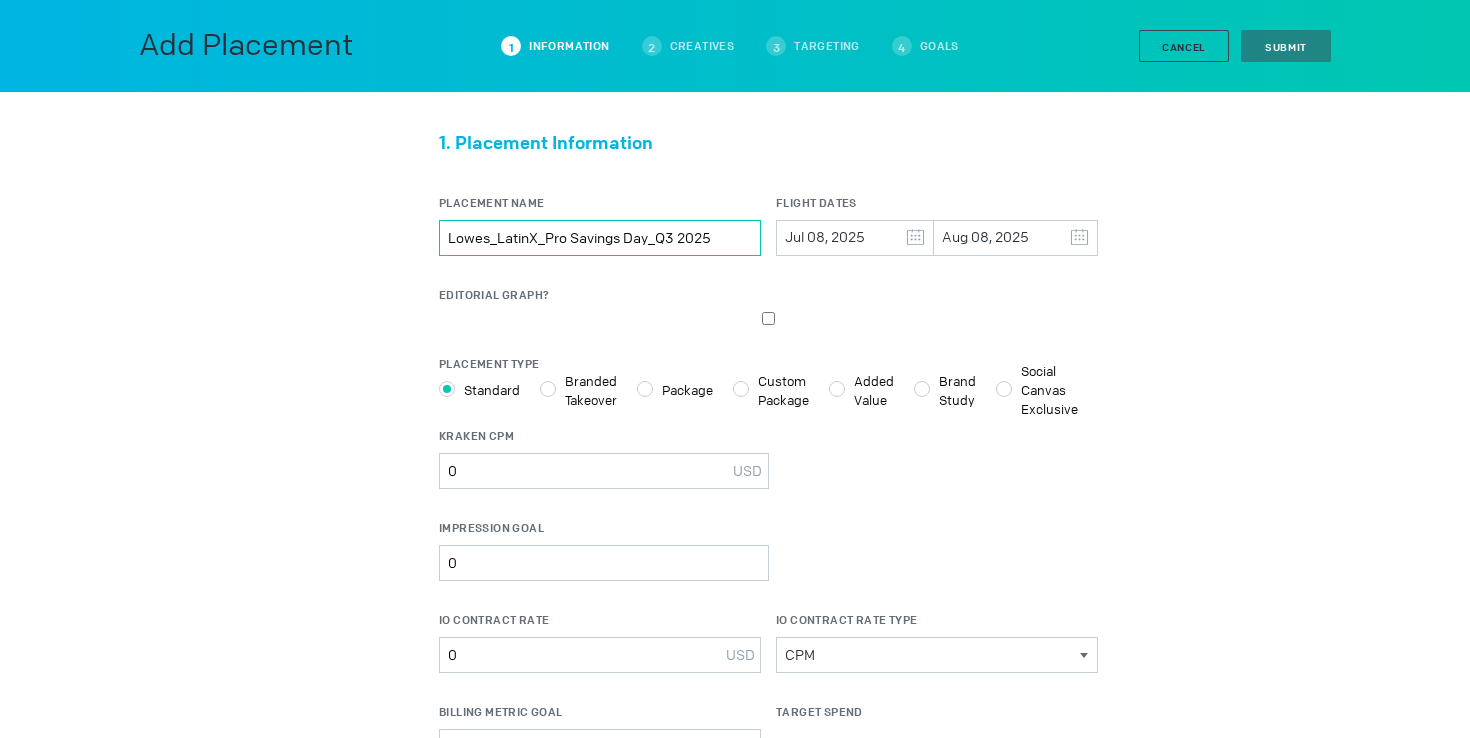 click on "Lowes_LatinX_Pro Savings Day_Q3 2025" at bounding box center (600, 238) 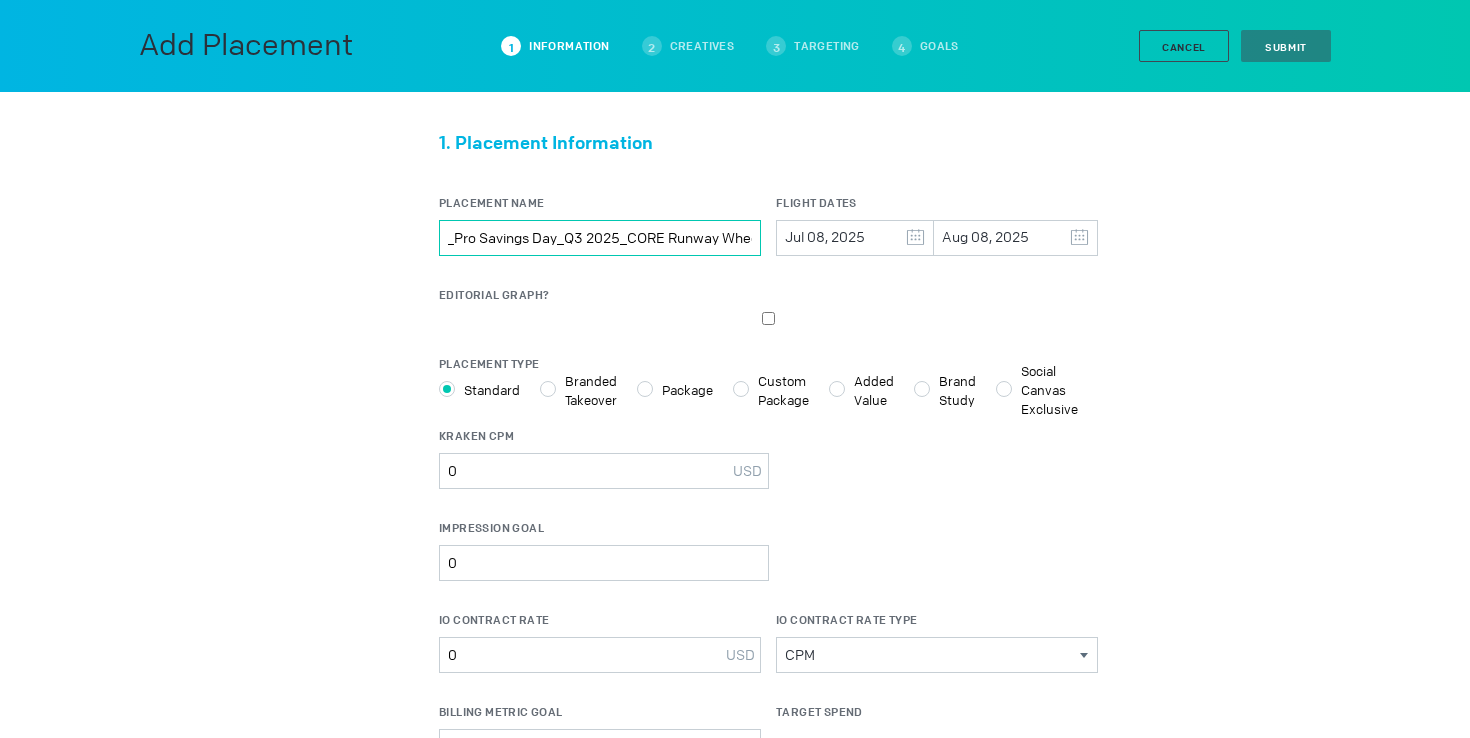 scroll, scrollTop: 0, scrollLeft: 102, axis: horizontal 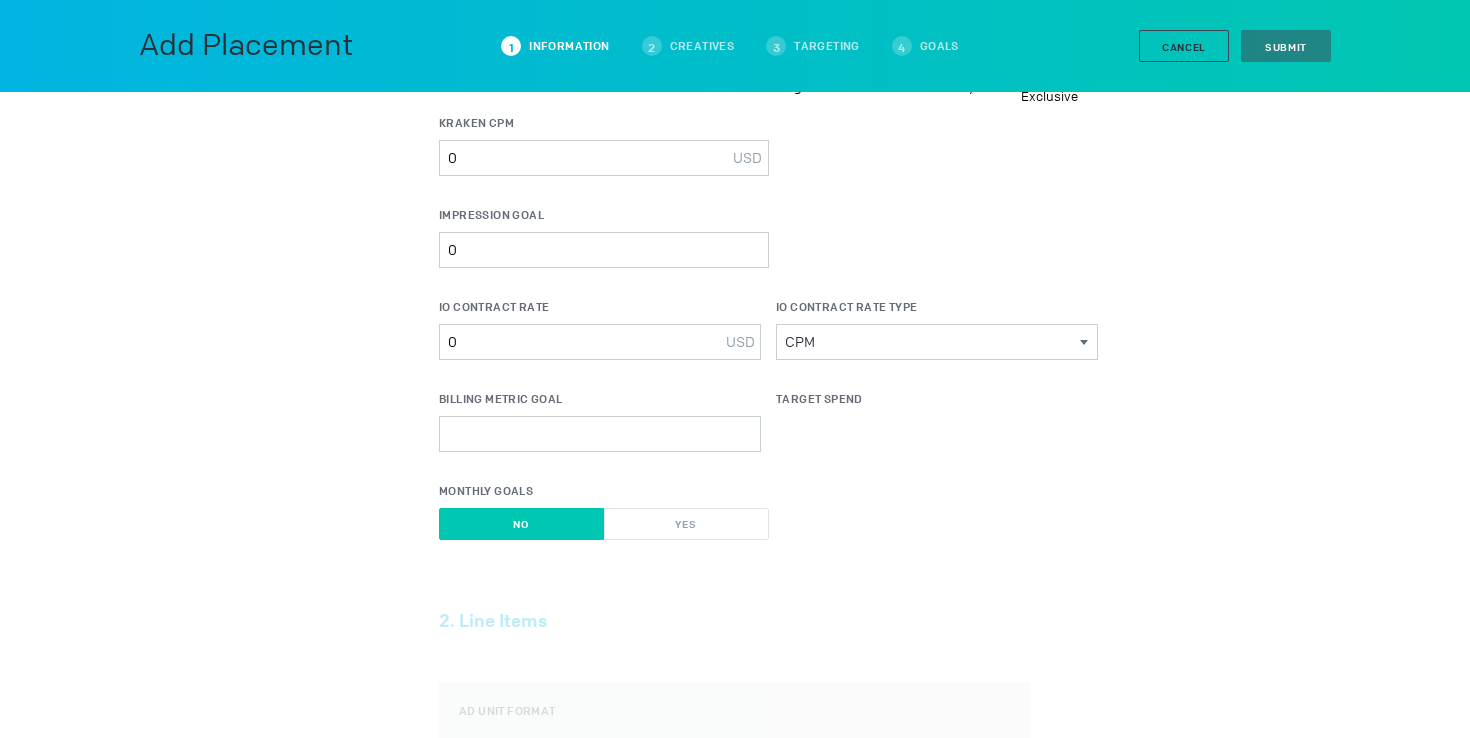 type on "Lowes_LatinX_Pro Savings Day_Q3 2025_CORE Runway Wheel" 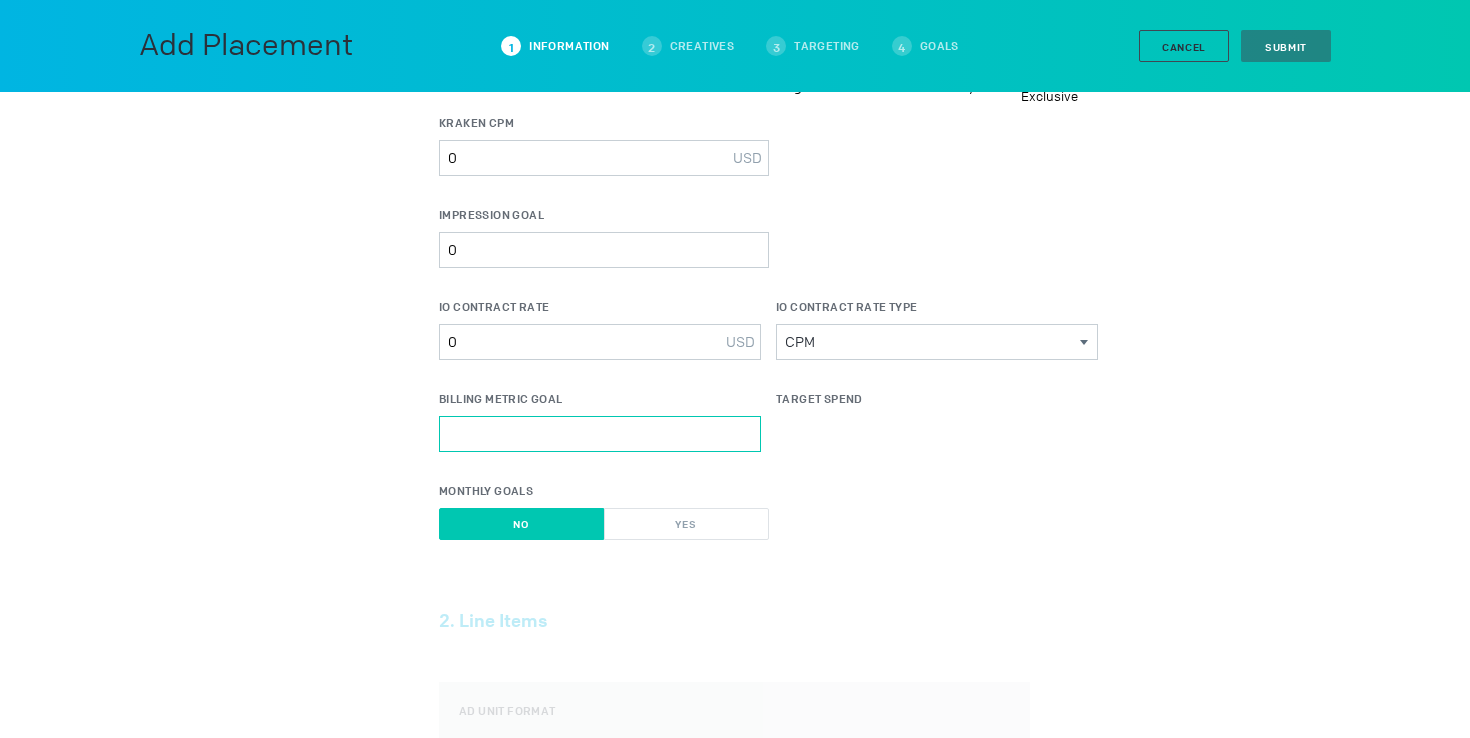 scroll, scrollTop: 0, scrollLeft: 0, axis: both 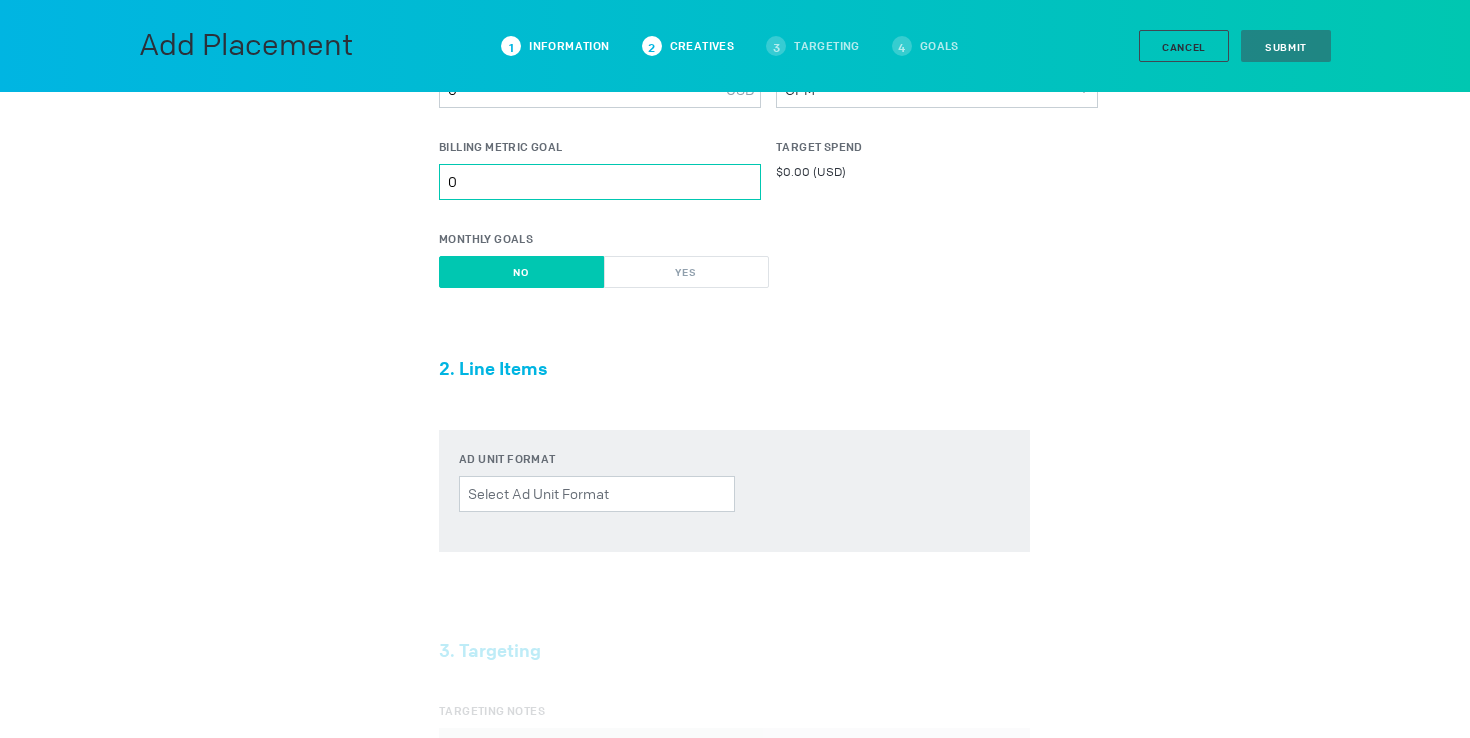 type on "0" 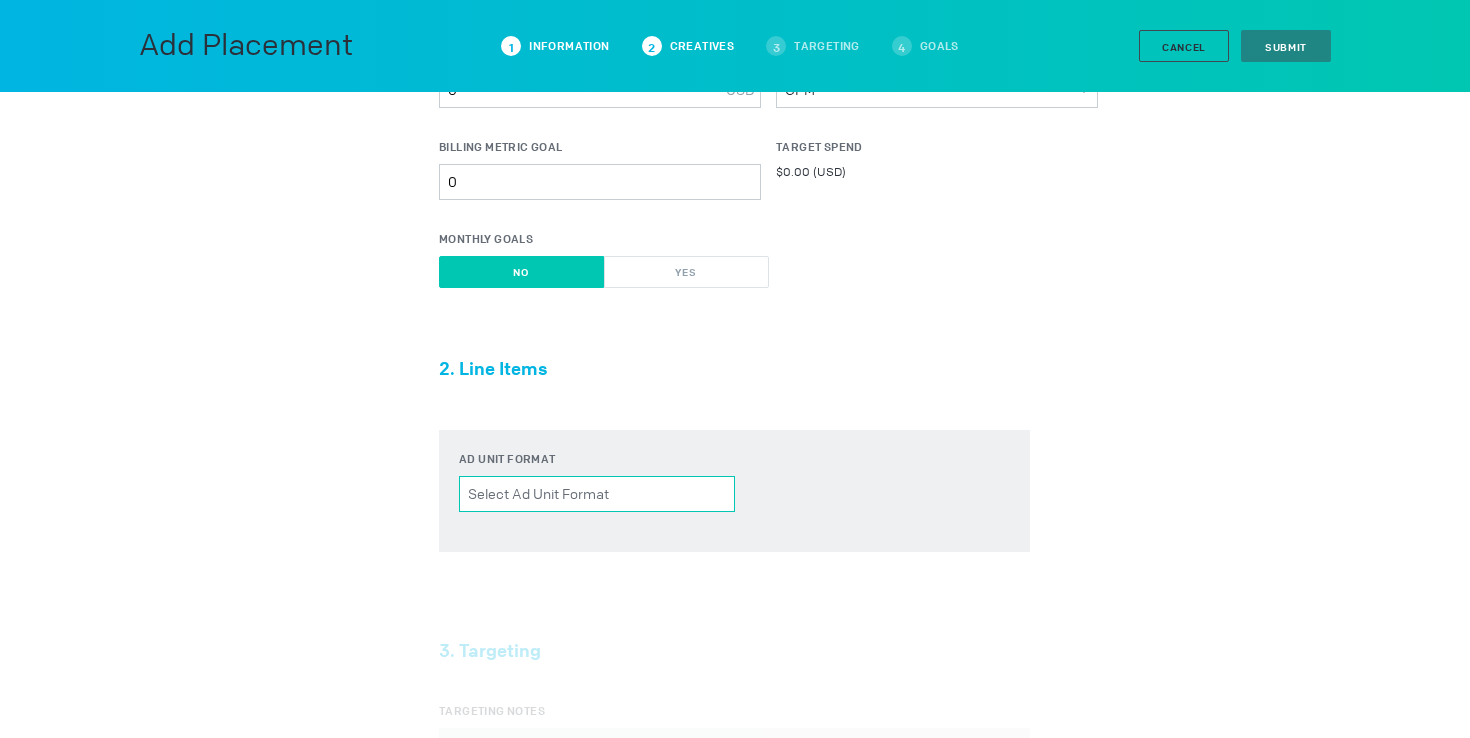 click on "Ad unit format Please select a valid item" at bounding box center [597, 494] 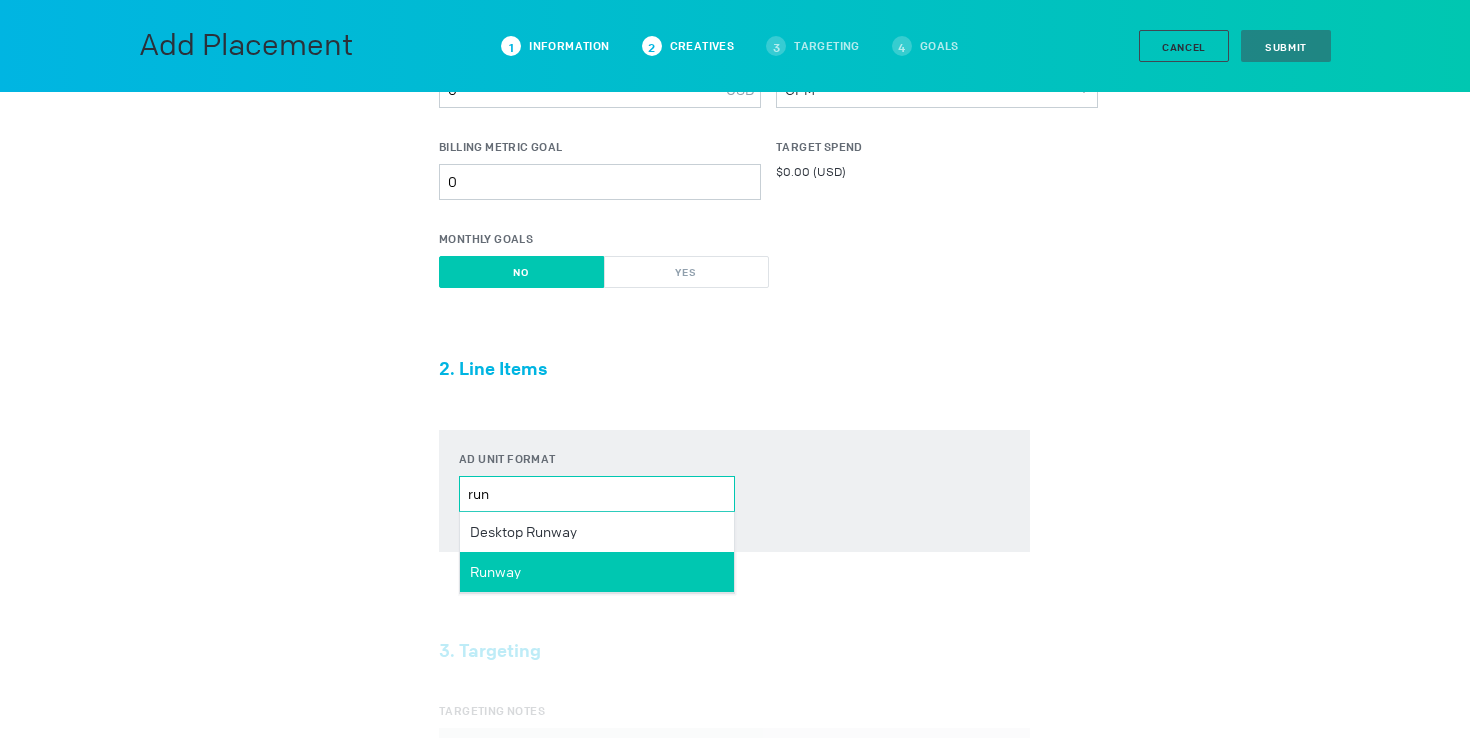 type on "run" 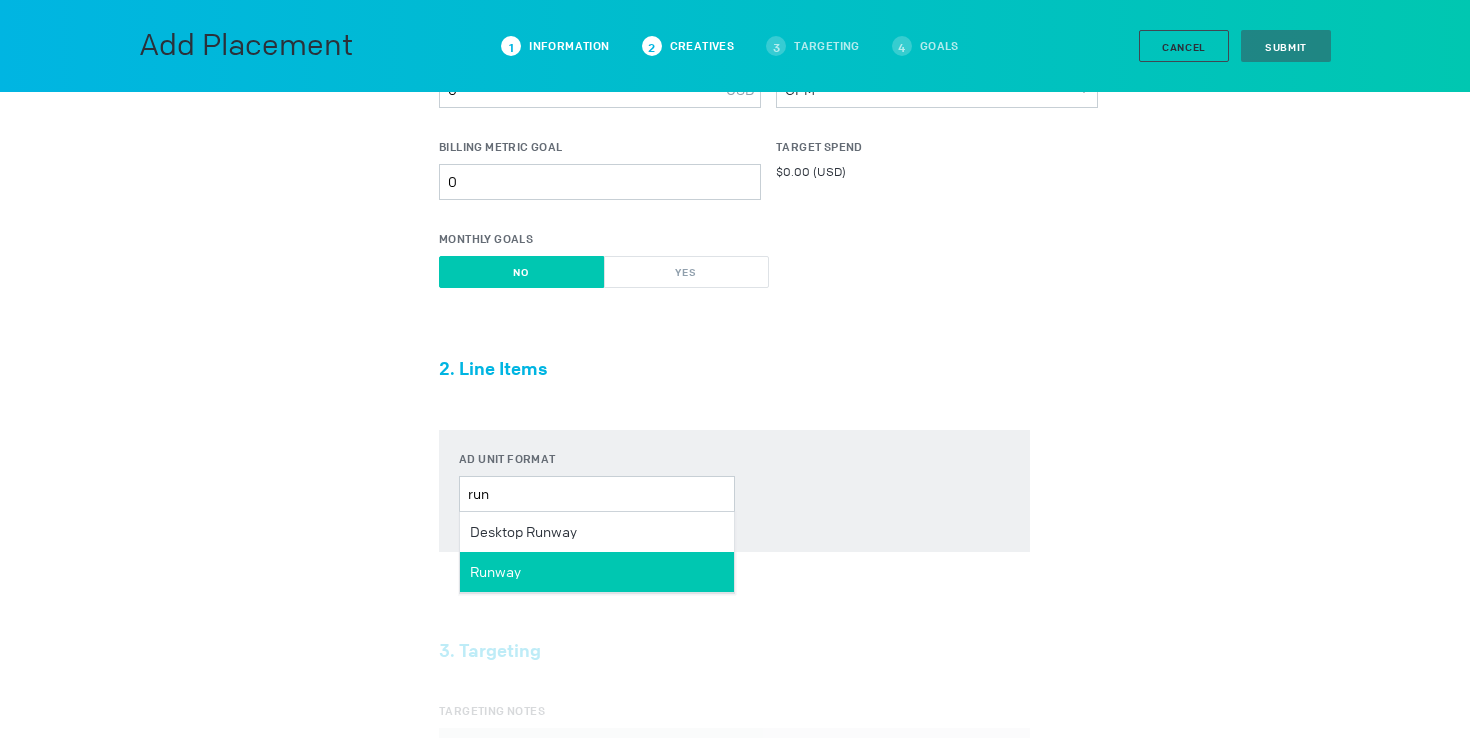 click on "Runway" at bounding box center (597, 572) 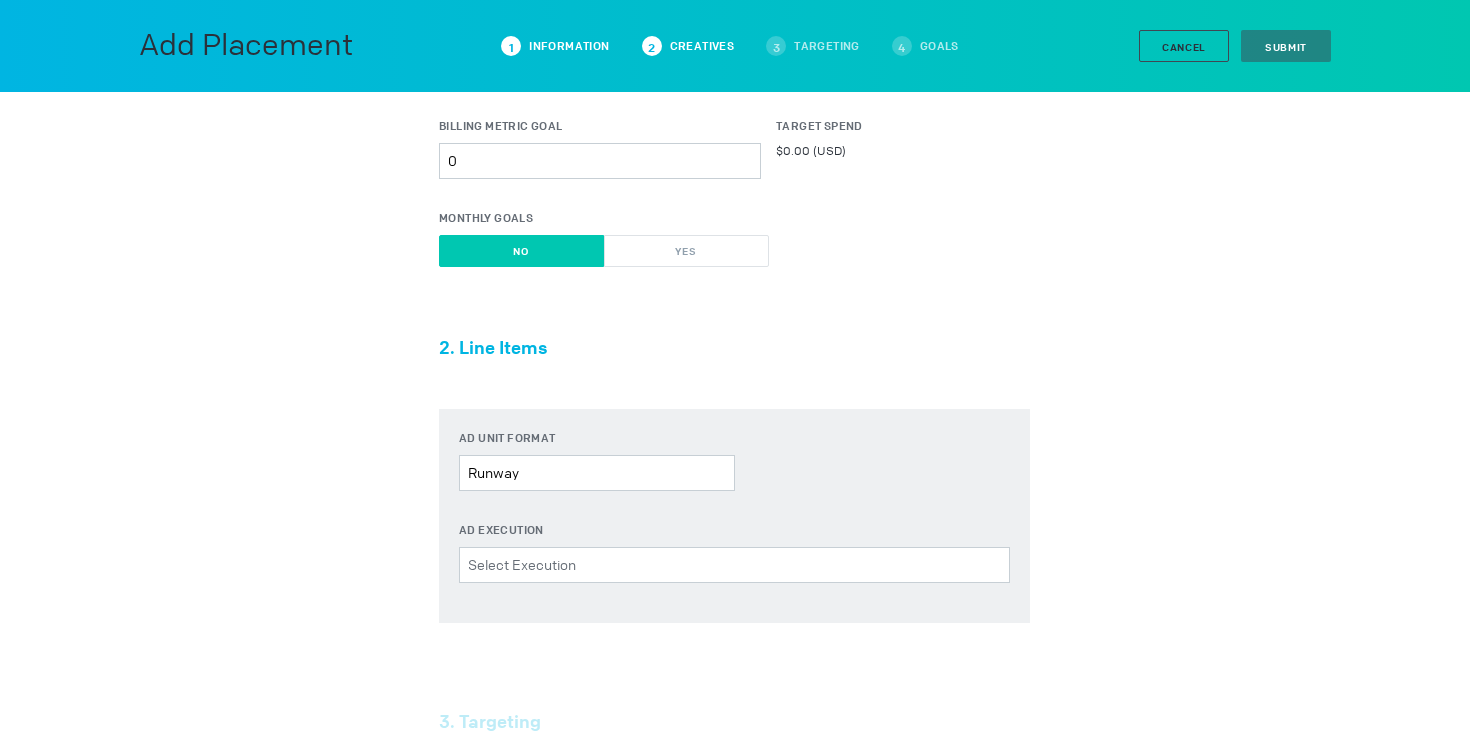 scroll, scrollTop: 600, scrollLeft: 0, axis: vertical 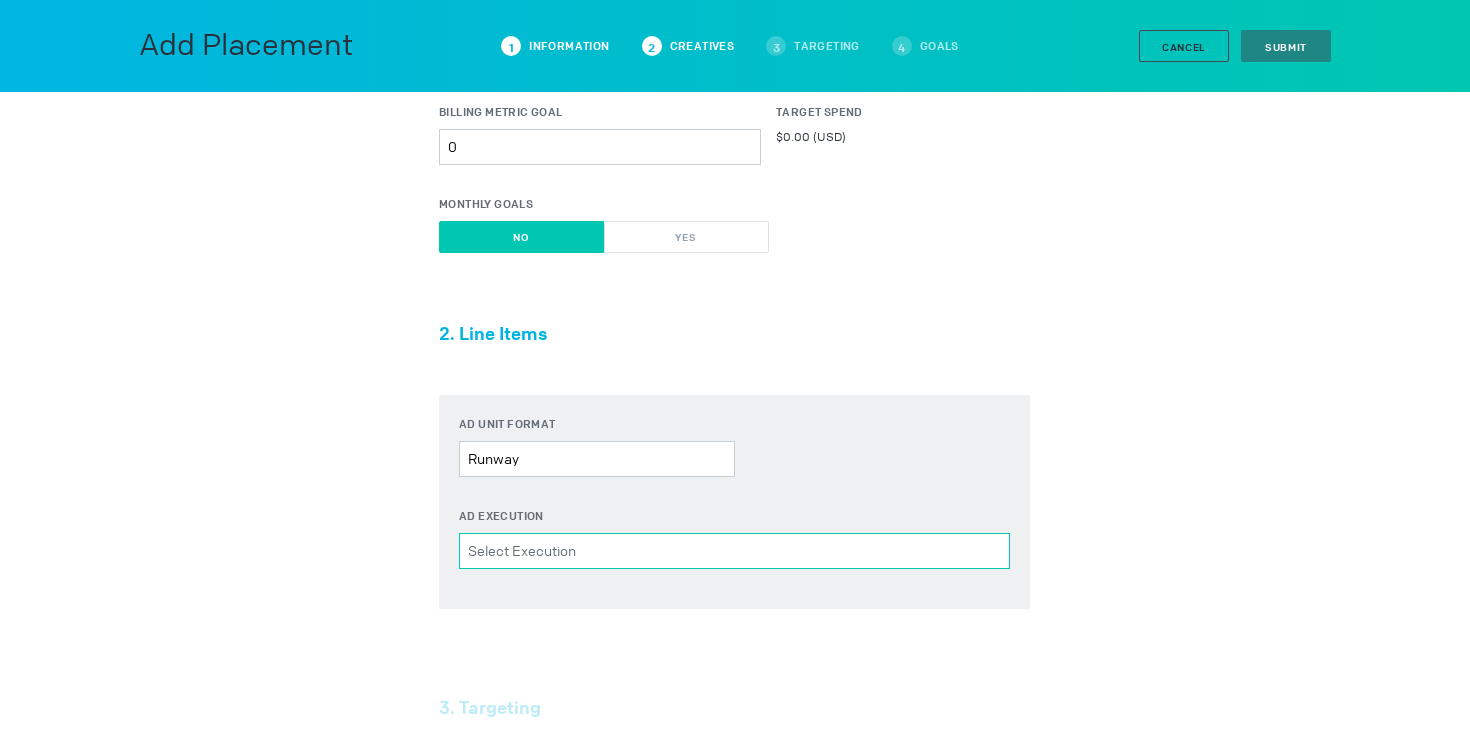 click on "Ad Execution Please select a valid item" at bounding box center (734, 551) 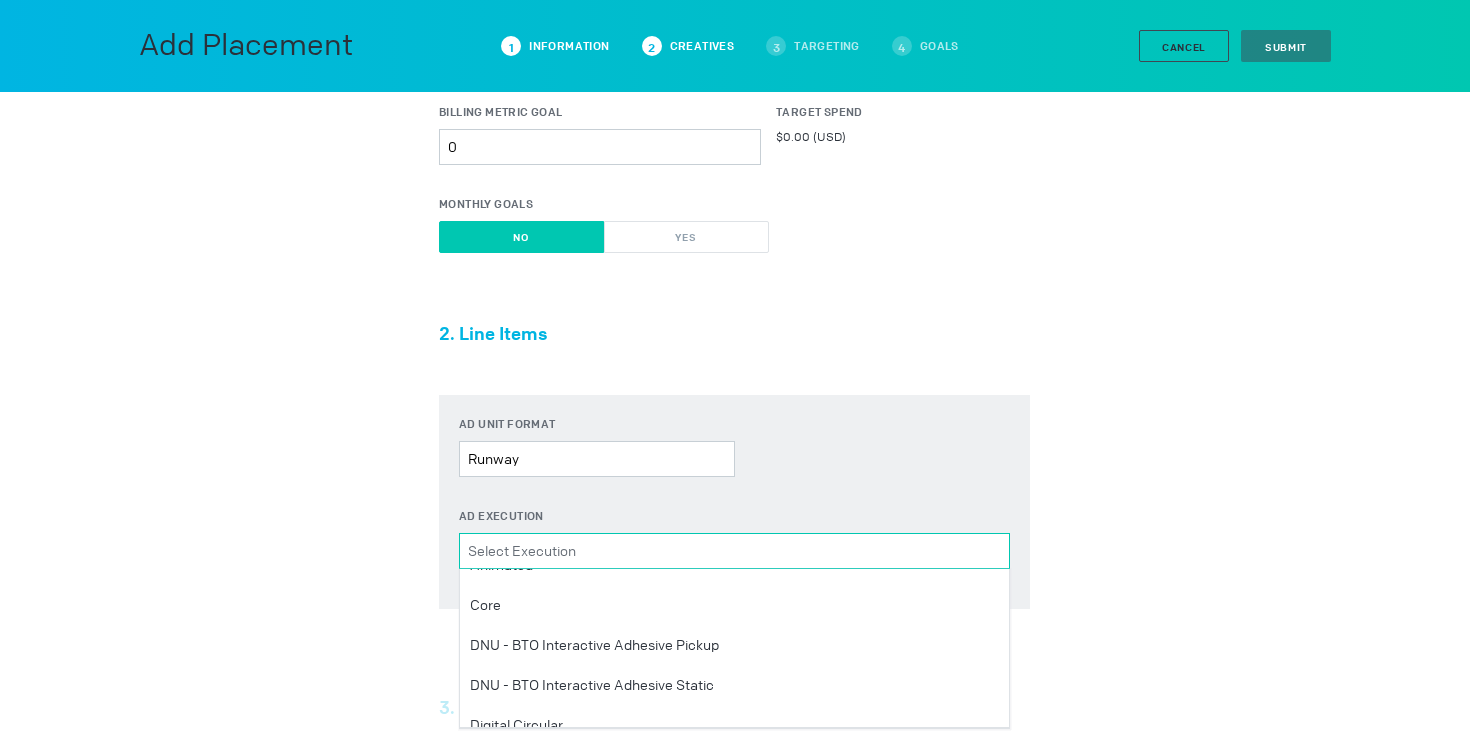 scroll, scrollTop: 4, scrollLeft: 0, axis: vertical 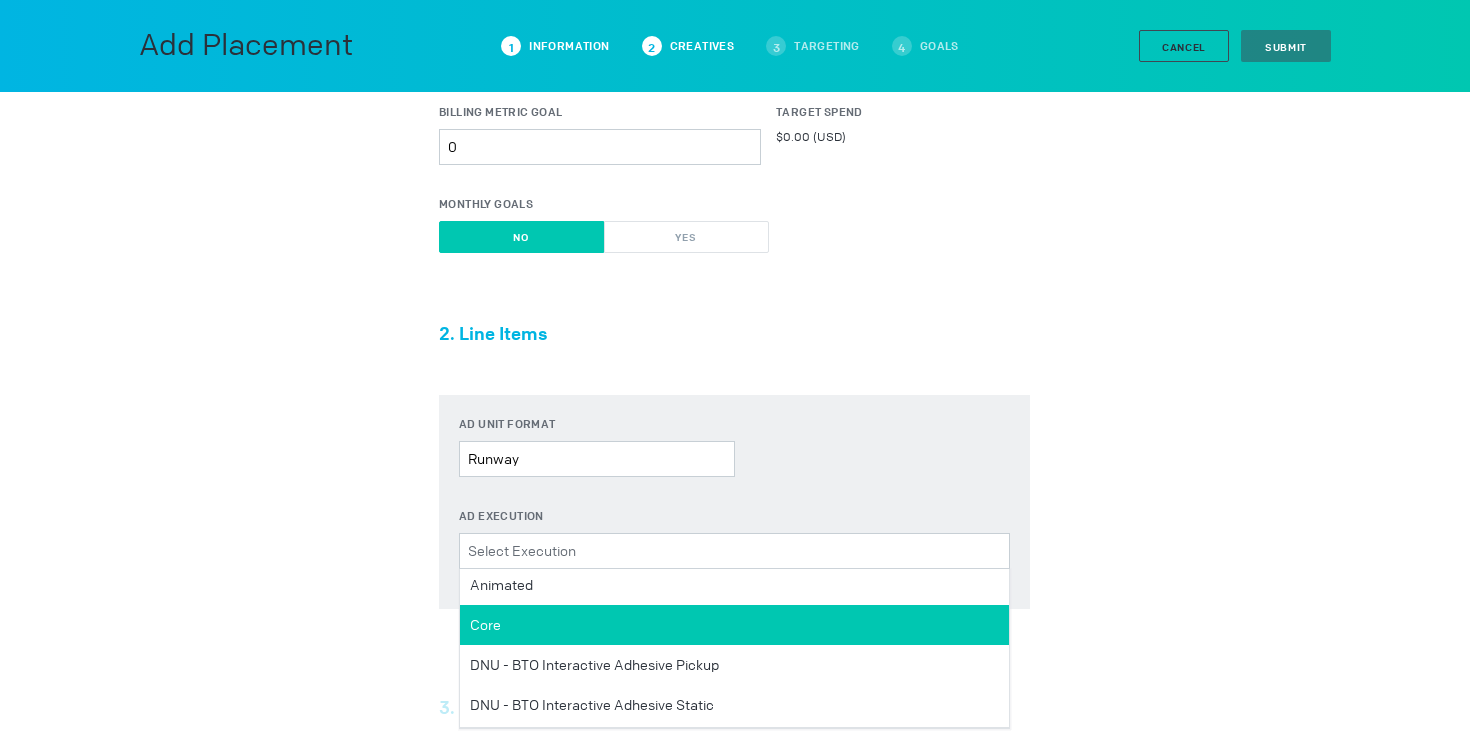 click on "Core" at bounding box center (734, 625) 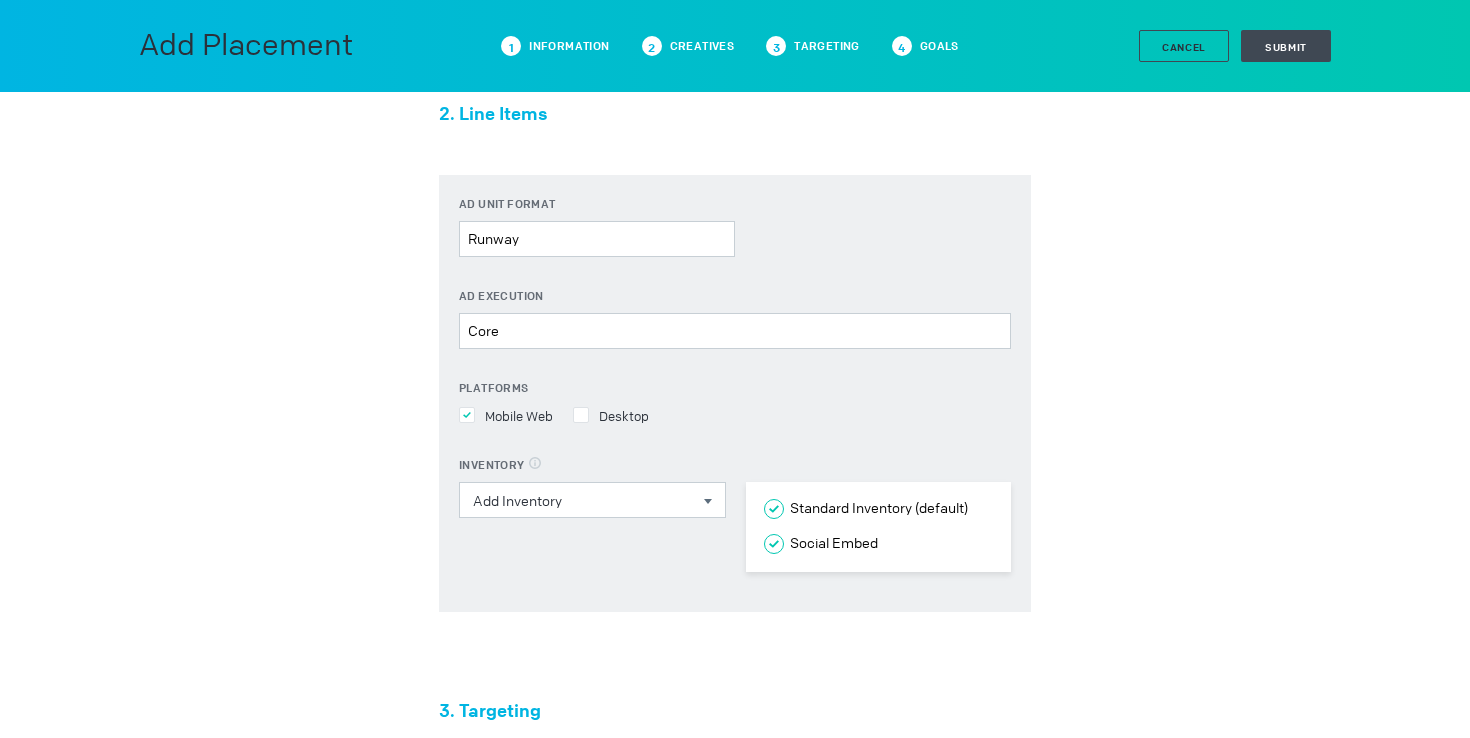 scroll, scrollTop: 969, scrollLeft: 0, axis: vertical 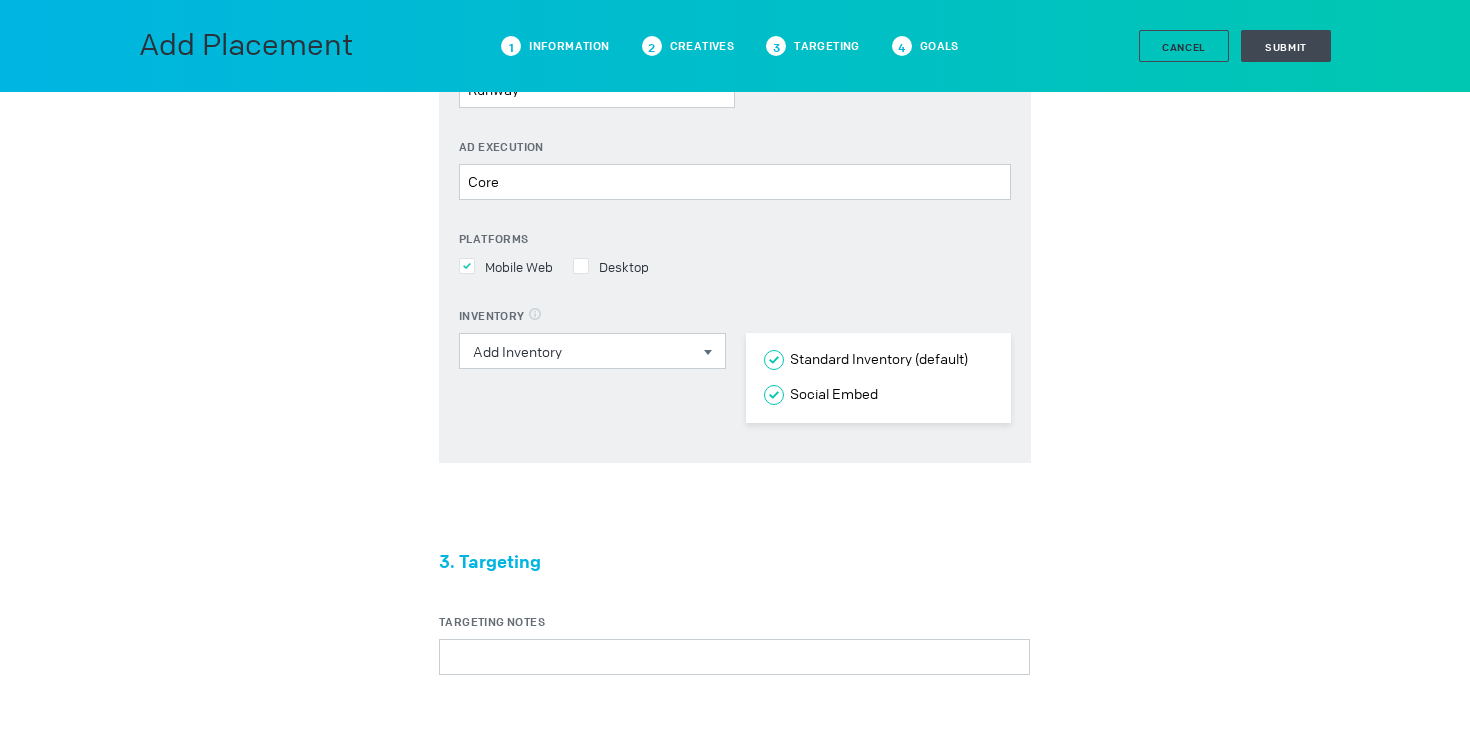 click at bounding box center (467, 266) 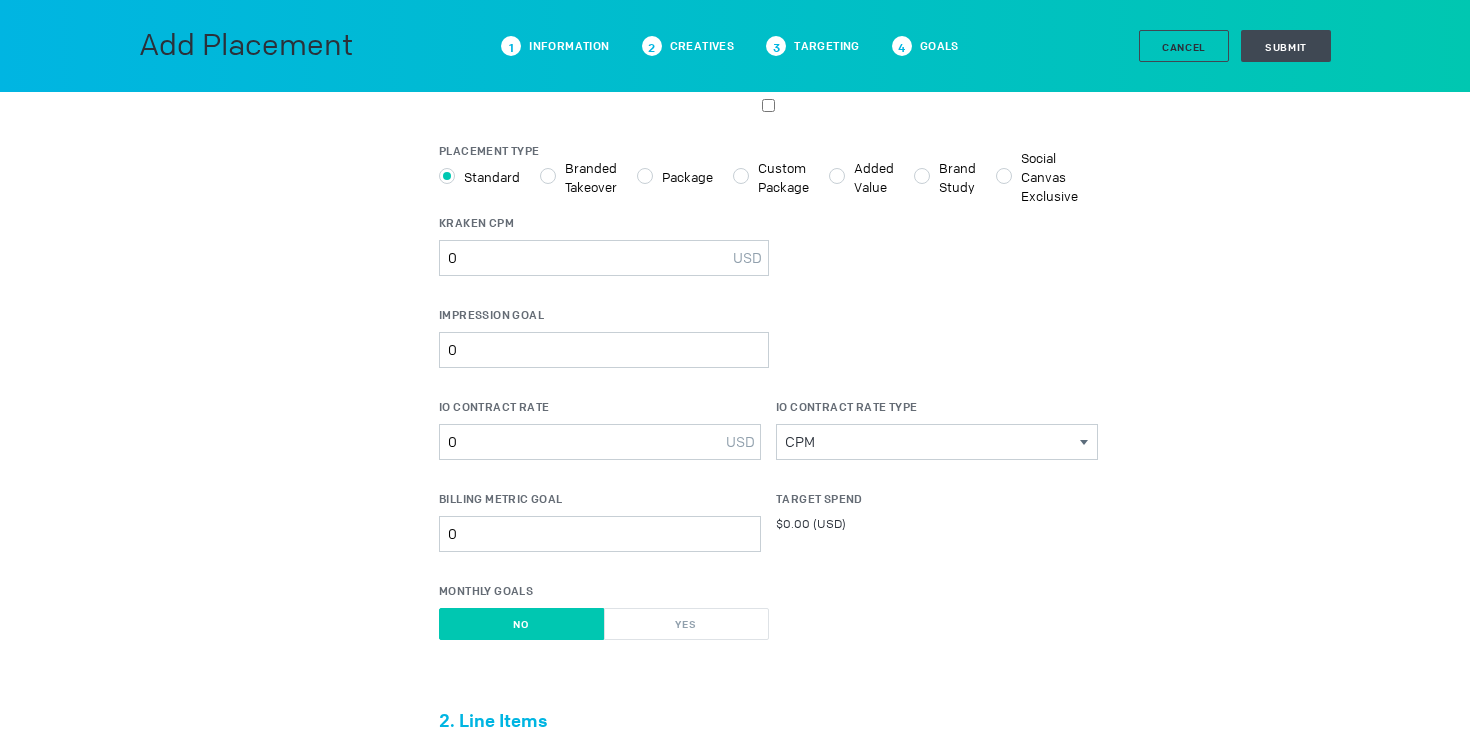 scroll, scrollTop: 0, scrollLeft: 0, axis: both 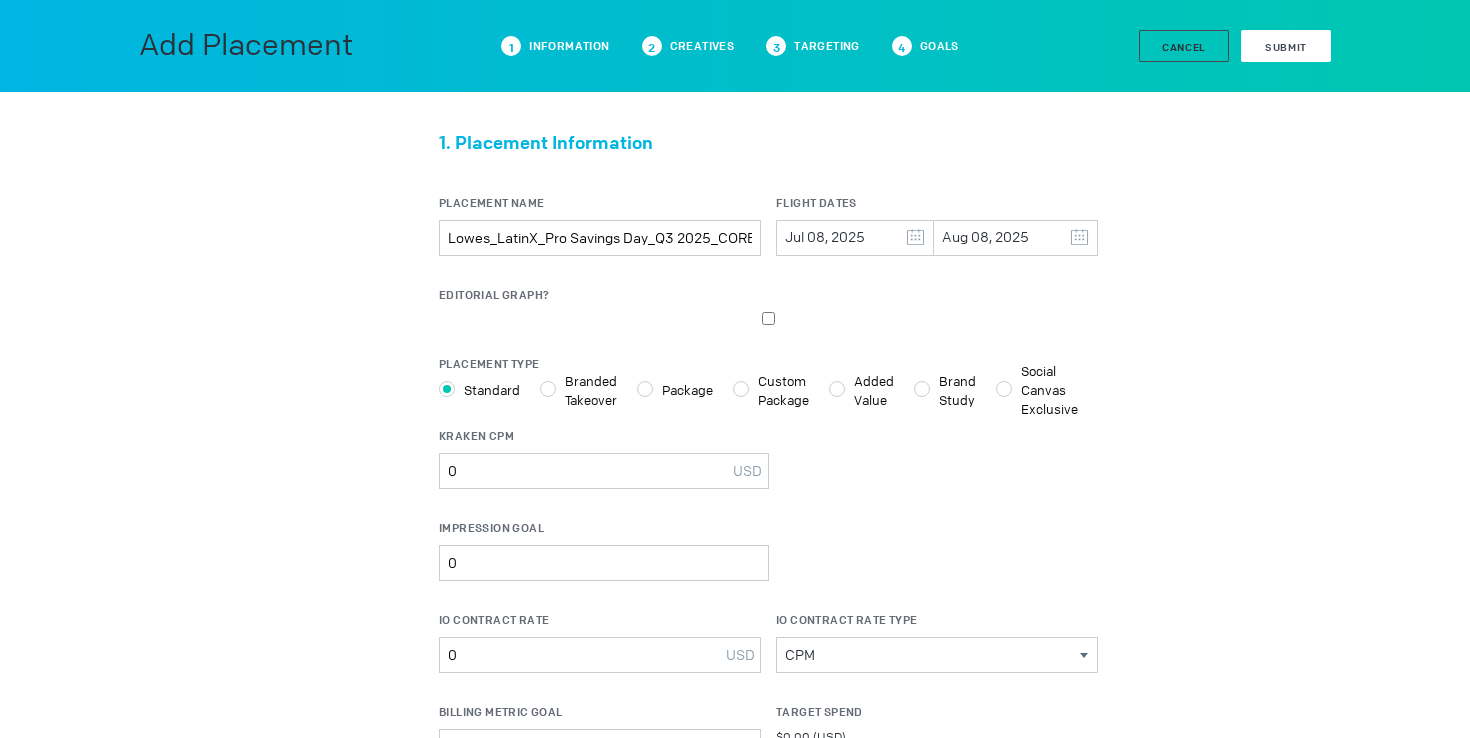 click on "Submit" at bounding box center (1286, 47) 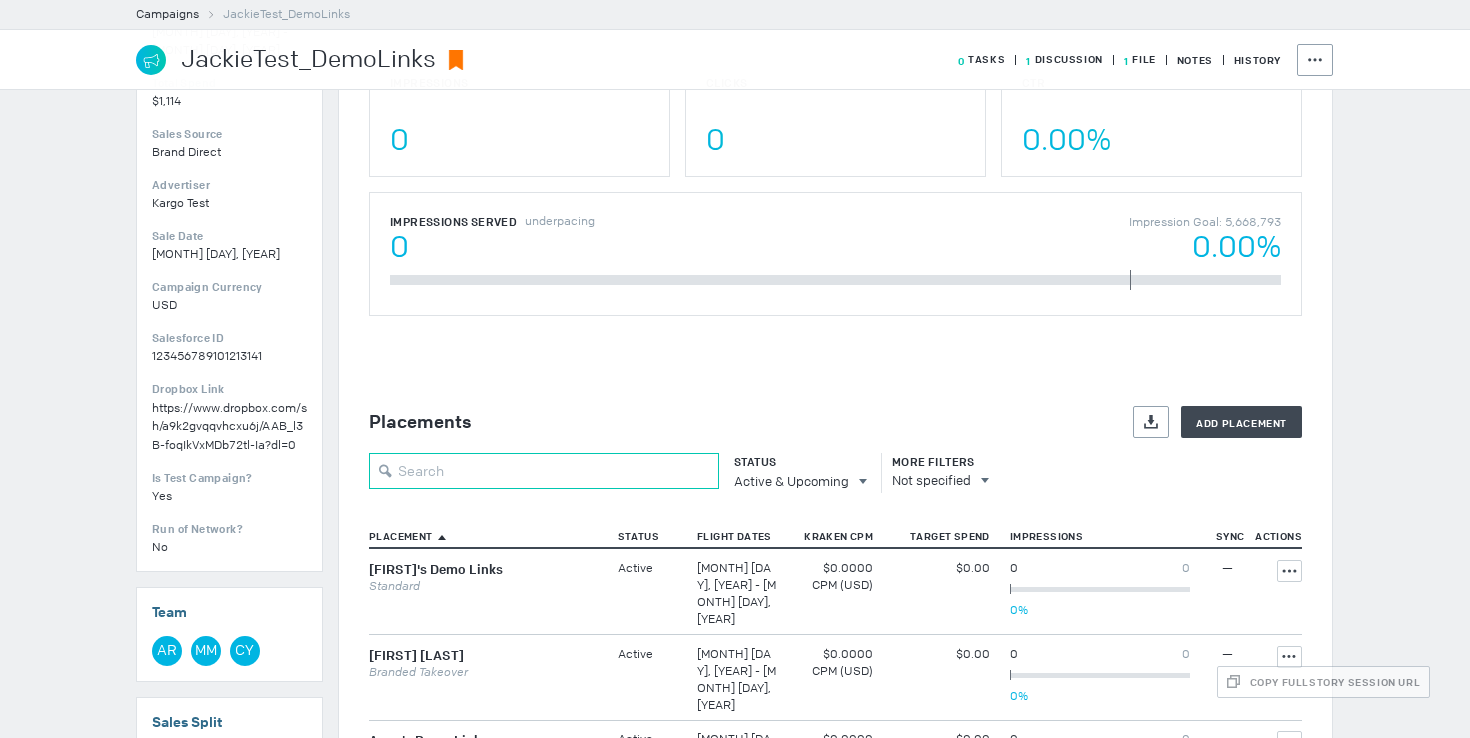 click at bounding box center [544, 471] 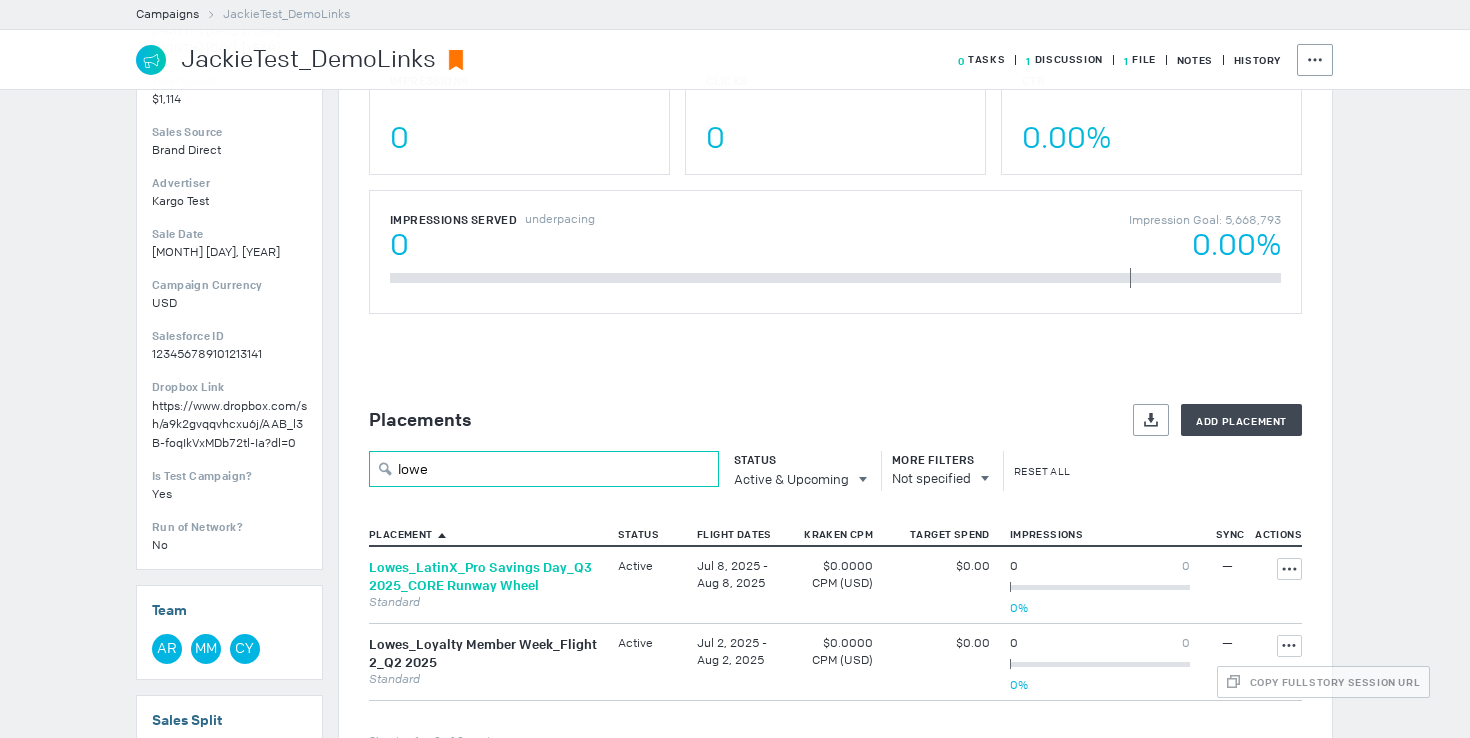 type on "lowe" 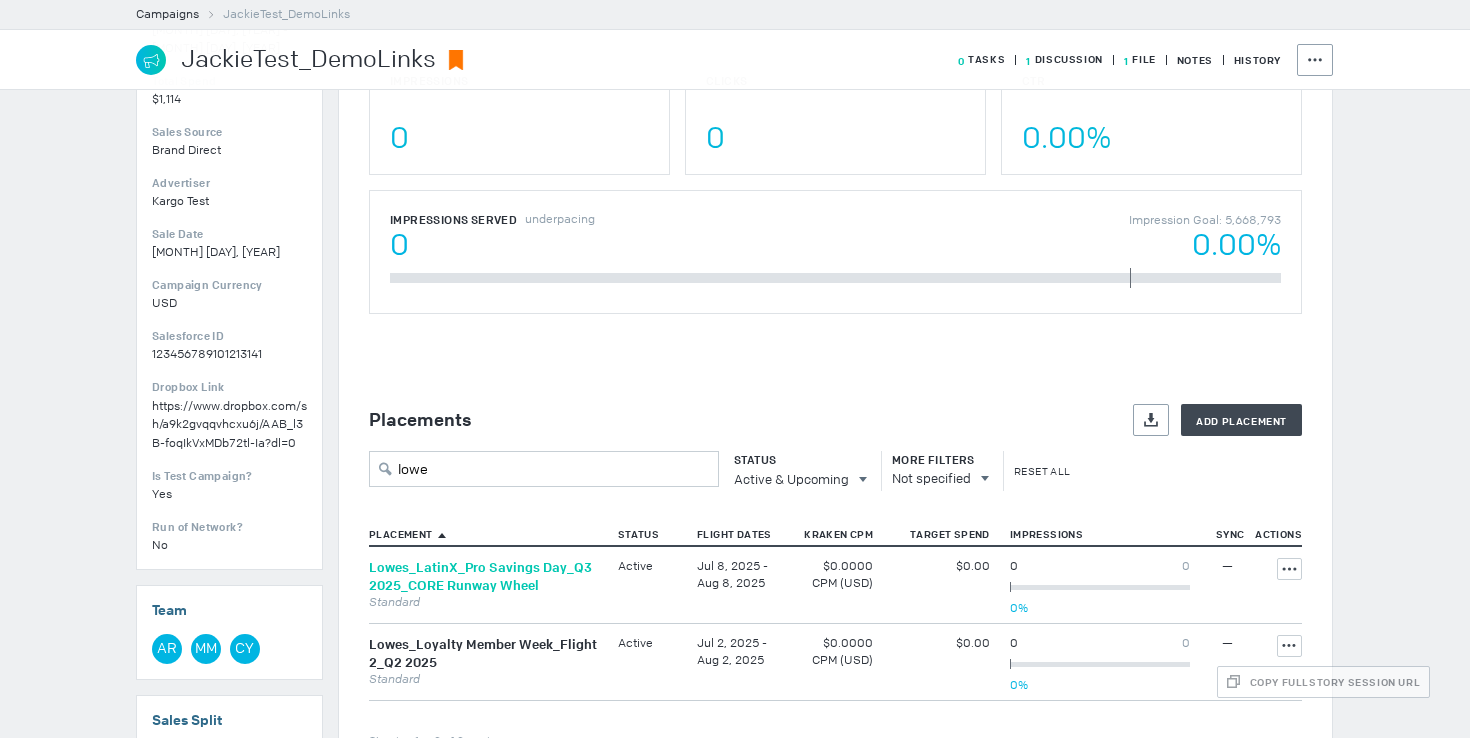 click on "Lowes_LatinX_Pro Savings Day_Q3 2025_CORE Runway Wheel" at bounding box center [480, 576] 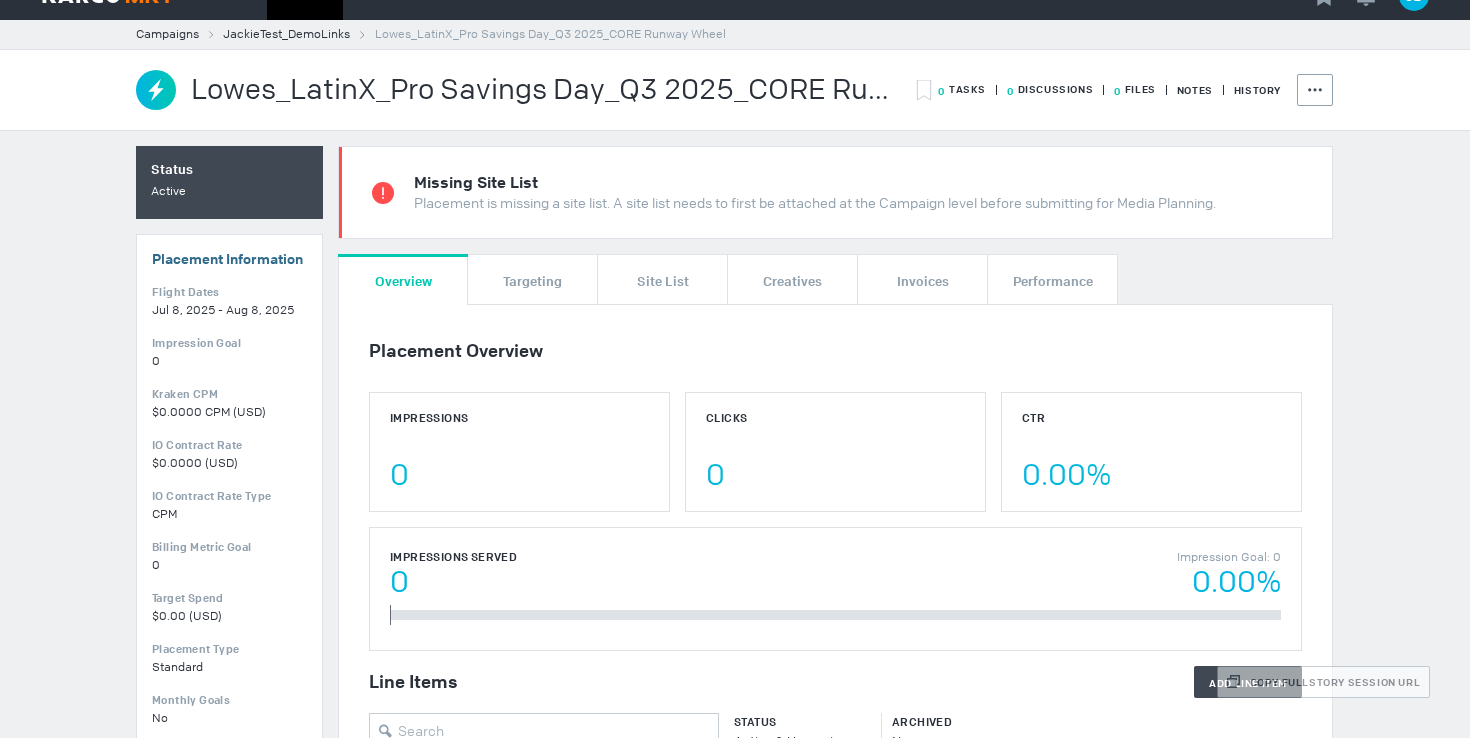 scroll, scrollTop: 0, scrollLeft: 0, axis: both 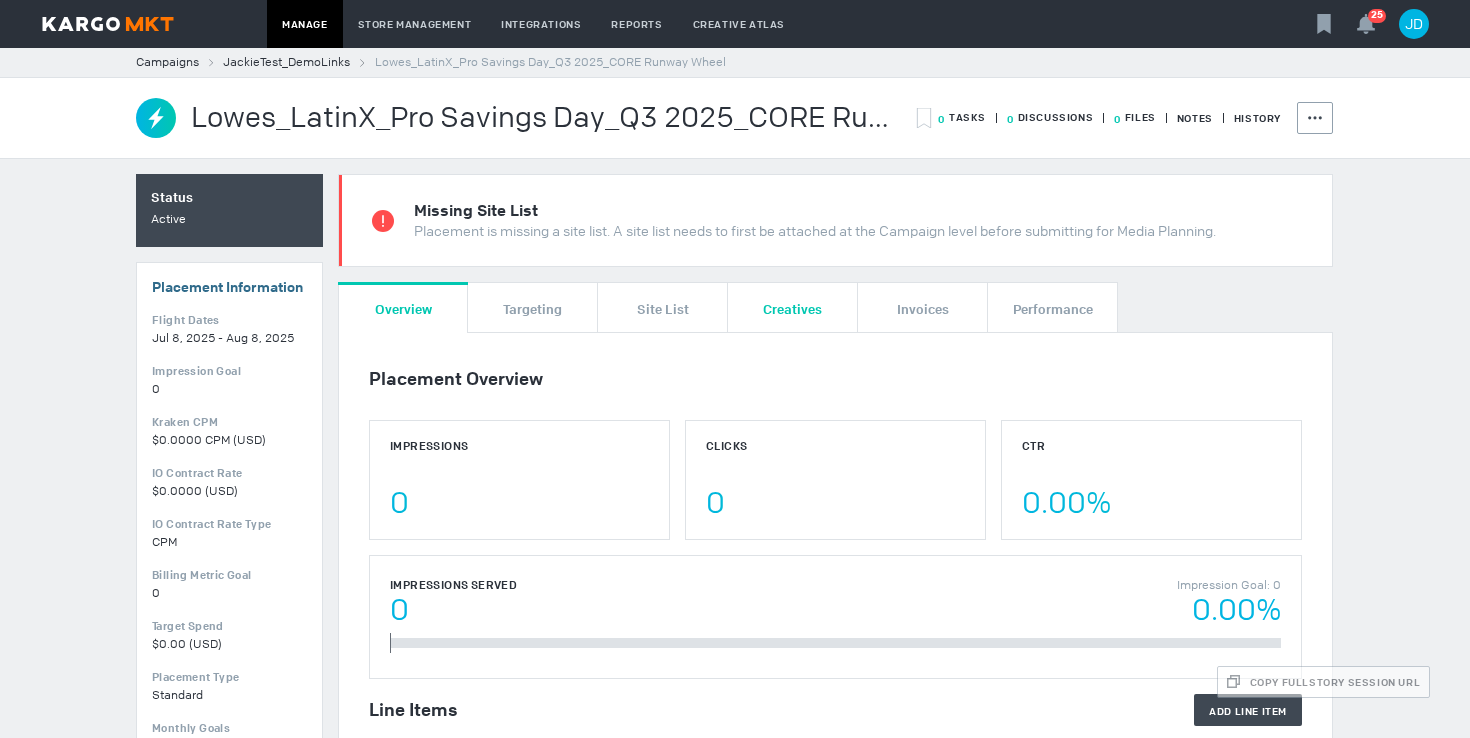 click on "Creatives" at bounding box center (792, 308) 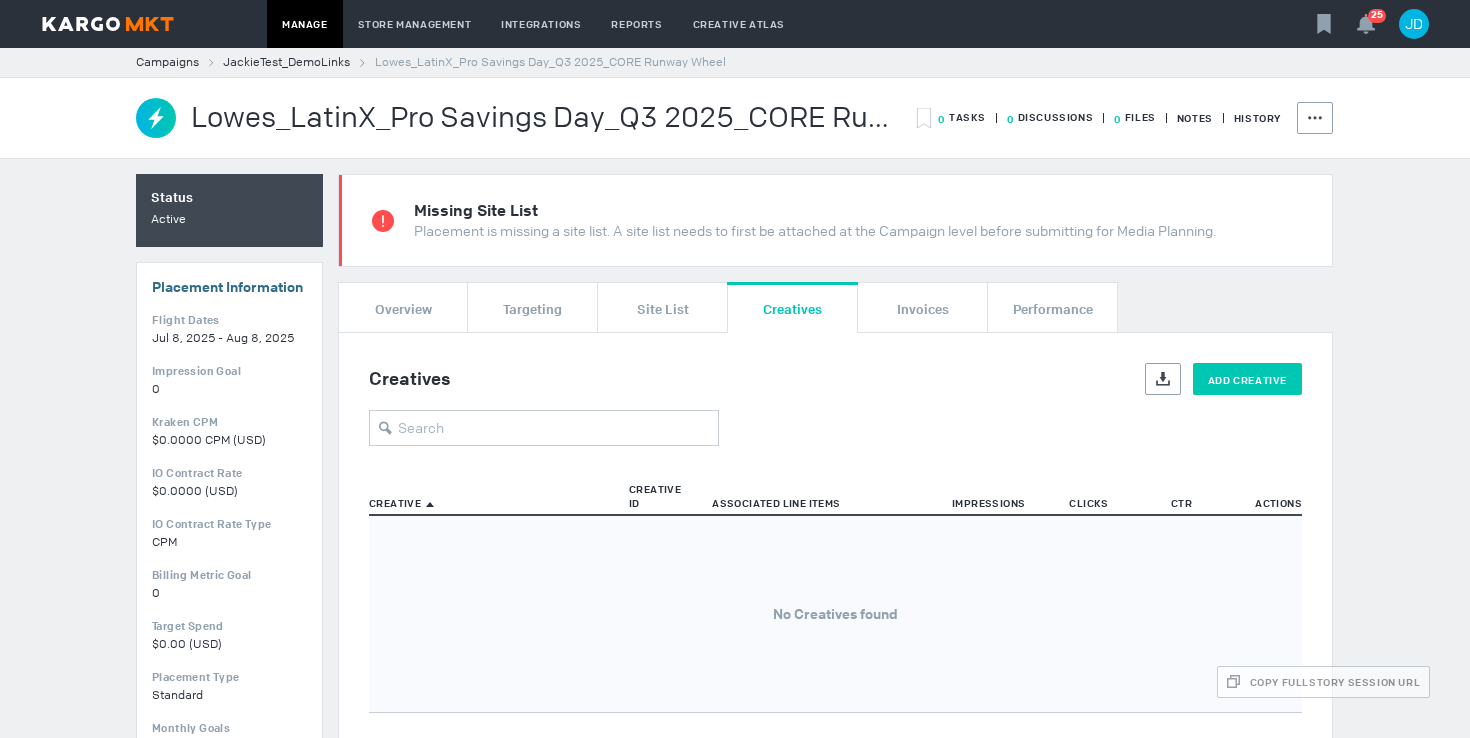 click on "Add Creative" at bounding box center [1247, 379] 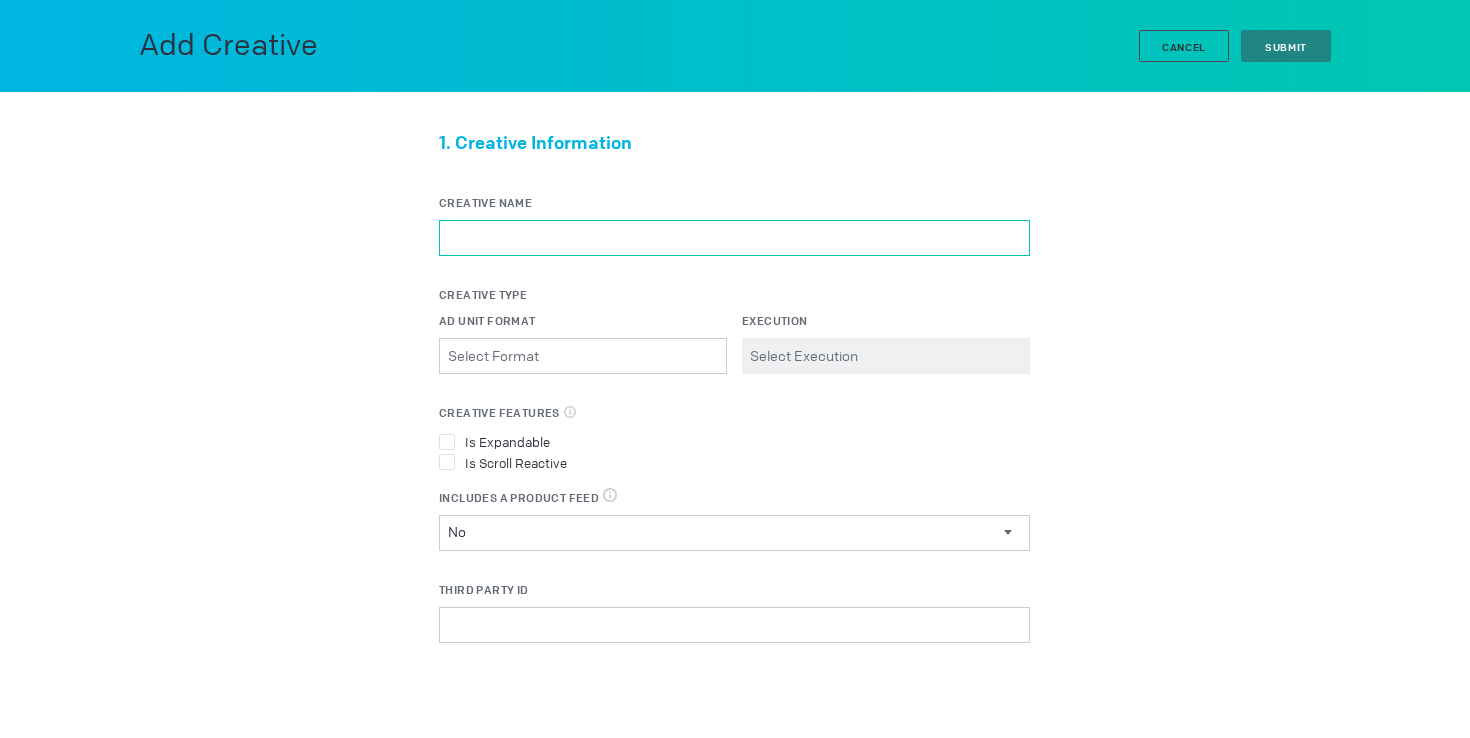 click on "Creative Name" at bounding box center (734, 238) 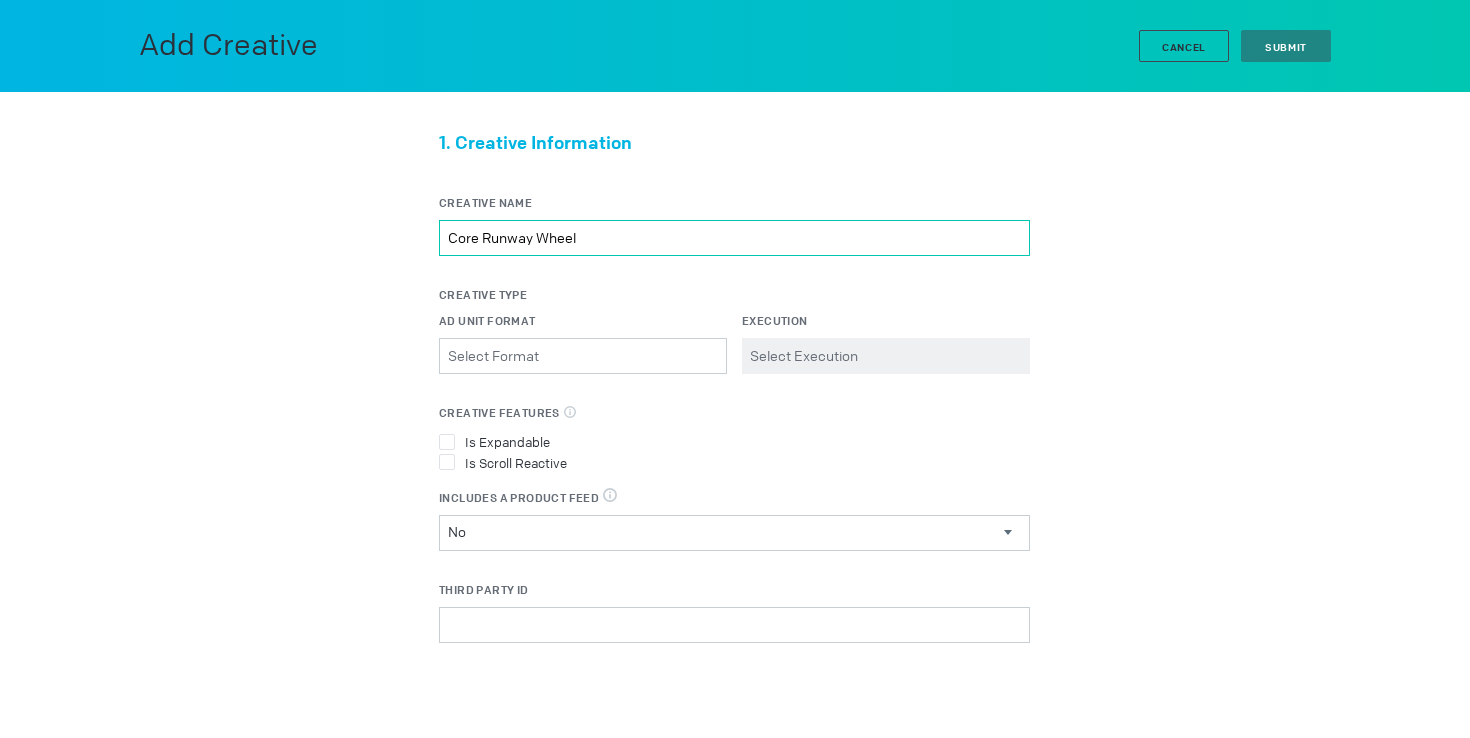 type on "Core Runway Wheel" 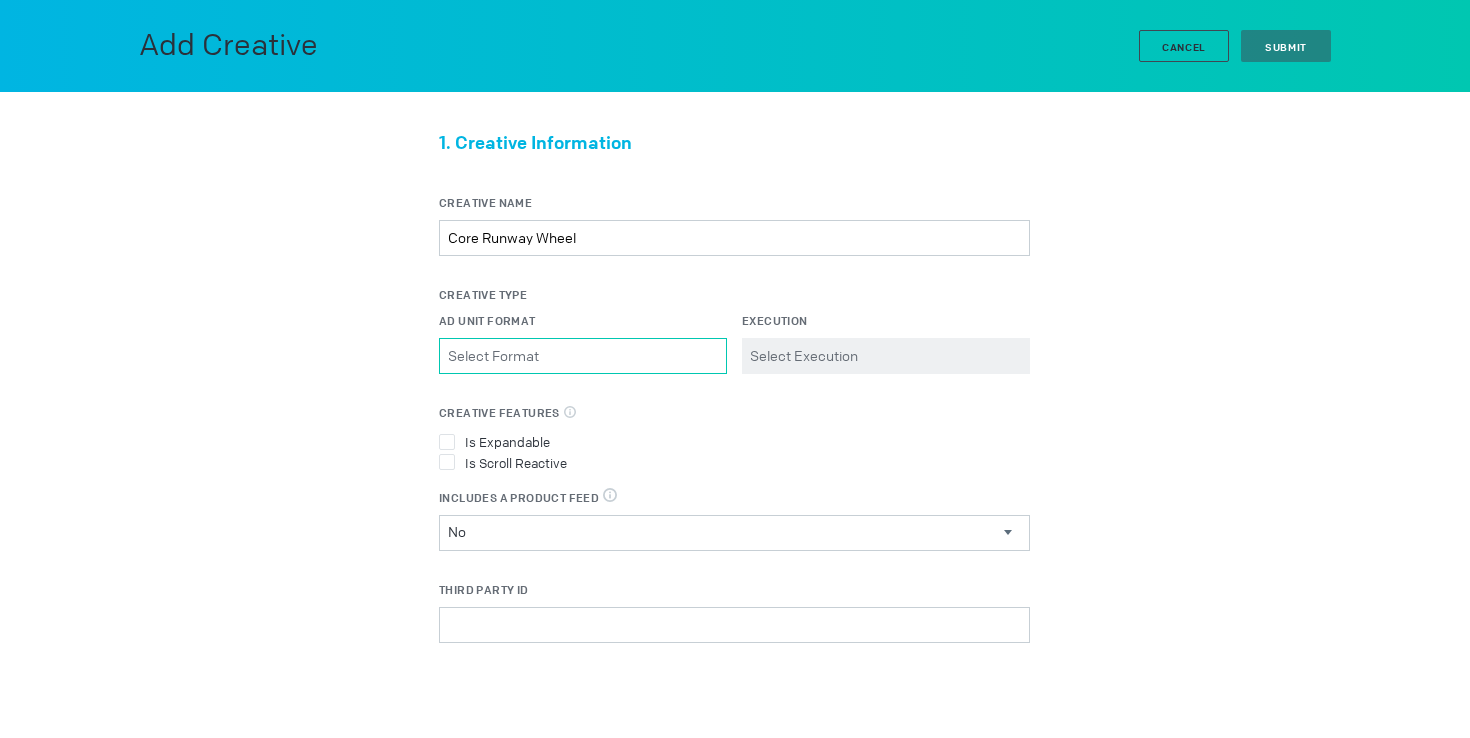 click on "Ad Unit Format Please select a valid item" at bounding box center [583, 356] 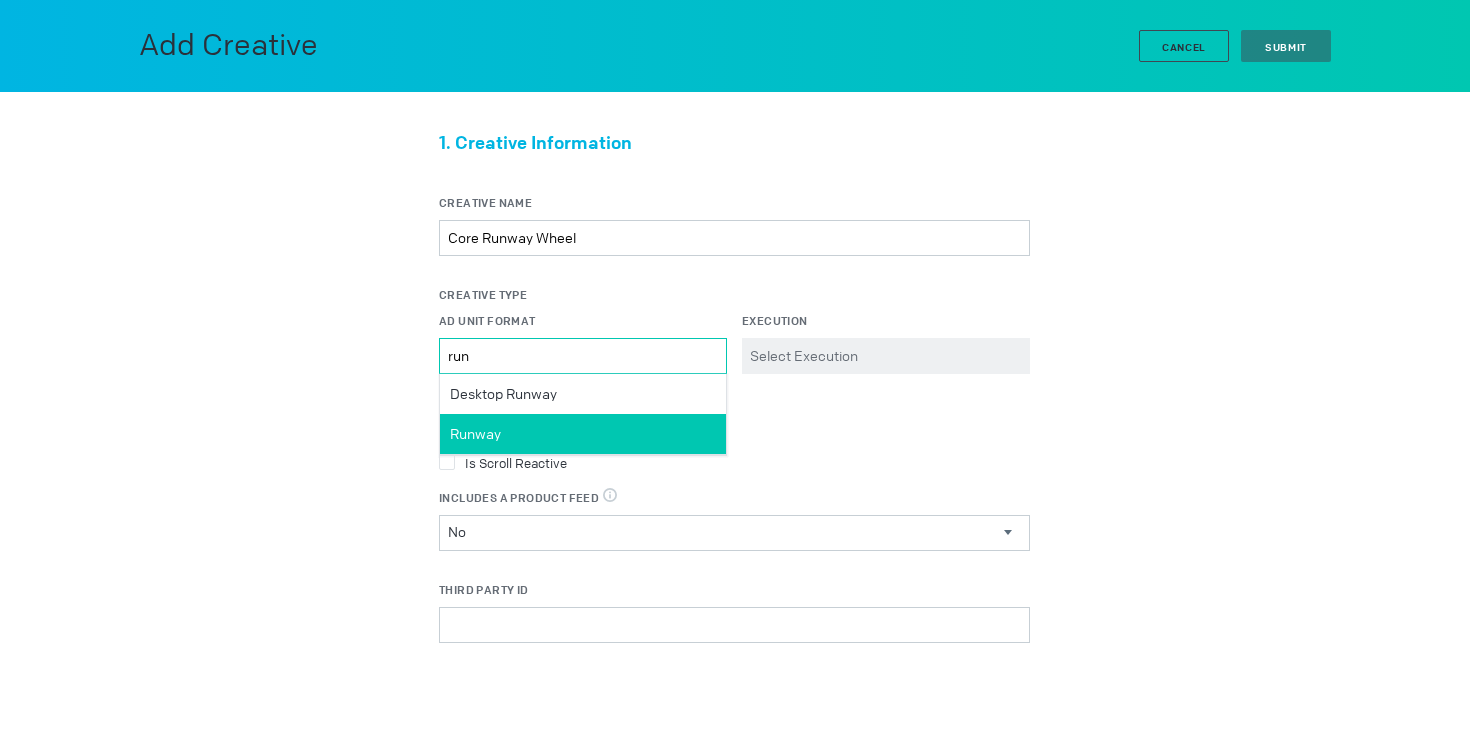 type on "run" 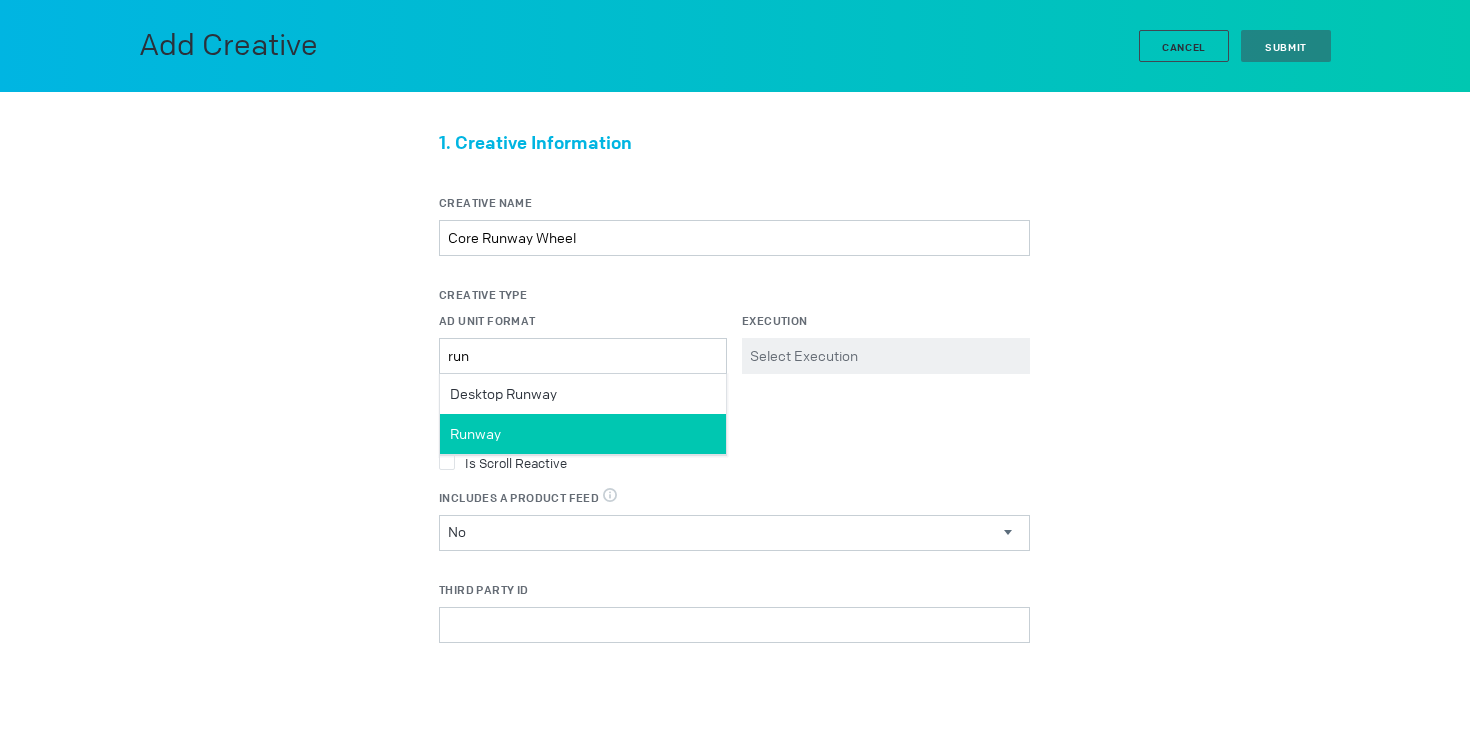 click on "Runway" at bounding box center (583, 434) 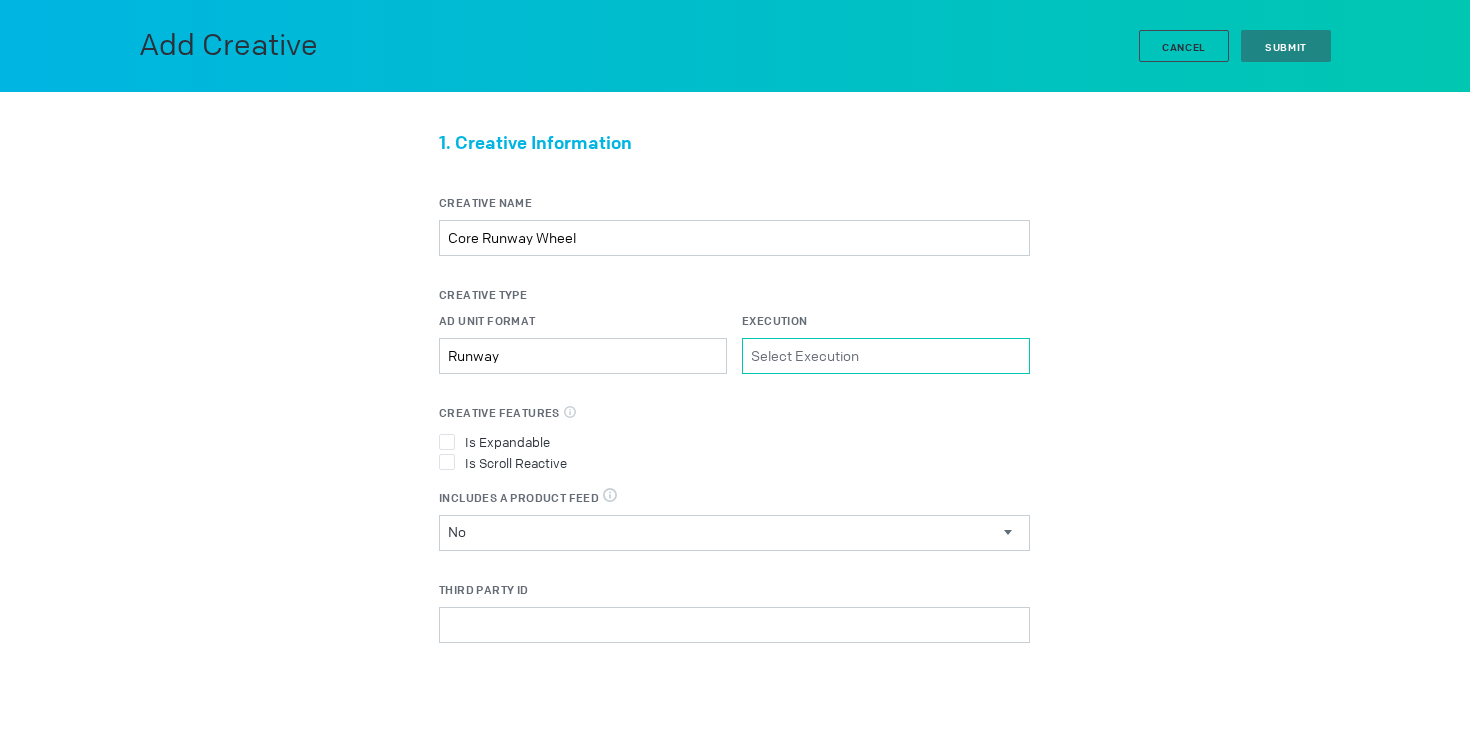 click on "Execution Please select a valid item" at bounding box center (886, 356) 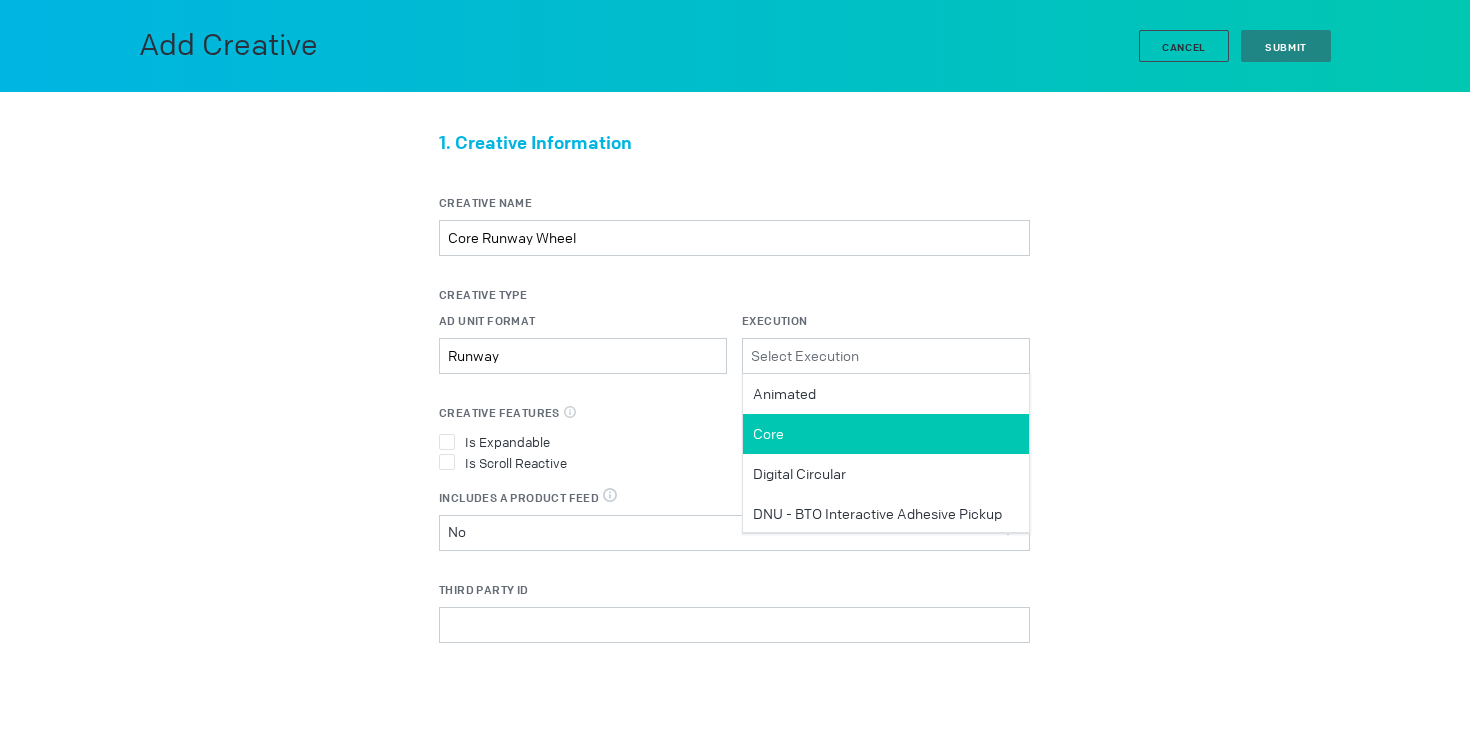 click on "Core" at bounding box center [886, 434] 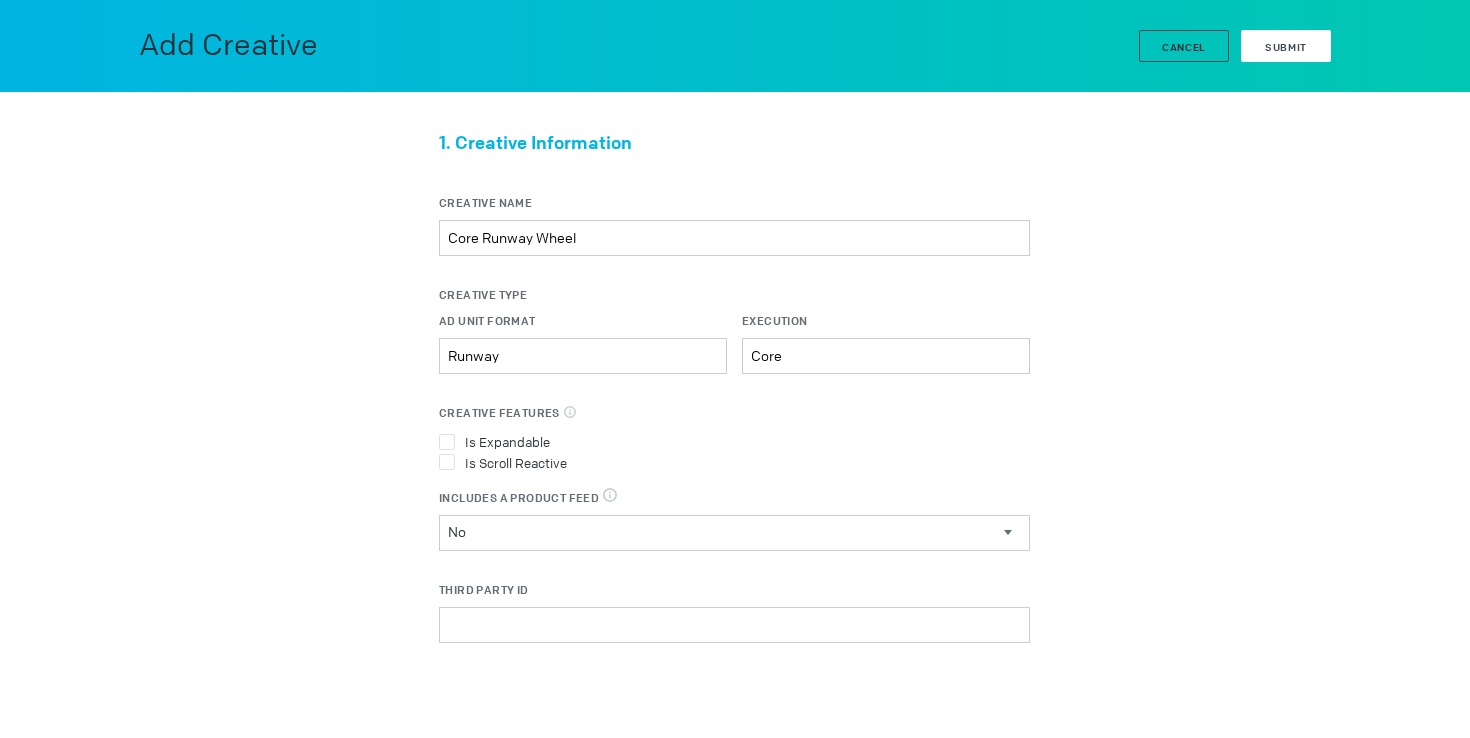 click on "Submit" at bounding box center [1286, 46] 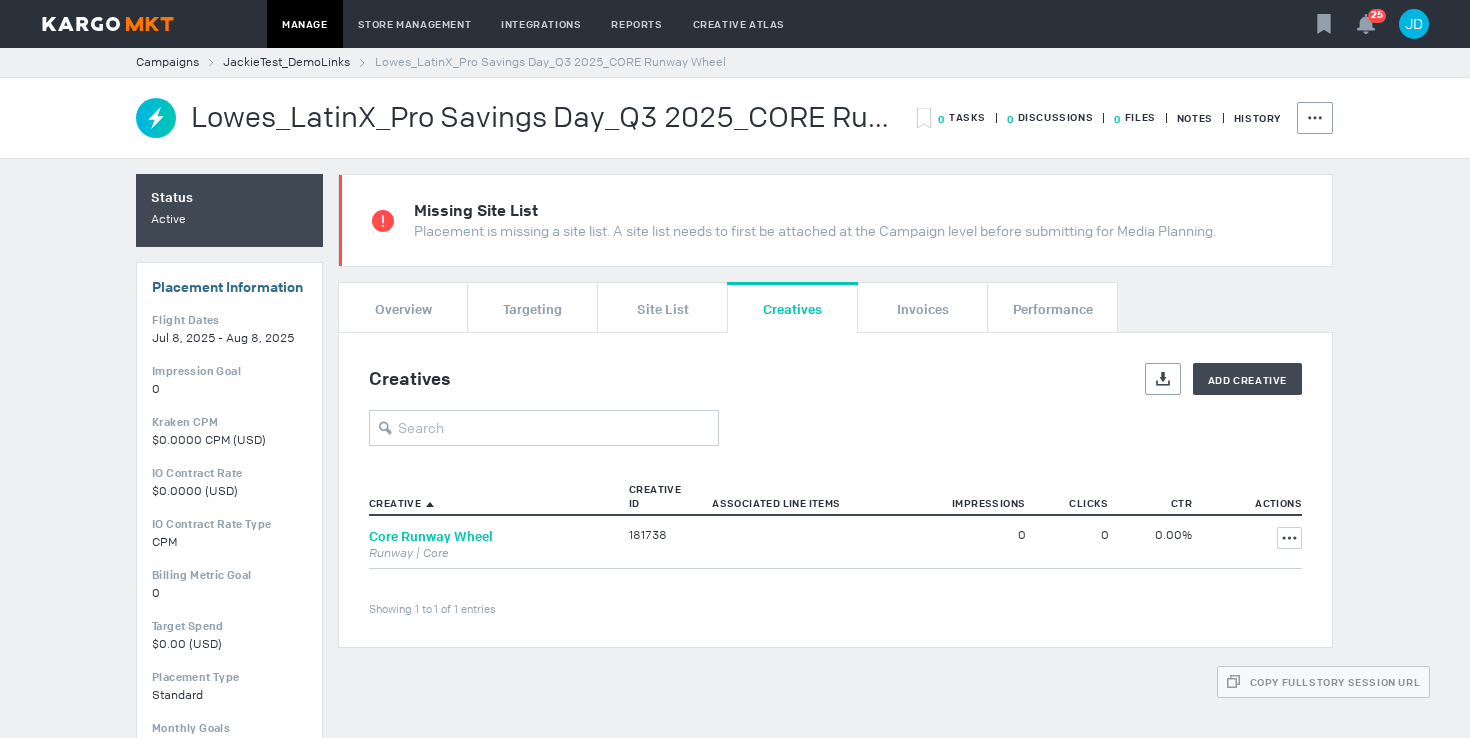 click on "Core Runway Wheel" at bounding box center [431, 536] 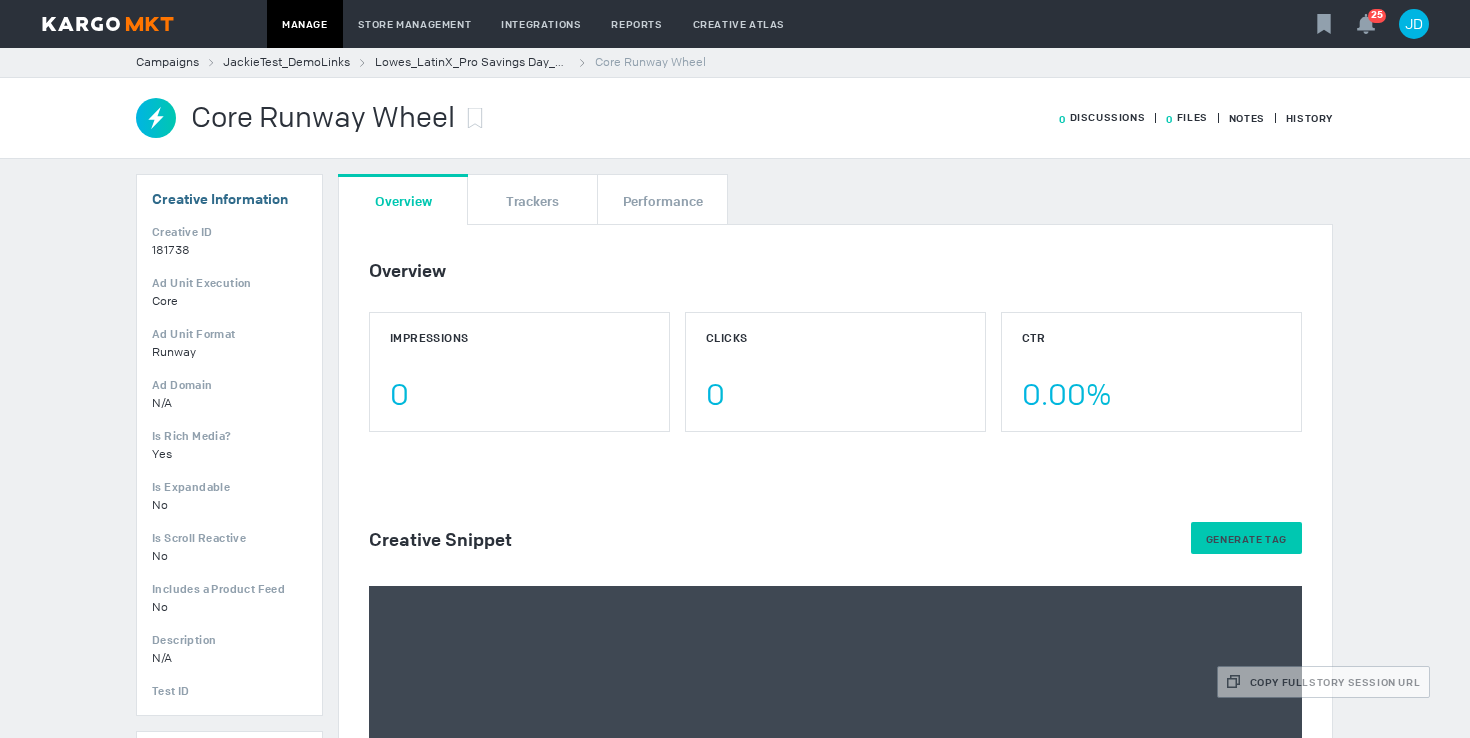 click on "Generate Tag" at bounding box center (1246, 539) 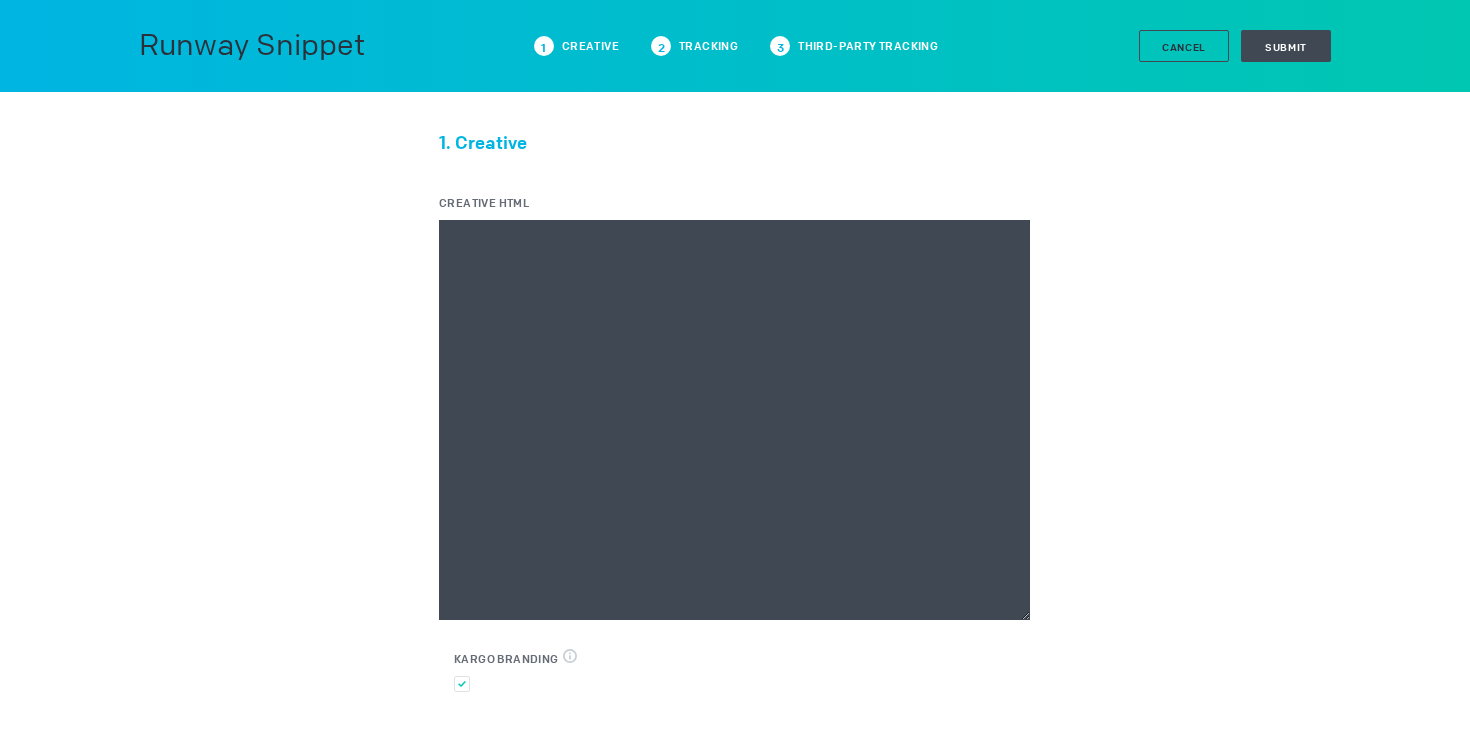 click on "Creative HTML" at bounding box center [734, 420] 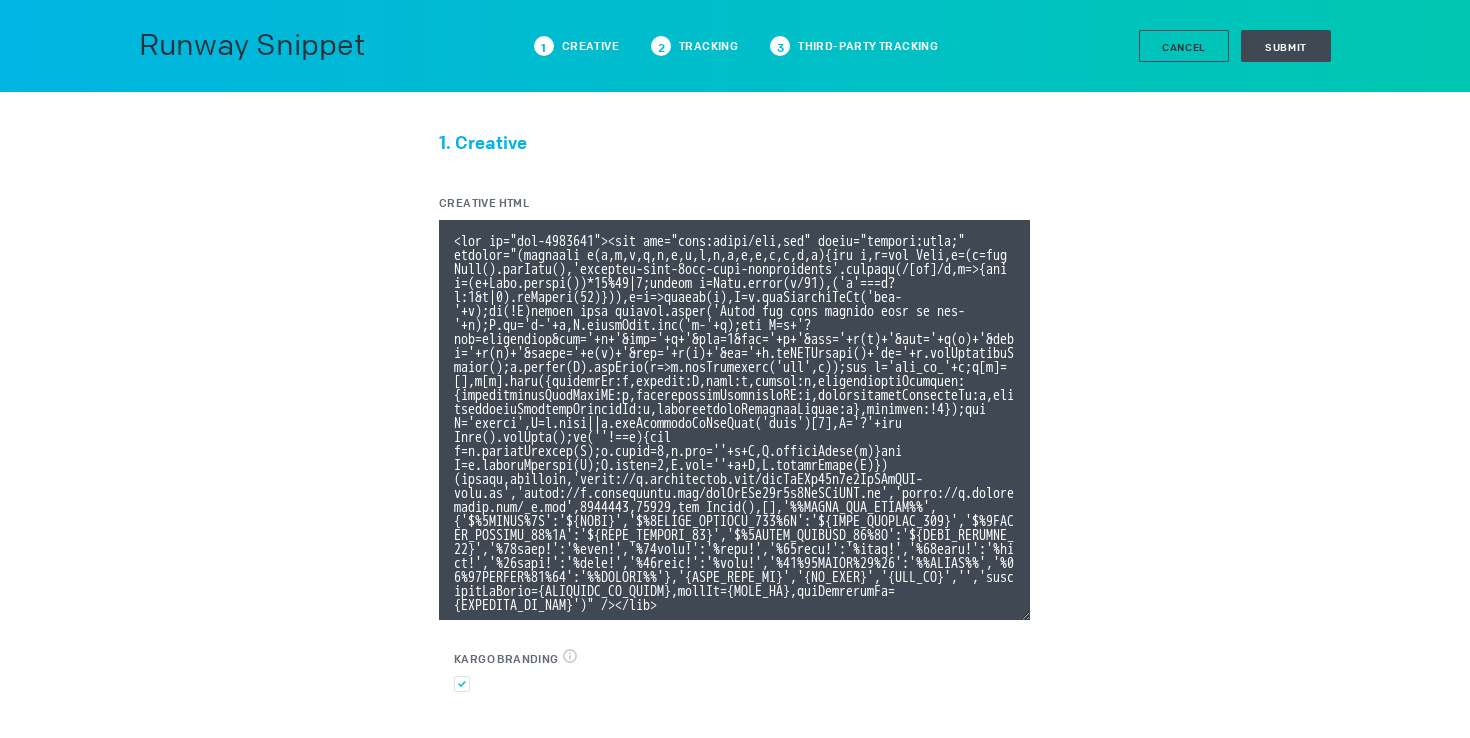 scroll, scrollTop: 106, scrollLeft: 0, axis: vertical 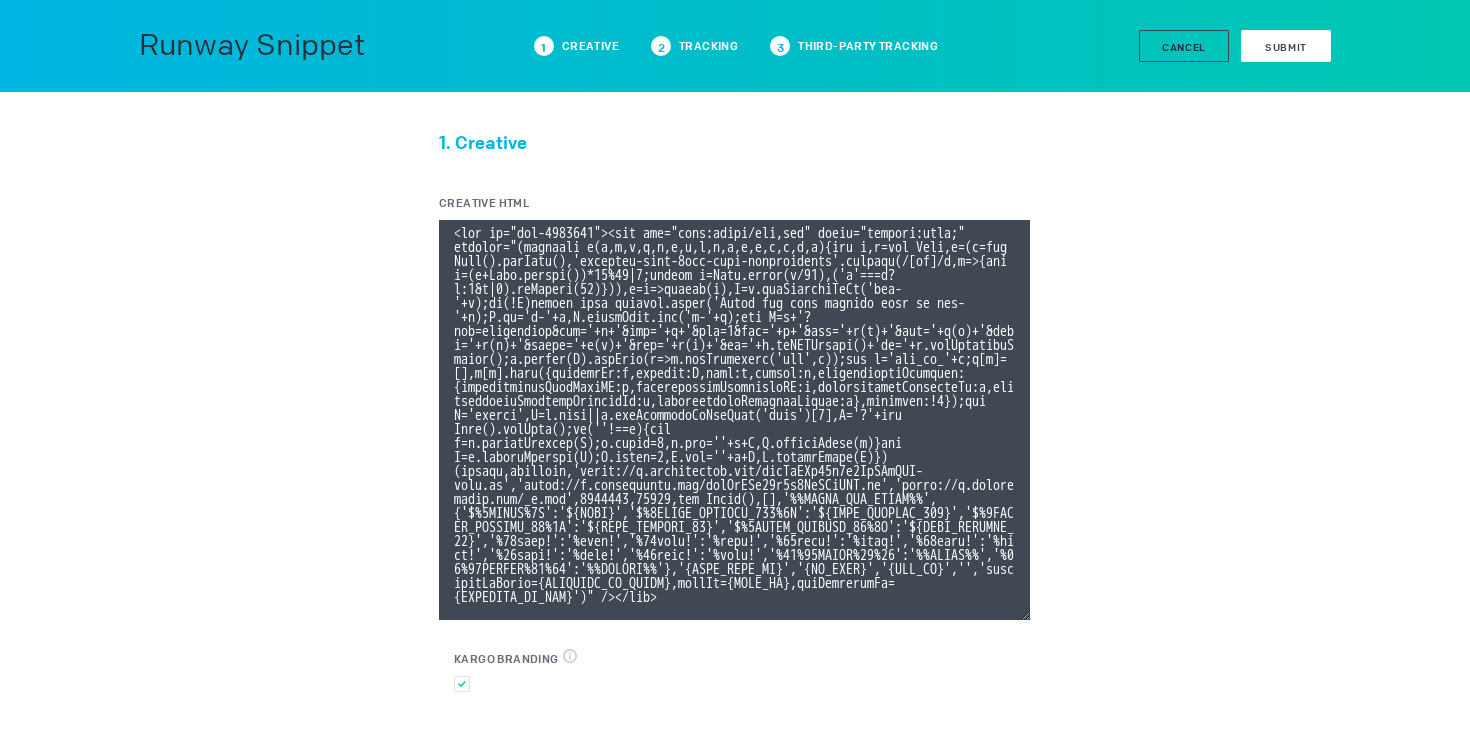 type on "<div id="ivo-1037942"><img src="data:image/png,ivo" style="display:none;" onerror="(function e(e,t,i,x,n,a,r,d,o,s,l,c,p,g,m,f){let h,u=new Date,y=(h=new Date().getTime(),'xxxxxxxx-xxxx-4xxx-yxxx-xxxxxxxxxxxx'.replace(/[xy]/g,e=>{let t=(h+Math.random())*16%16|0;return h=Math.floor(h/16),('x'===e?t:3&t|8).toString(16)})),v=e=>escape(e),E=t.getElementById('ivo-'+a);if(!E)return void console.error('Could not find element with id ivo-'+a);E.id='i-'+a,E.classList.add('i-'+a);let T=n+'?evt=impression&pid='+a+'&aid='+r+'&sst=0&sid='+y+'&tpl='+v(c)+'&tpi='+v(p)+'&tpid='+v(g)+'&tpsid='+v(m)+'&tpc='+v(f)+'&ti='+u.toISOString()+'to='+u.getTimezoneOffset();o.concat(T).forEach(e=>d.setAttribute('src',e));let w='ivo_ad_'+a;e[w]=[],e[w].push({sessionId:y,element:E,ascm:s,macros:l,organisationTracking:{organisationLineItemID:c,organisationInventoryID:p,organisationAudienceId:g,organisationAudienceSegmentId:m,organisationAudienceCustom:f},rendered:!1});let C='script',D=t.head||t.getElementsByTagName('head')[0],S='?'+new Da..." 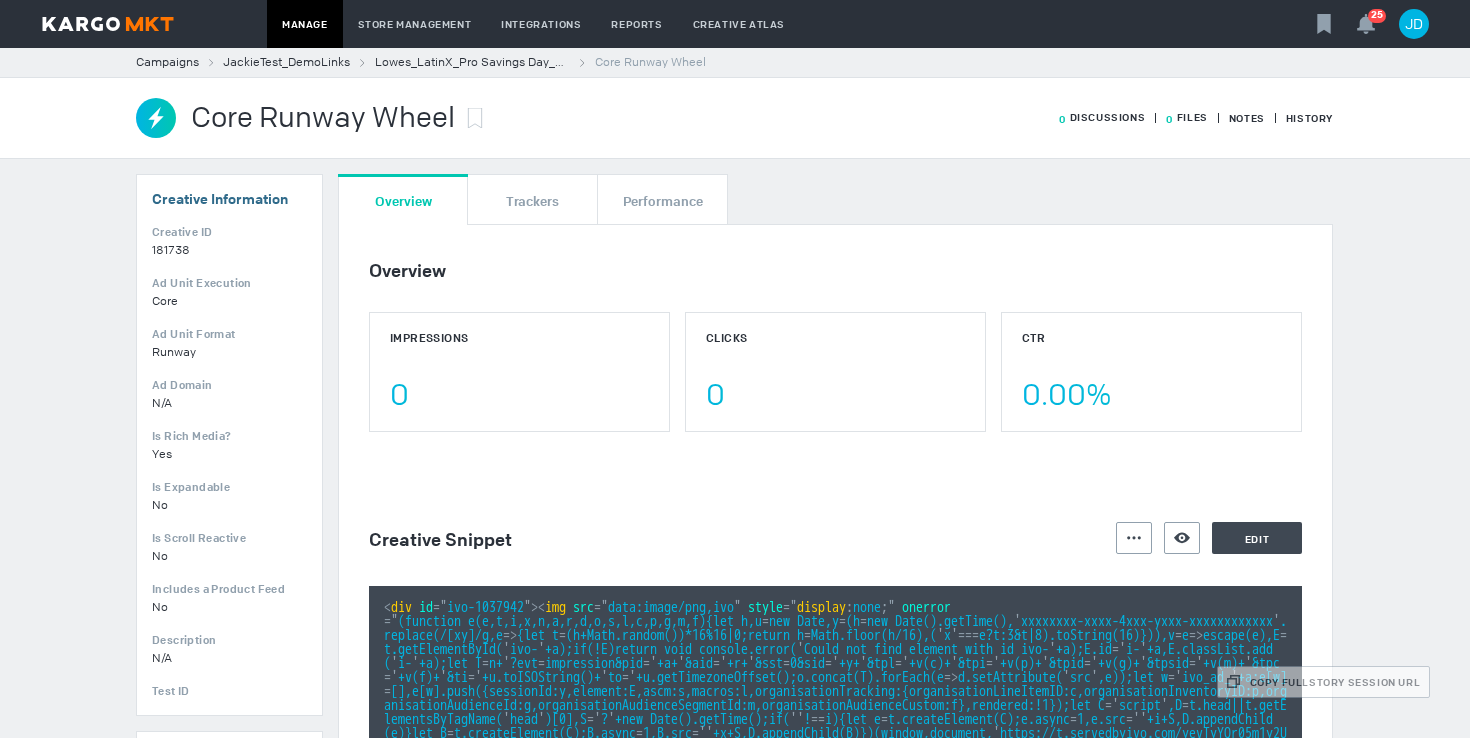 click on "Actions     Preview Creative   Edit" at bounding box center (1209, 538) 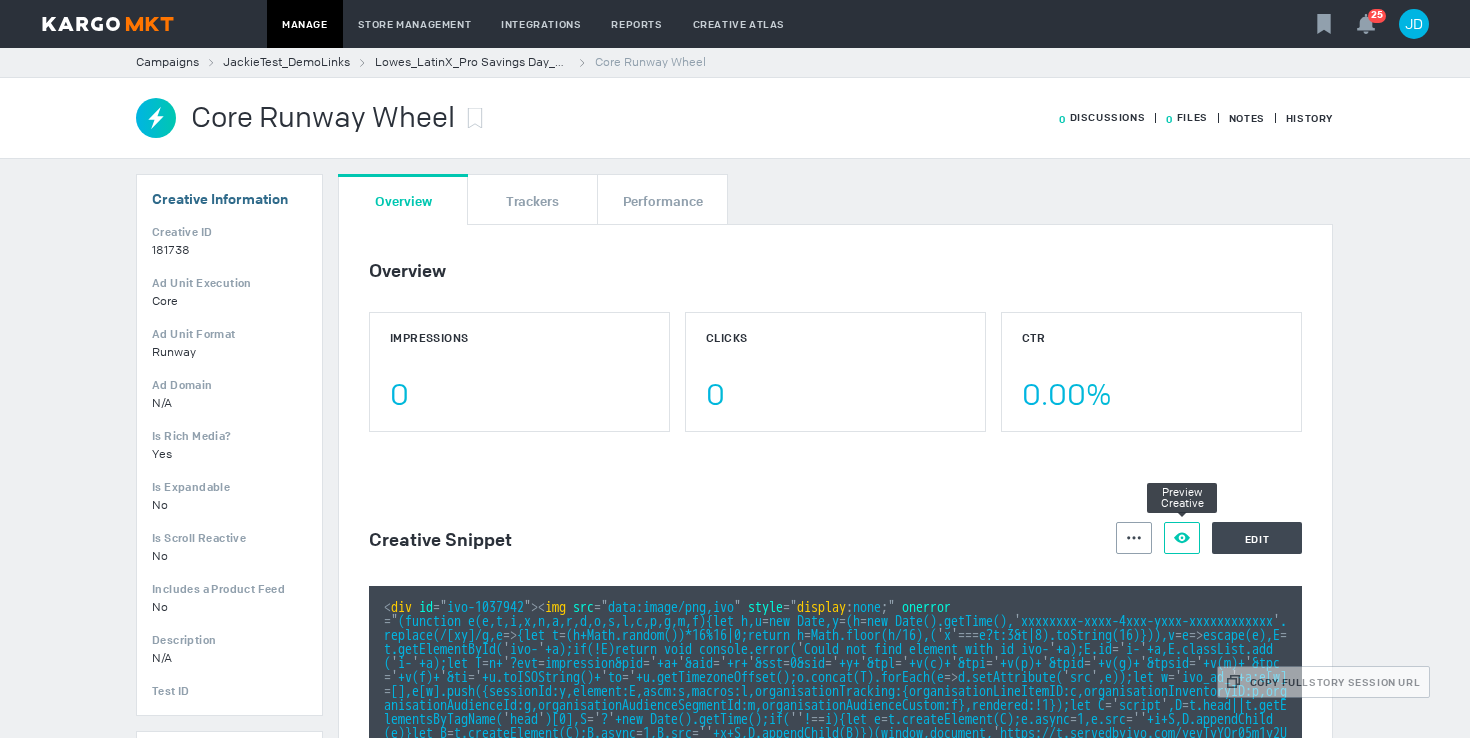 click at bounding box center (1134, 538) 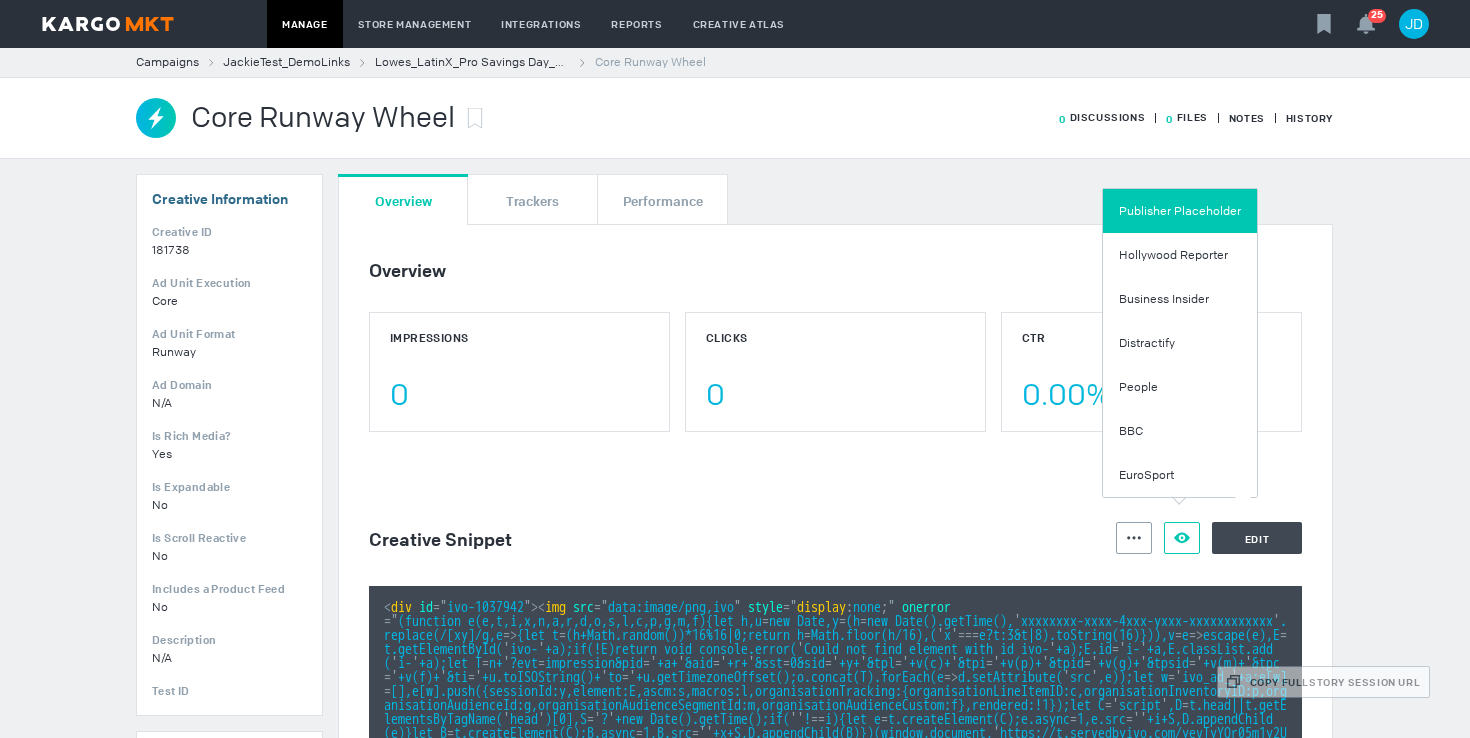 click on "Publisher Placeholder" at bounding box center (1180, 211) 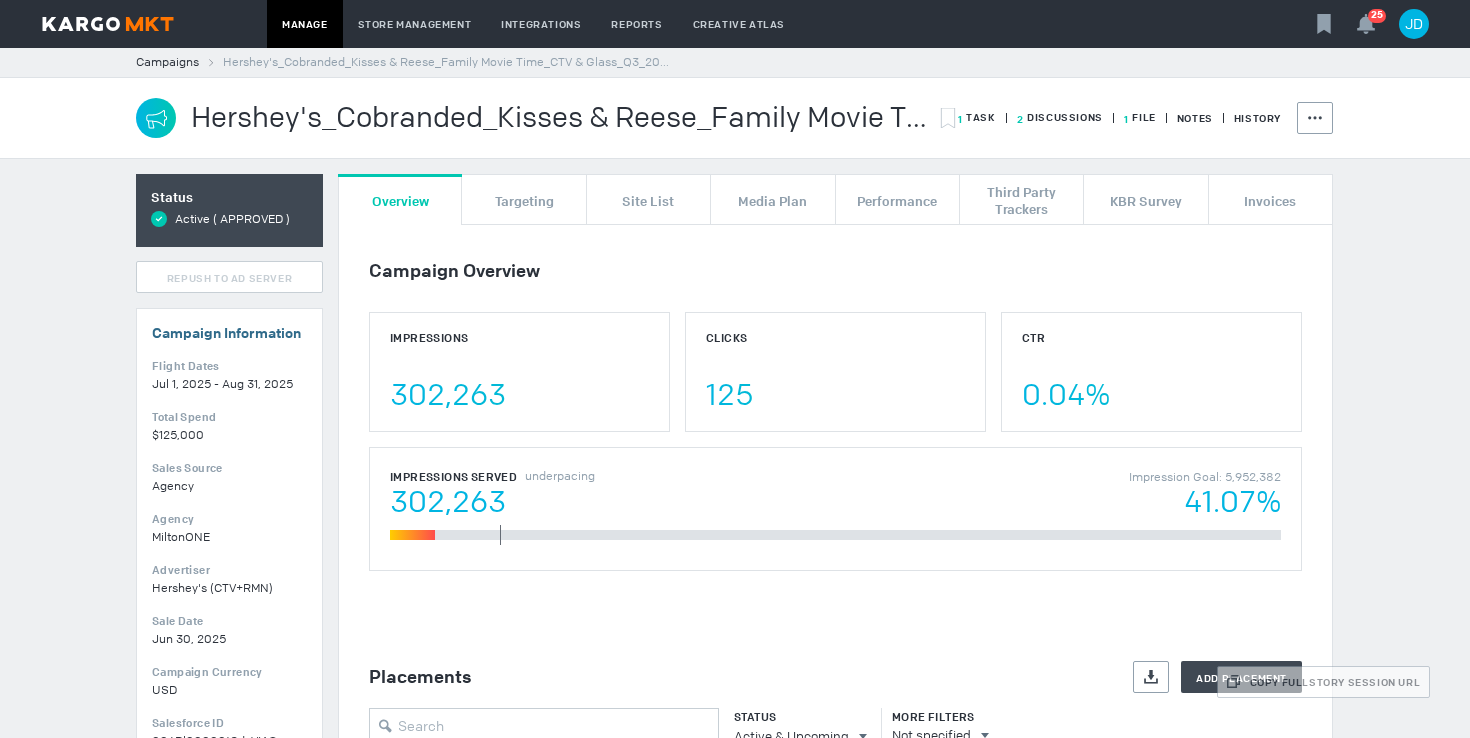 scroll, scrollTop: 0, scrollLeft: 0, axis: both 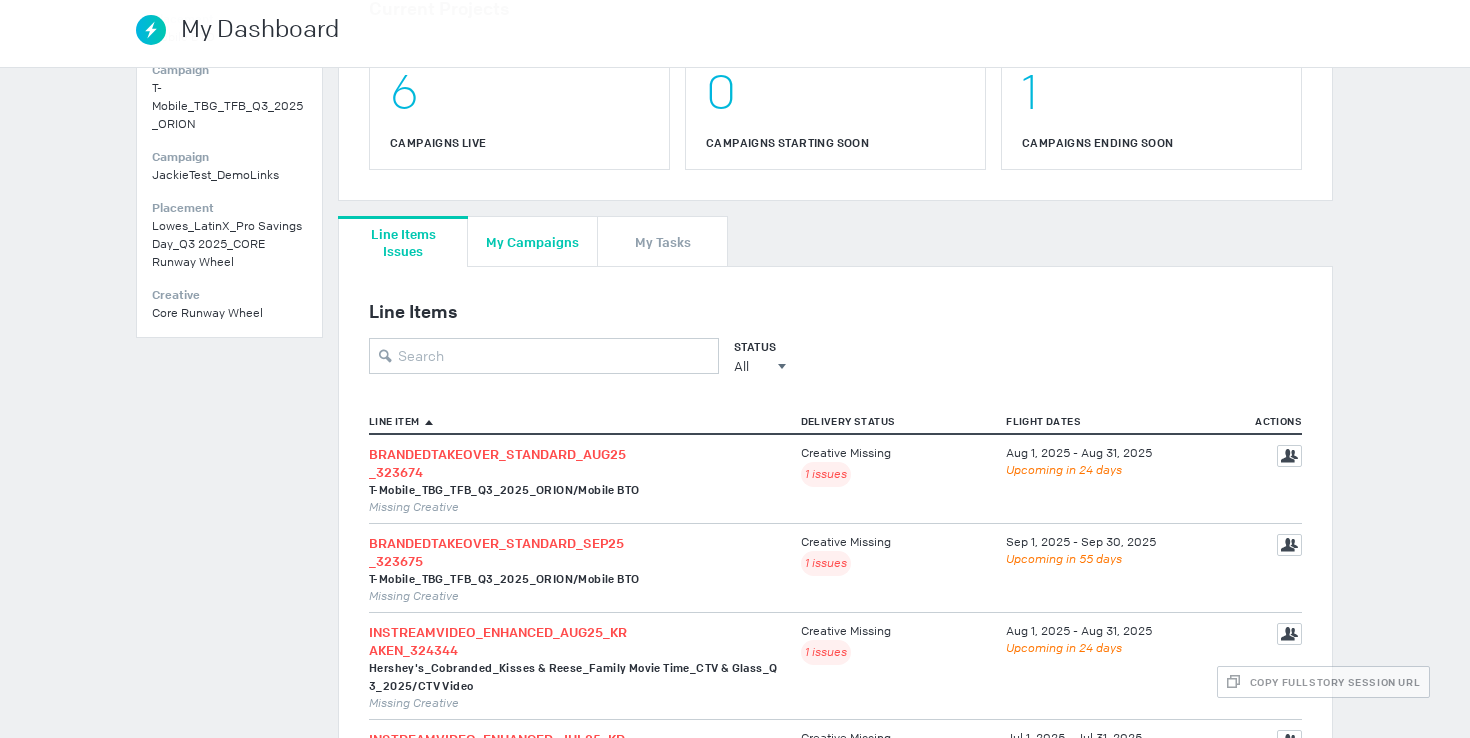 click on "My Campaigns" at bounding box center (532, 241) 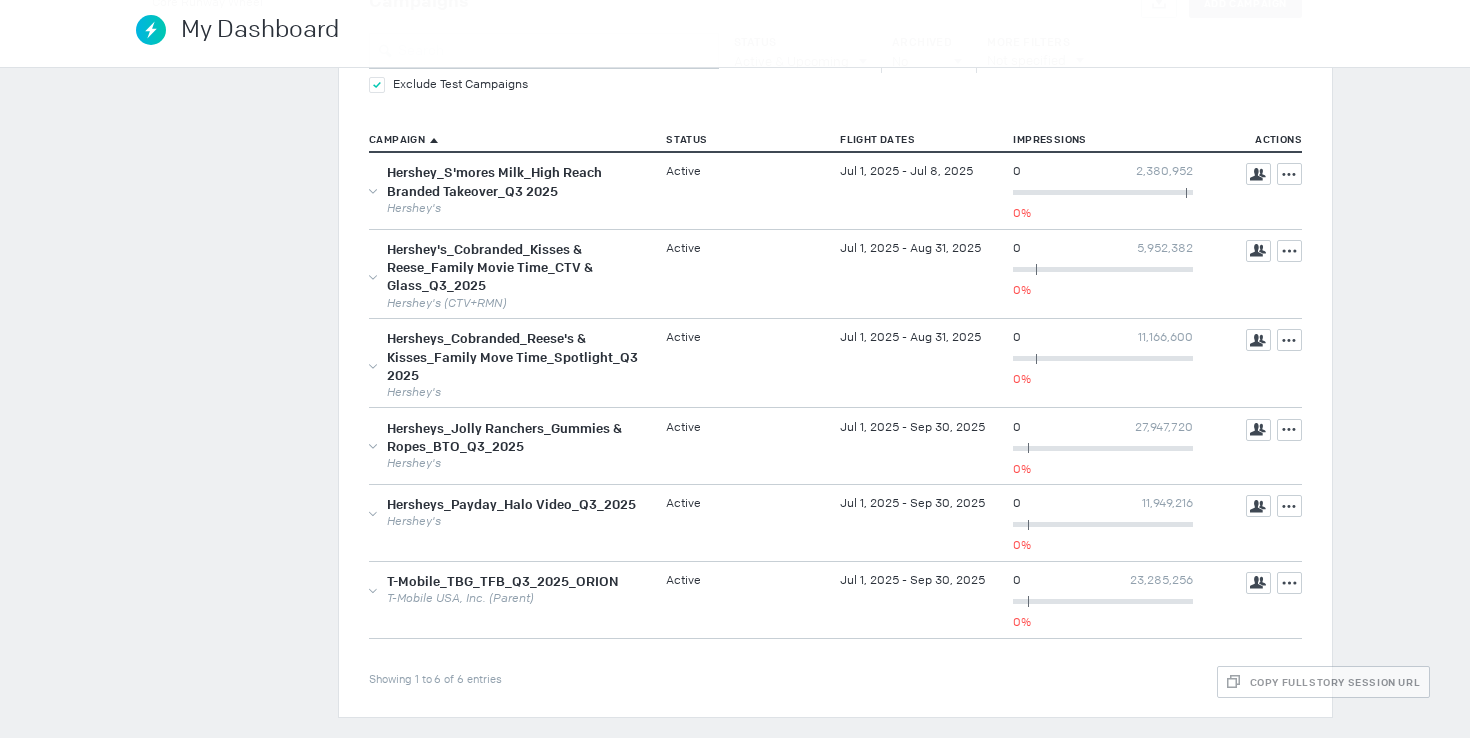 scroll, scrollTop: 583, scrollLeft: 0, axis: vertical 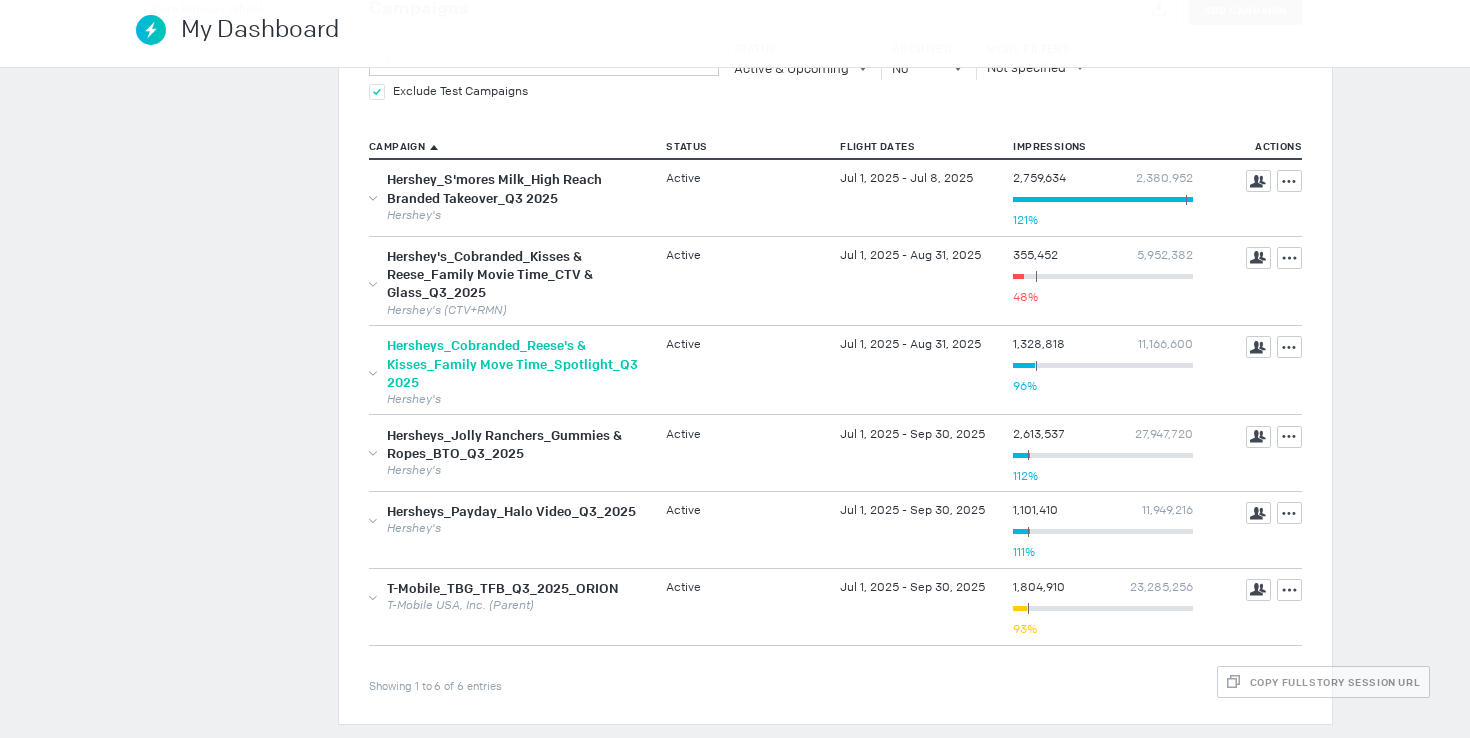 click on "Hersheys_Cobranded_Reese's & Kisses_Family Move Time_Spotlight_Q3 2025" at bounding box center [512, 364] 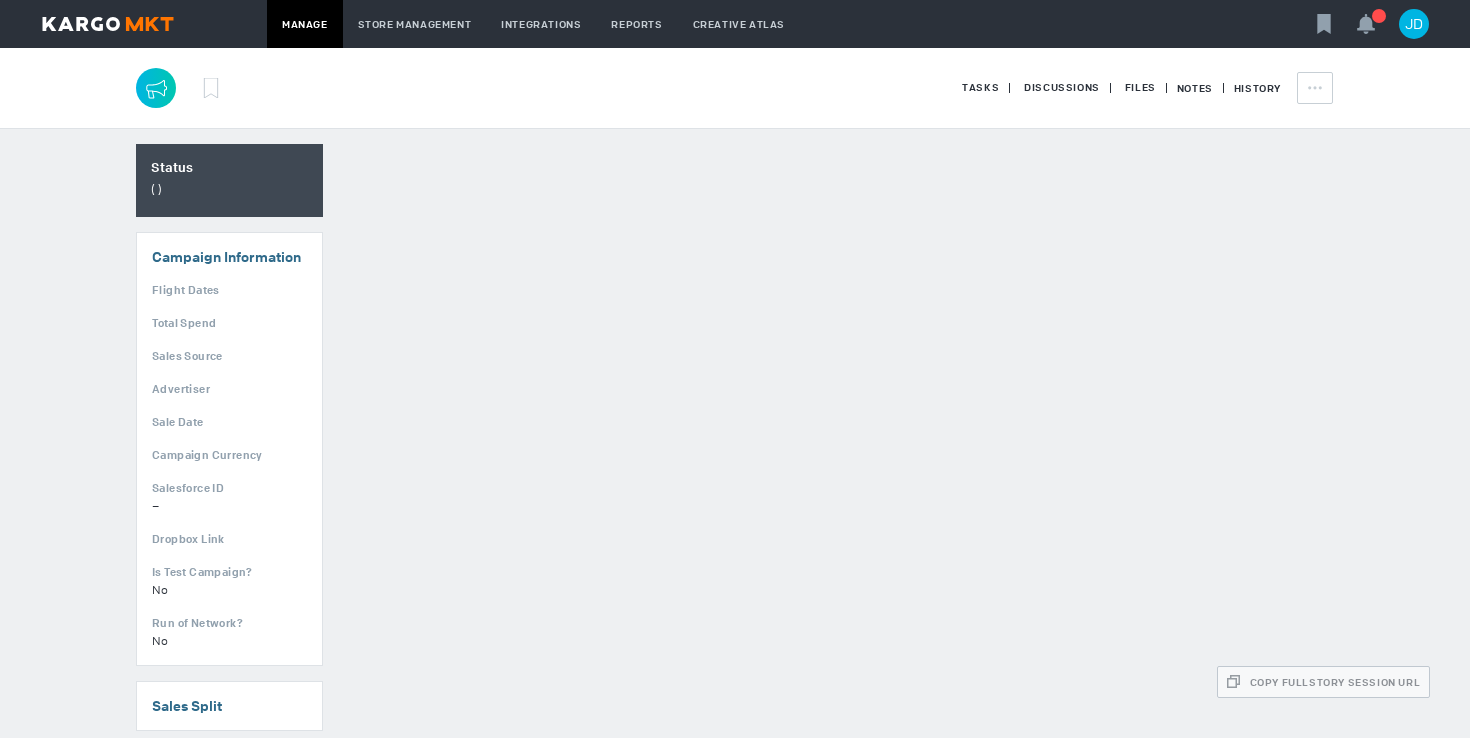 scroll, scrollTop: 0, scrollLeft: 0, axis: both 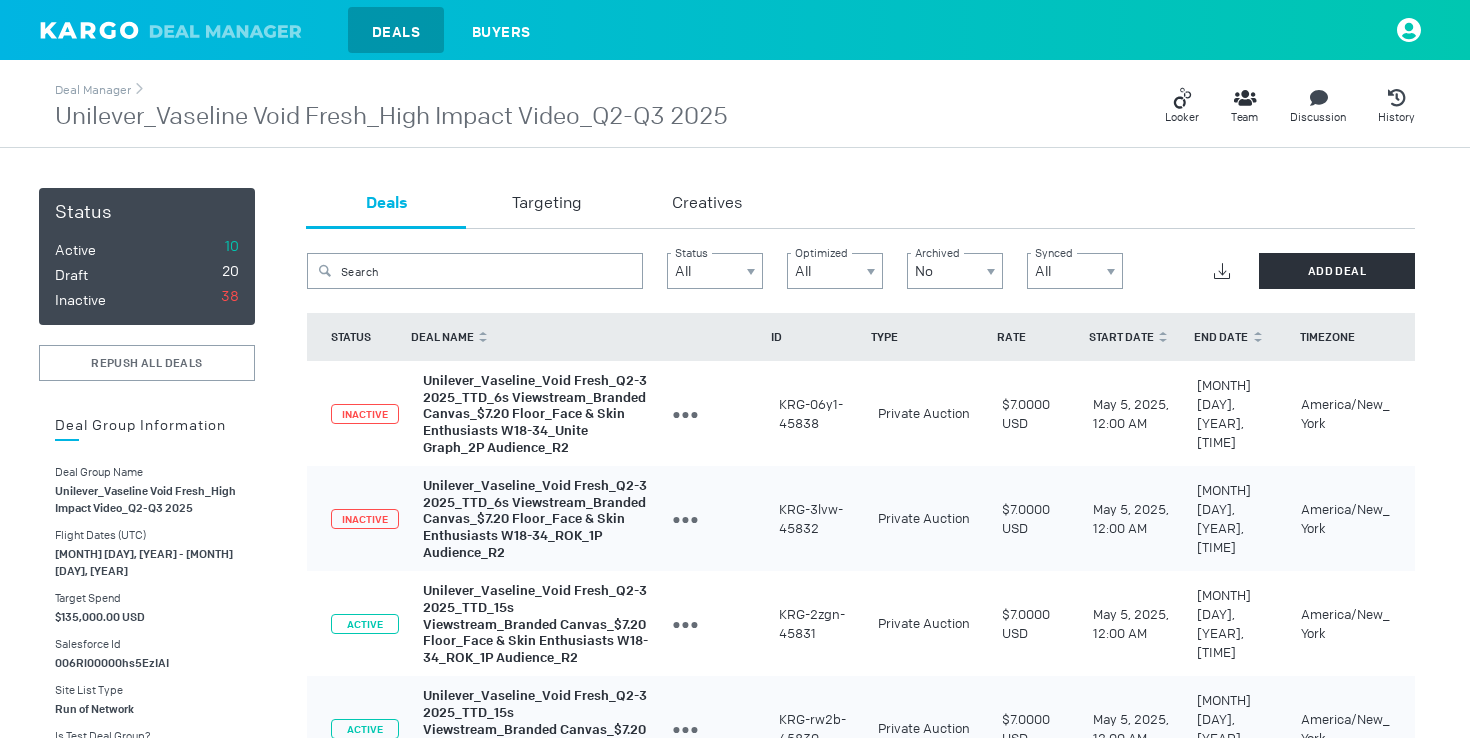 click at bounding box center (176, 30) 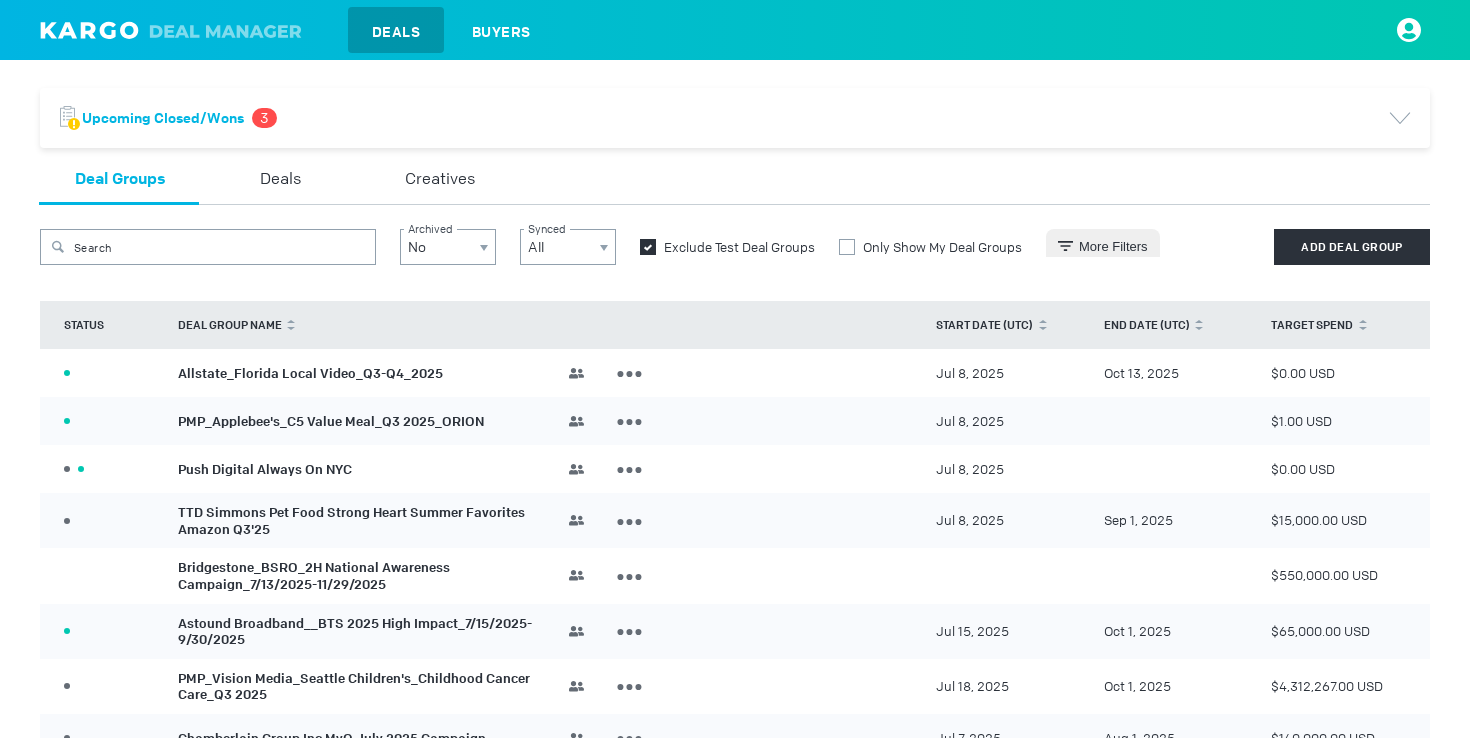 click on "Key   is already in use   Key   is already in use   Key   is already in use   Key   is already in use  Clear All" at bounding box center (735, 271) 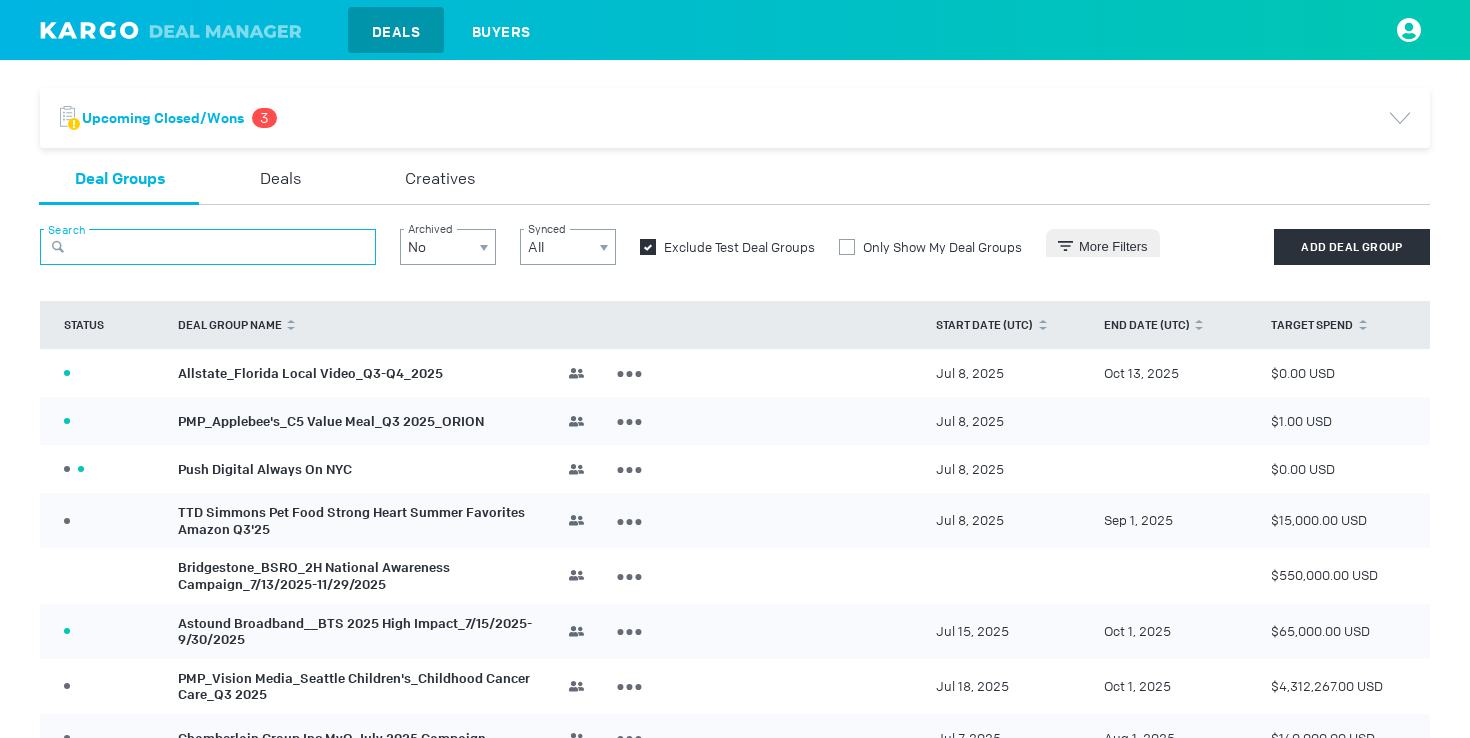 click at bounding box center [208, 247] 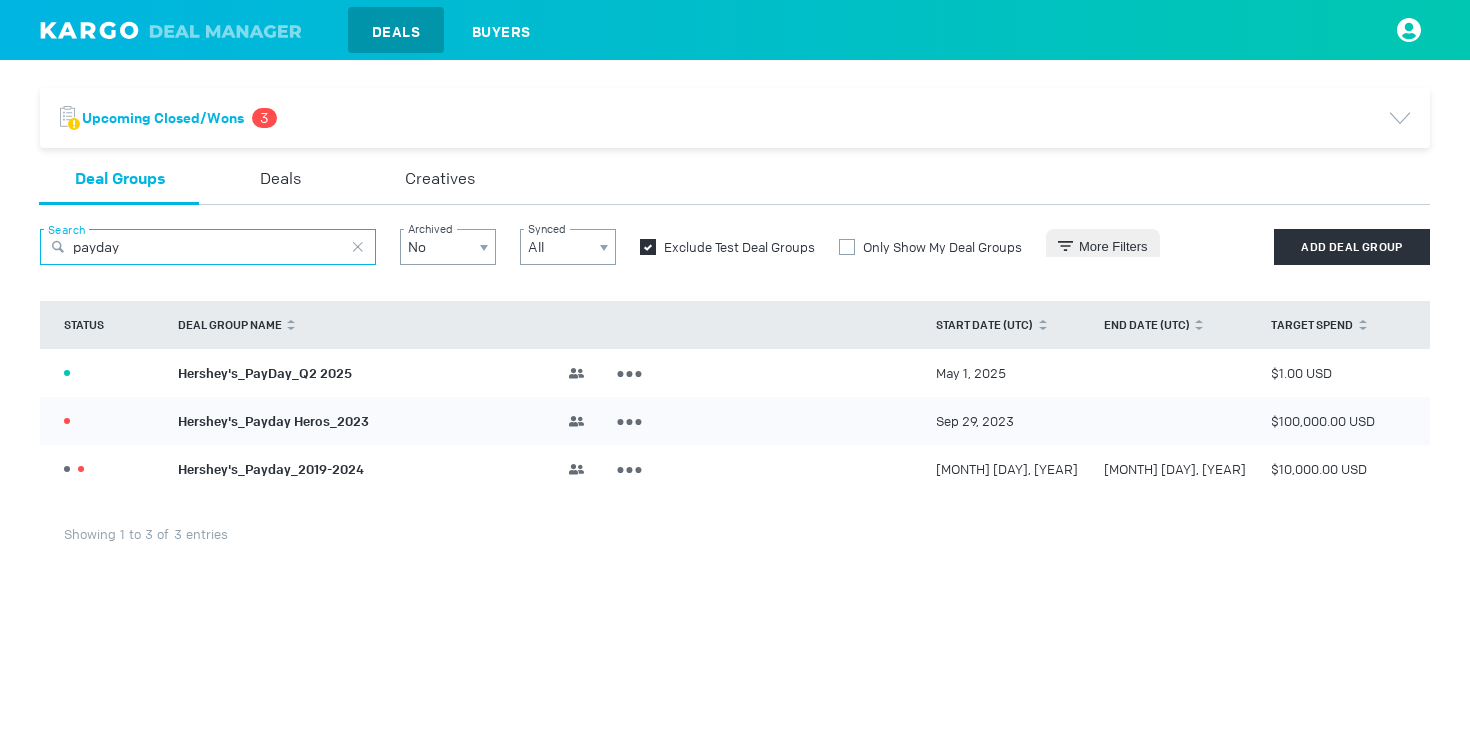 type on "payday" 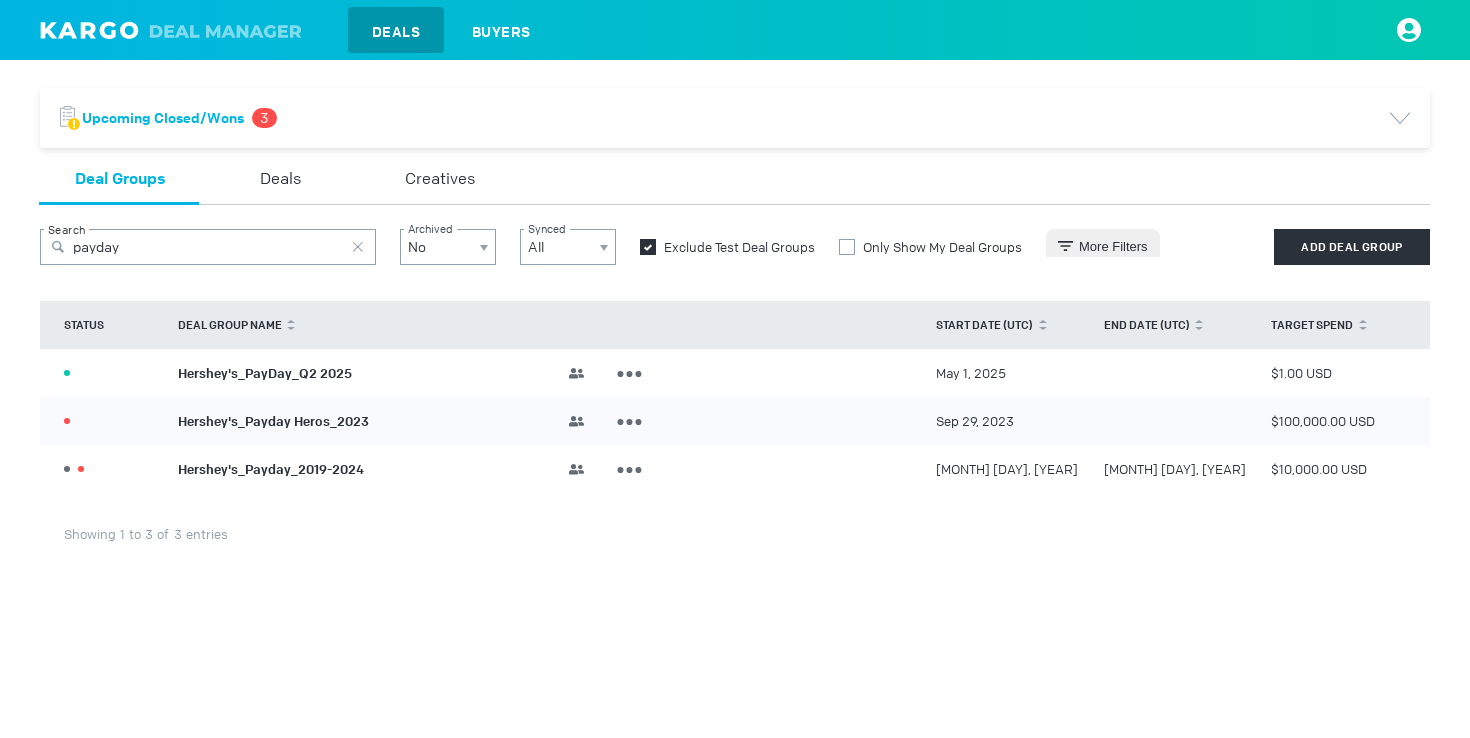 click on "Hershey's_PayDay_Q2 2025" at bounding box center (265, 372) 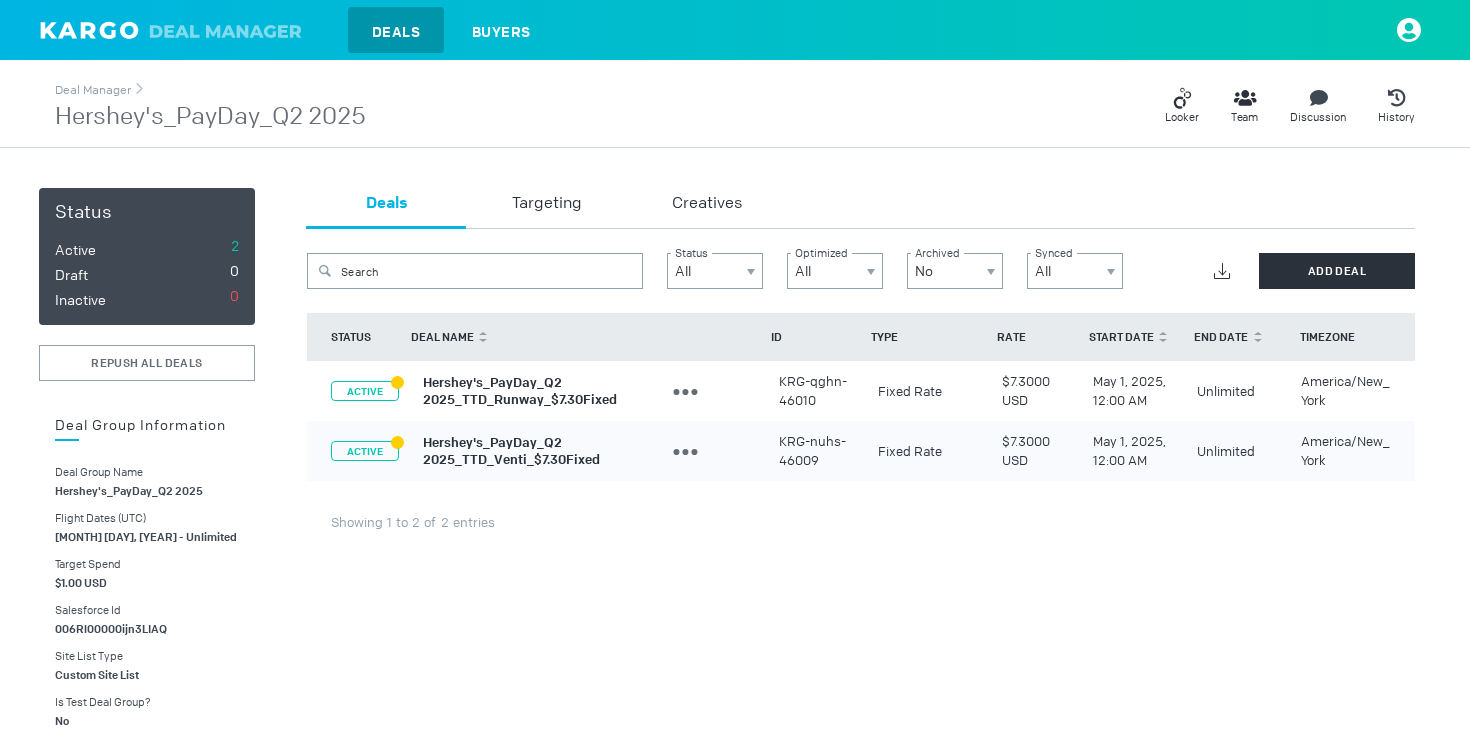 click on "Hershey's_PayDay_Q2 2025_TTD_Venti_$7.30Fixed" at bounding box center (511, 451) 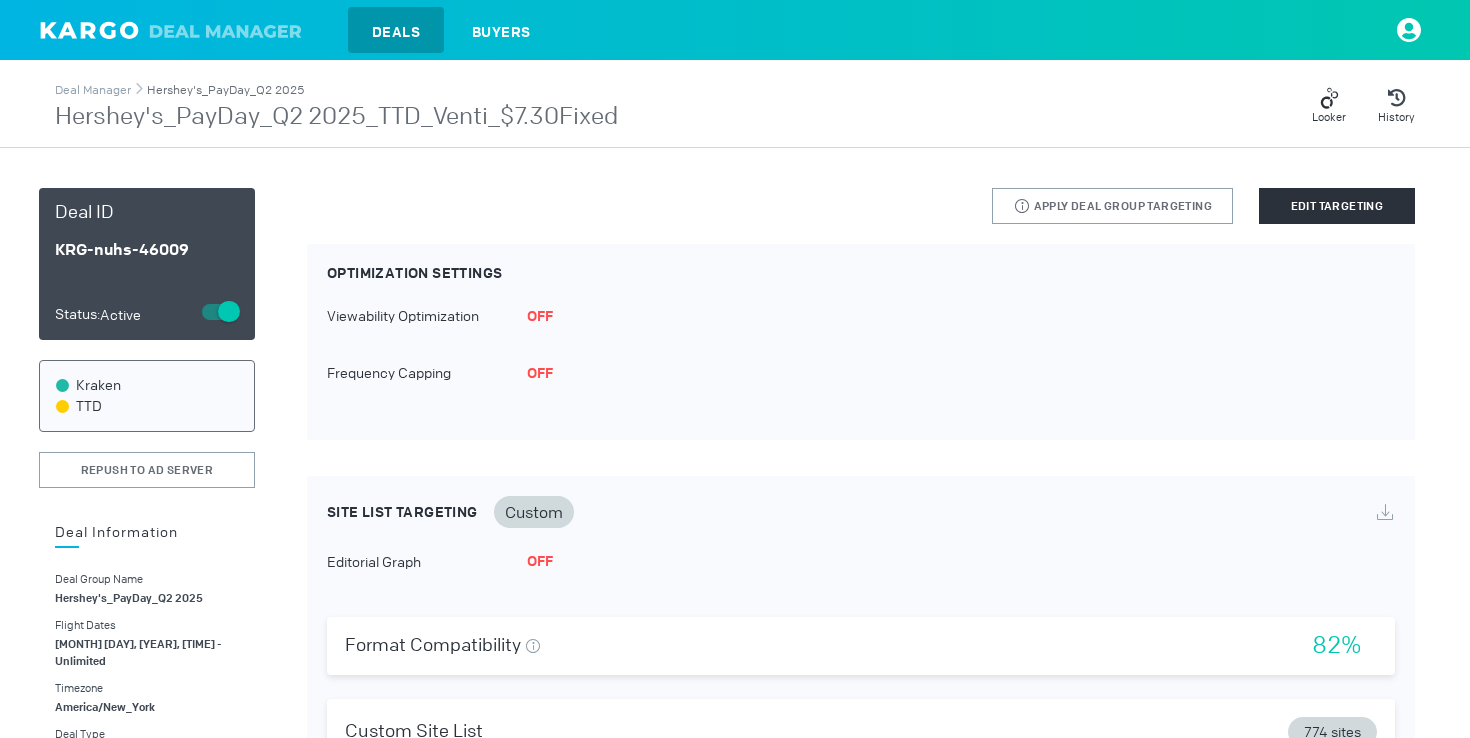 click on "Hershey's_PayDay_Q2 2025" at bounding box center (225, 90) 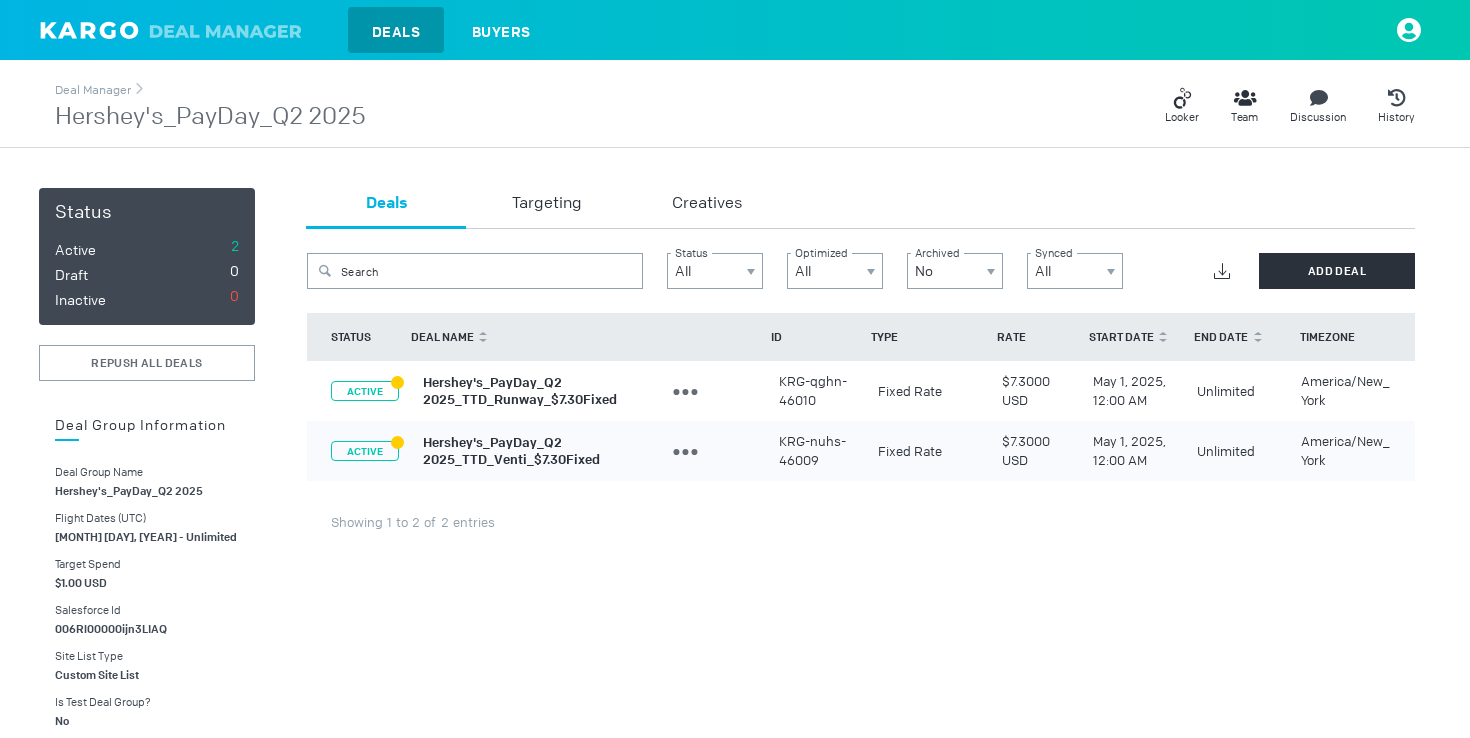 click on "Hershey's_PayDay_Q2 2025_TTD_Runway_$7.30Fixed" at bounding box center (520, 391) 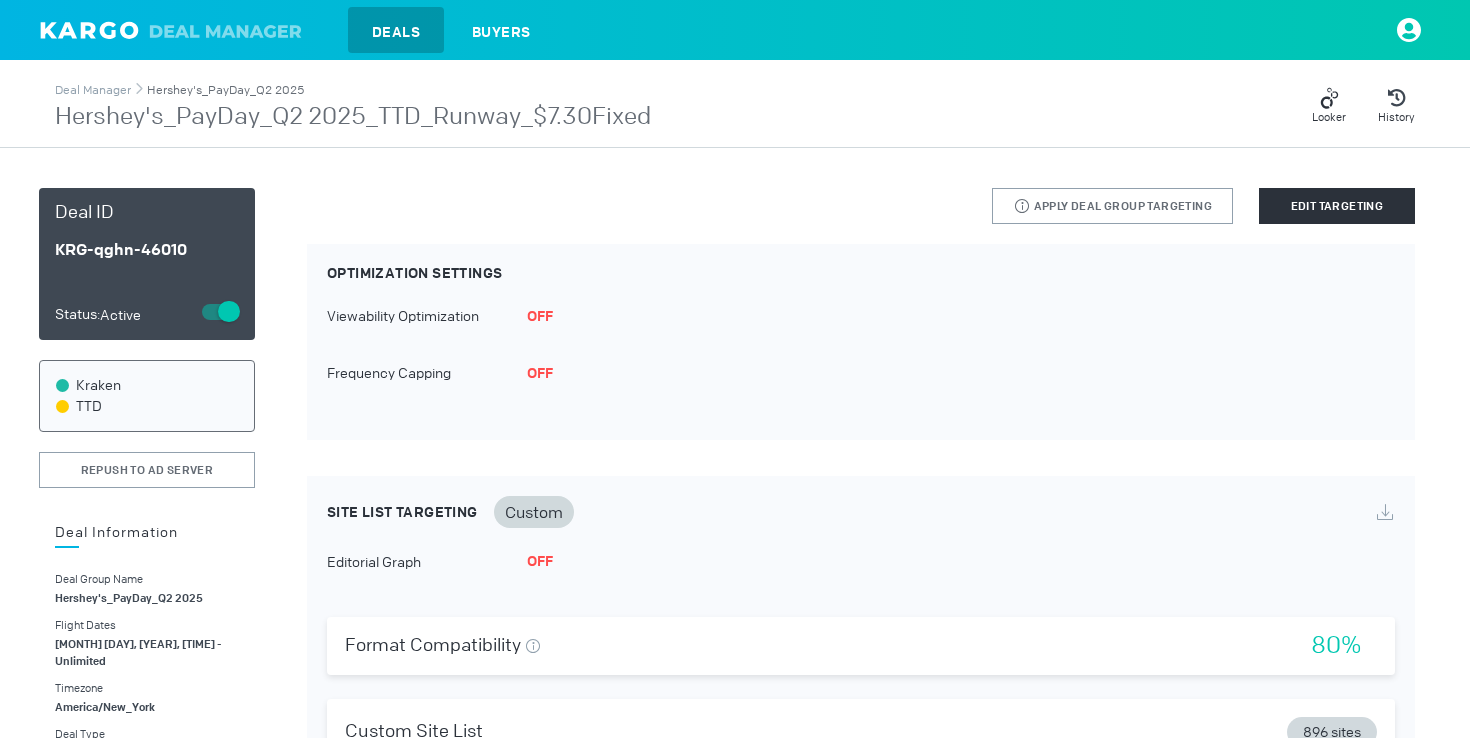click on "Hershey's_PayDay_Q2 2025" at bounding box center [225, 90] 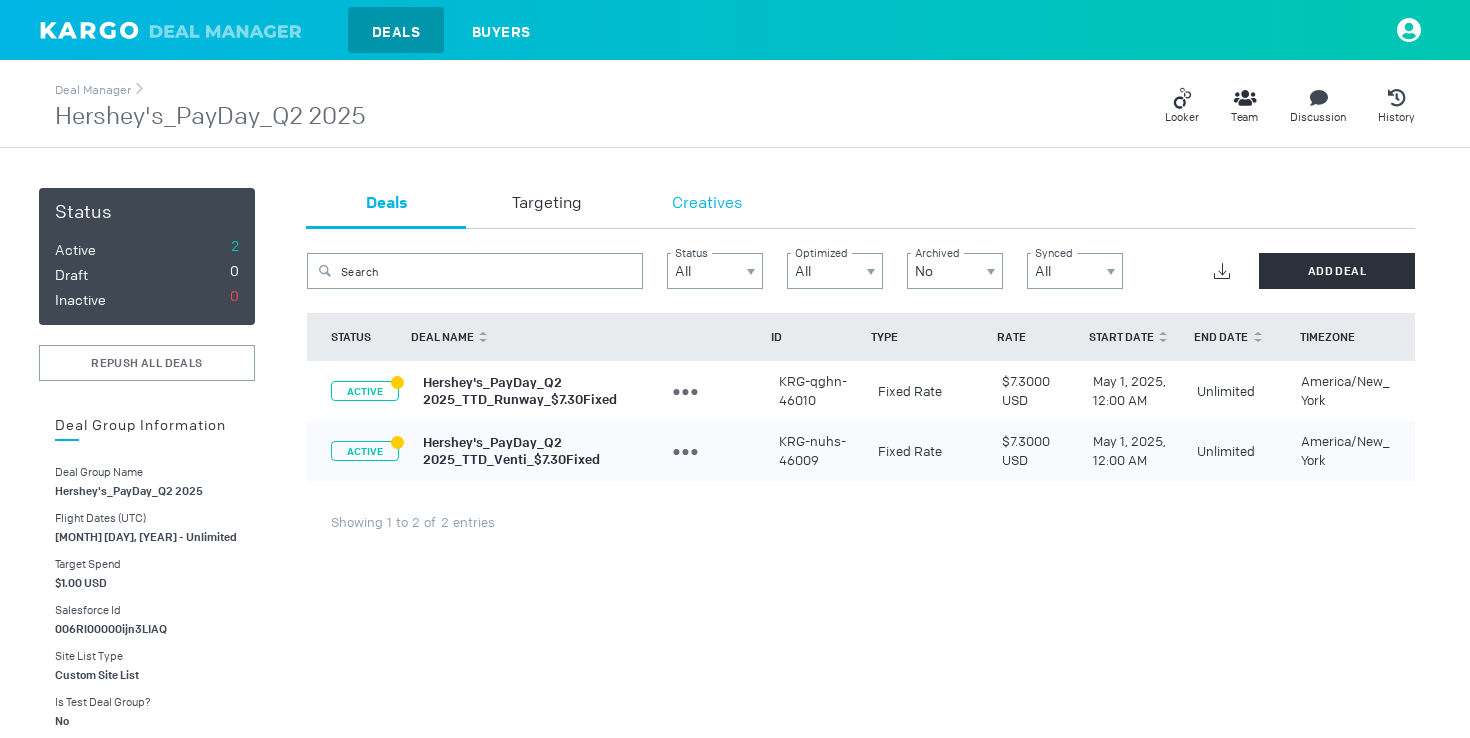 click on "Creatives" at bounding box center (707, 204) 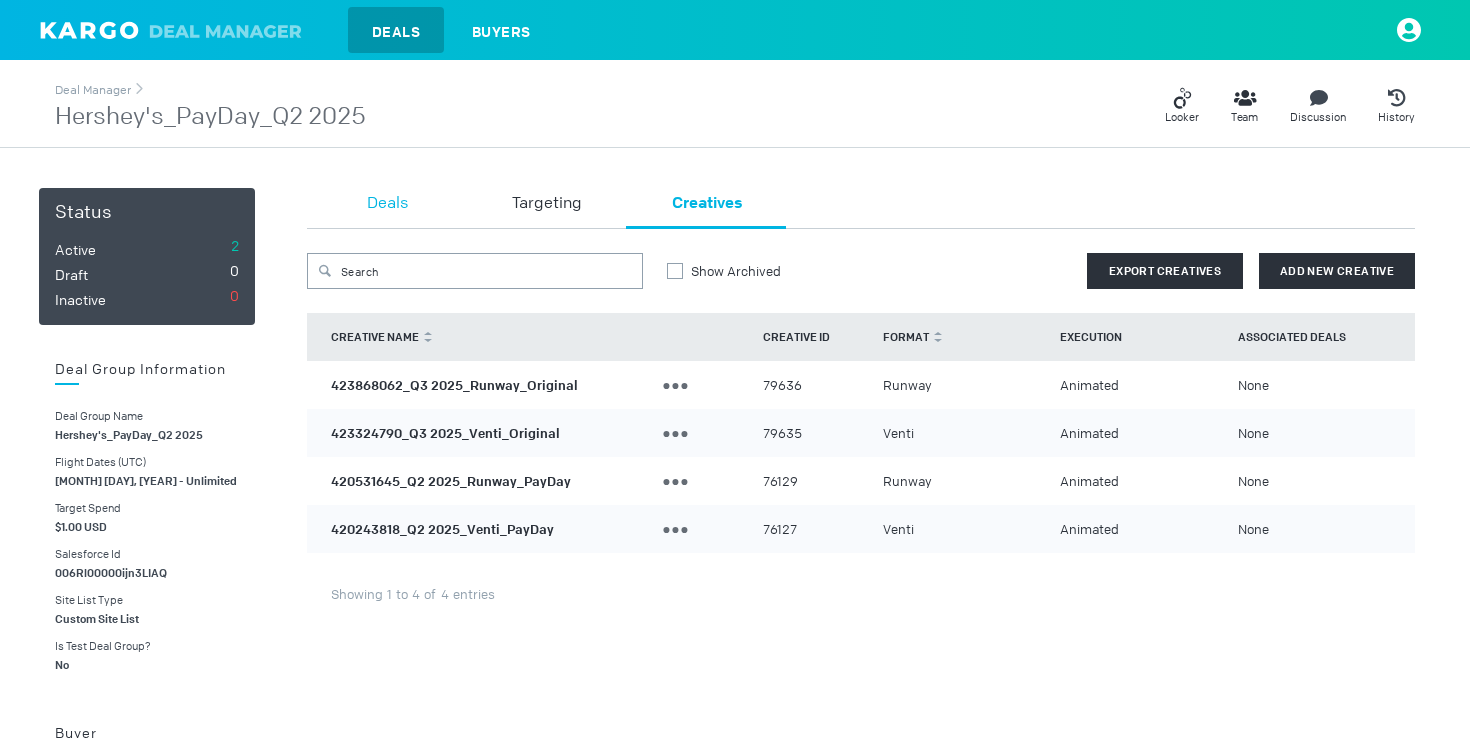 click on "Deals" at bounding box center (387, 204) 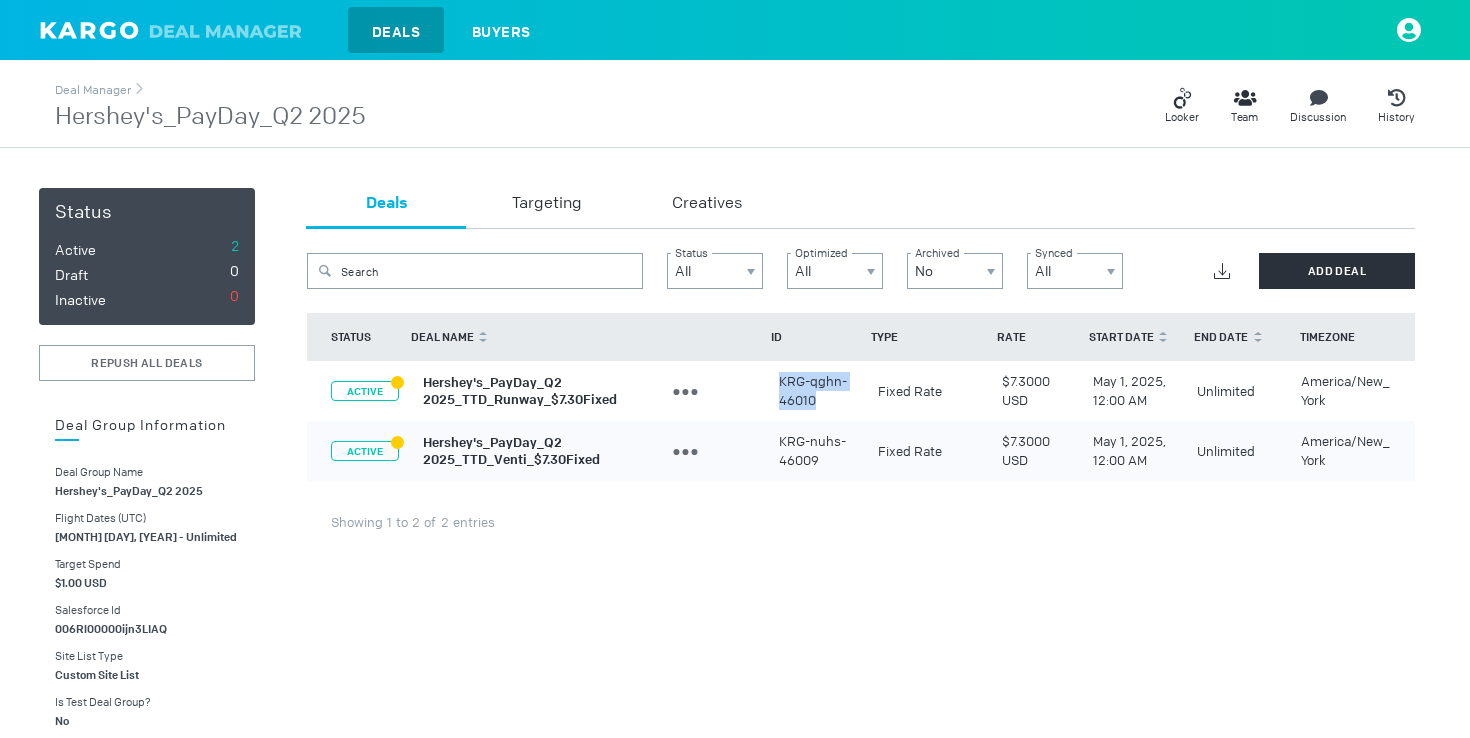 drag, startPoint x: 824, startPoint y: 403, endPoint x: 778, endPoint y: 383, distance: 50.159744 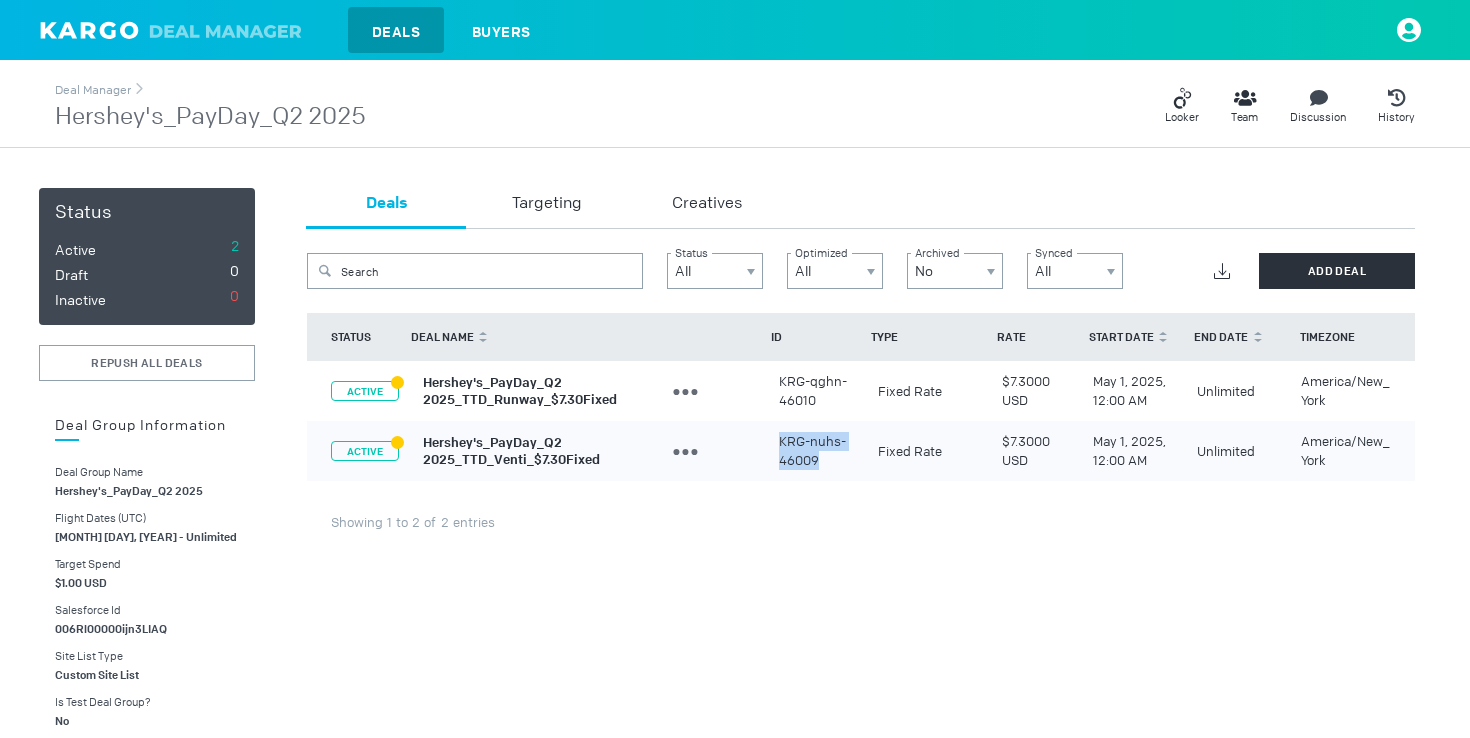 drag, startPoint x: 825, startPoint y: 457, endPoint x: 775, endPoint y: 444, distance: 51.662365 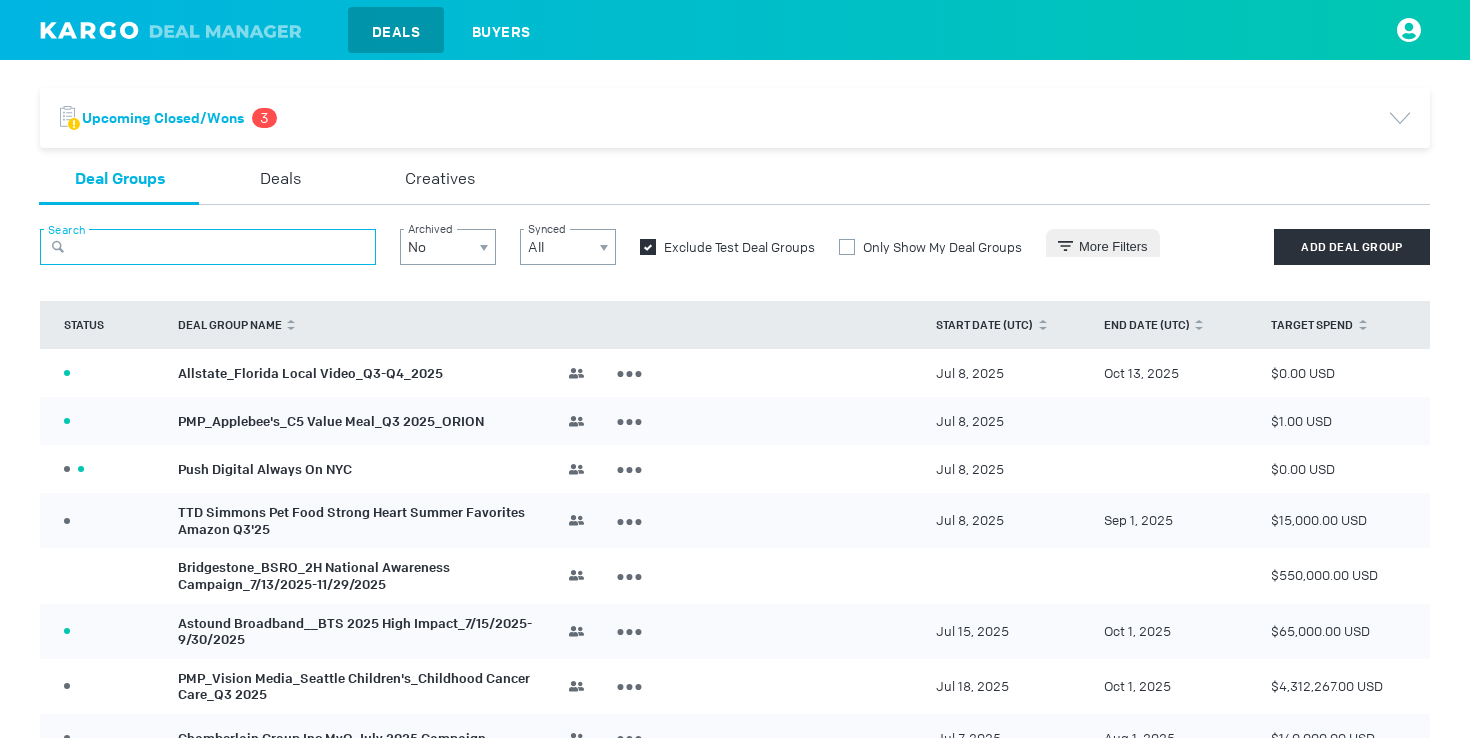 click at bounding box center [208, 247] 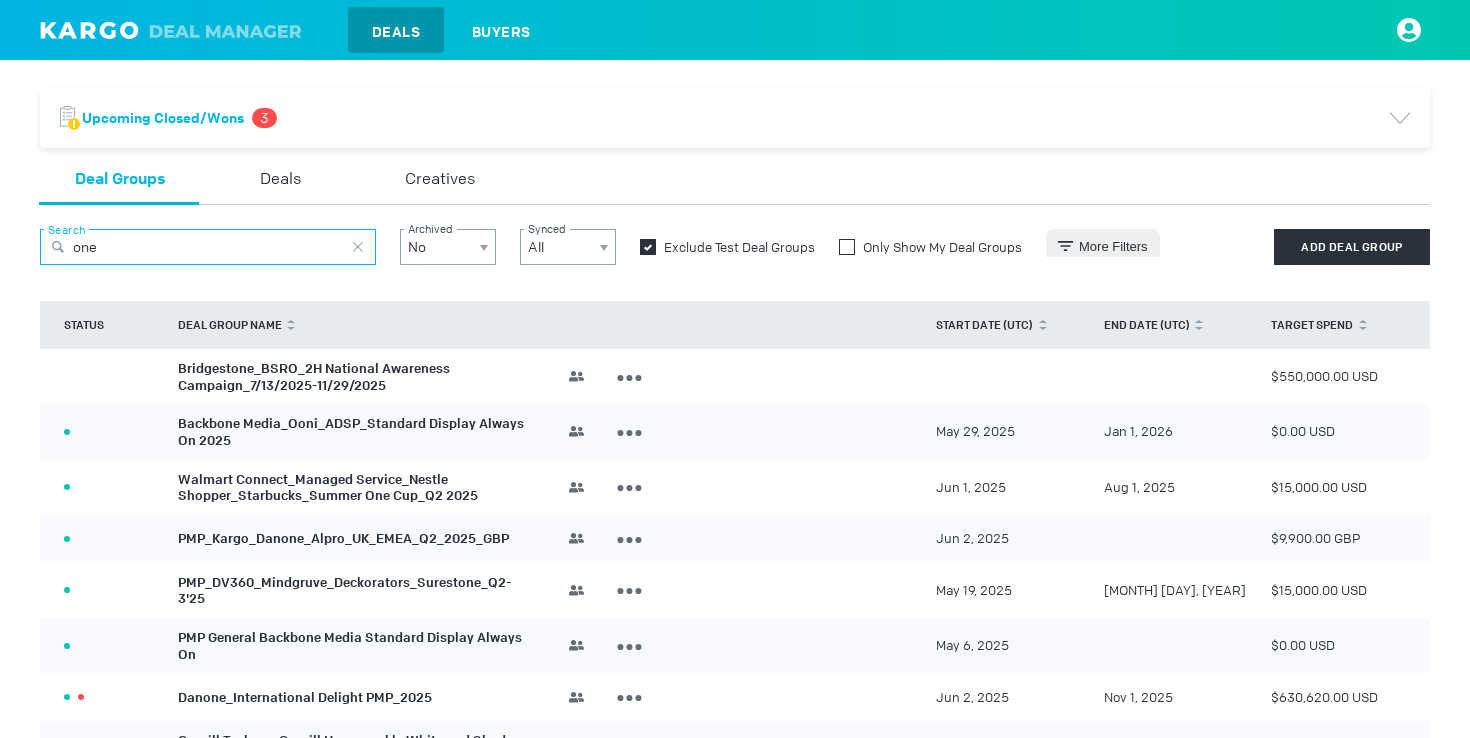 type on "one" 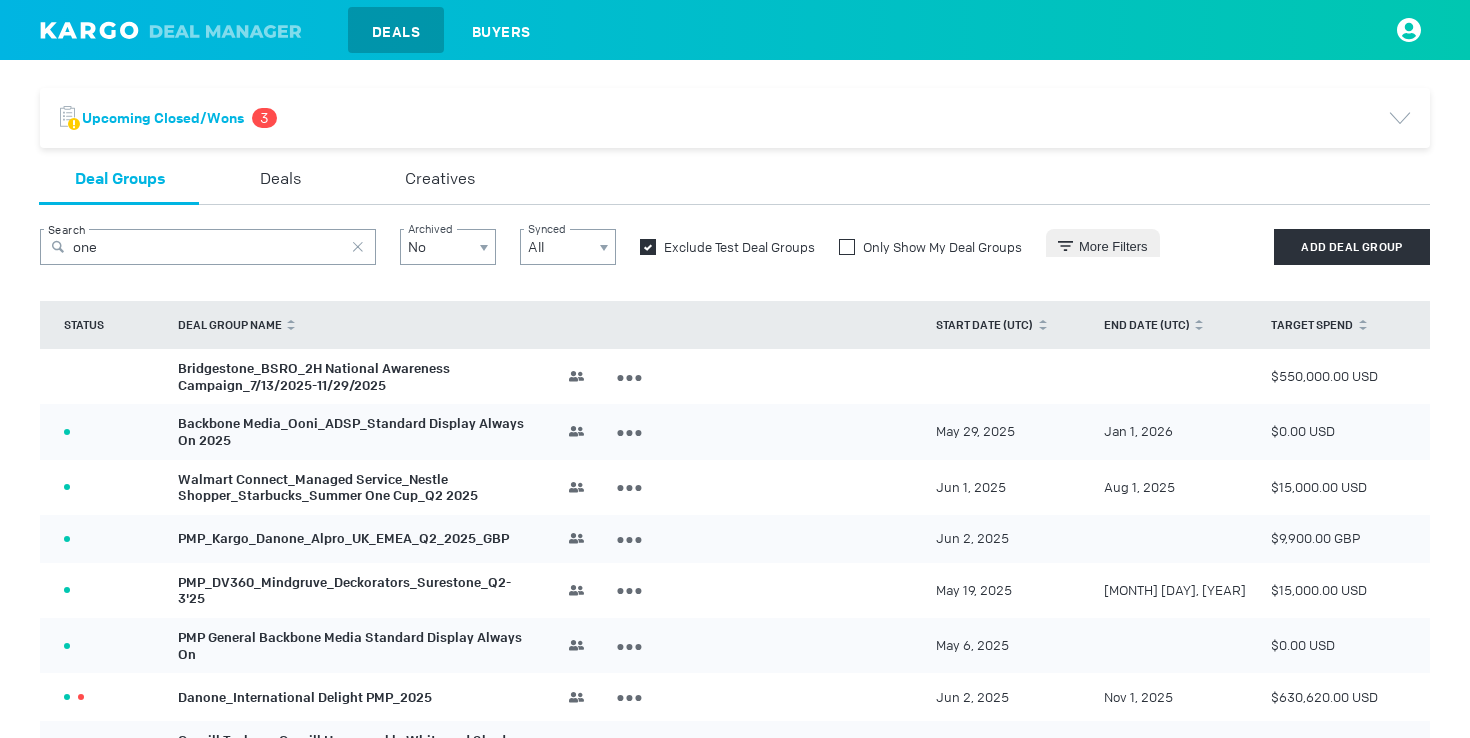 click at bounding box center (847, 247) 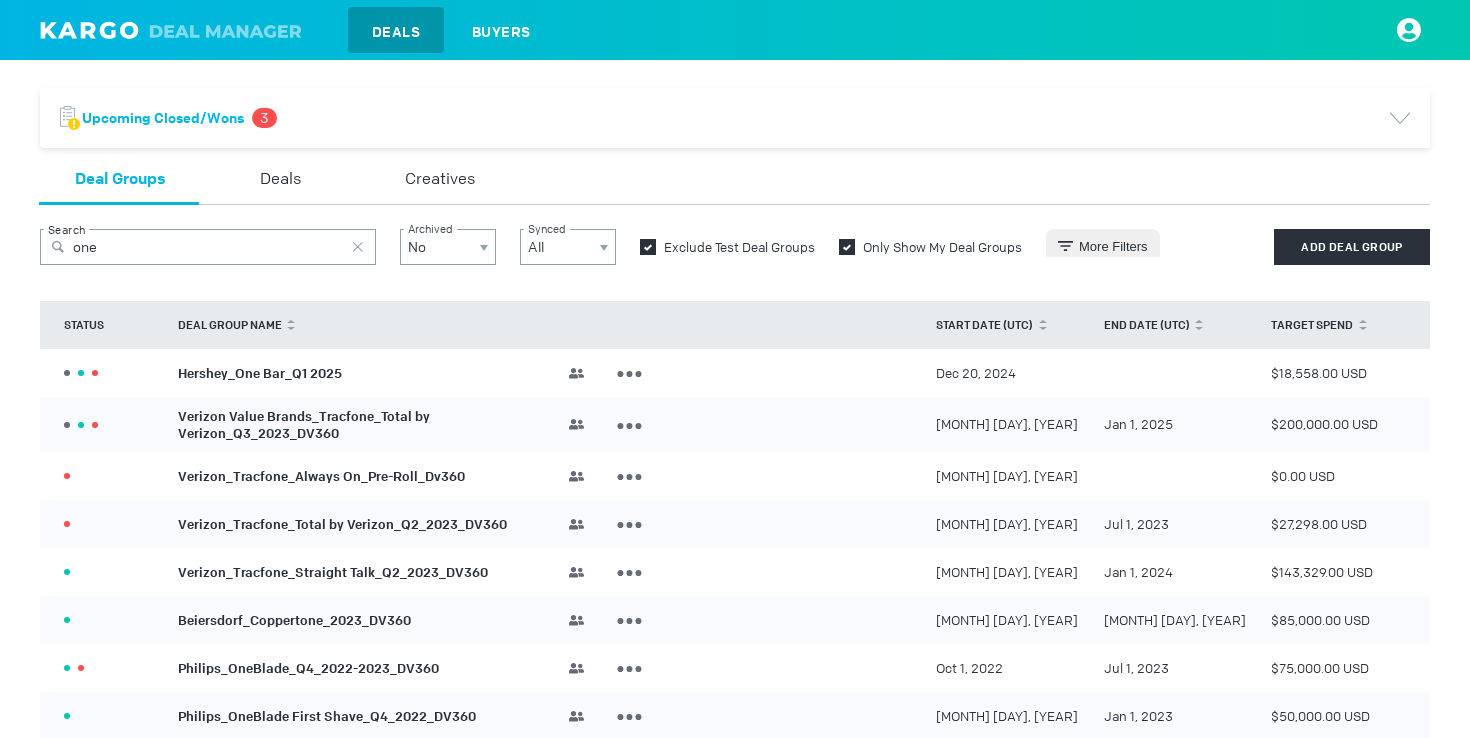 click on "Hershey_One Bar_Q1 2025" at bounding box center [260, 372] 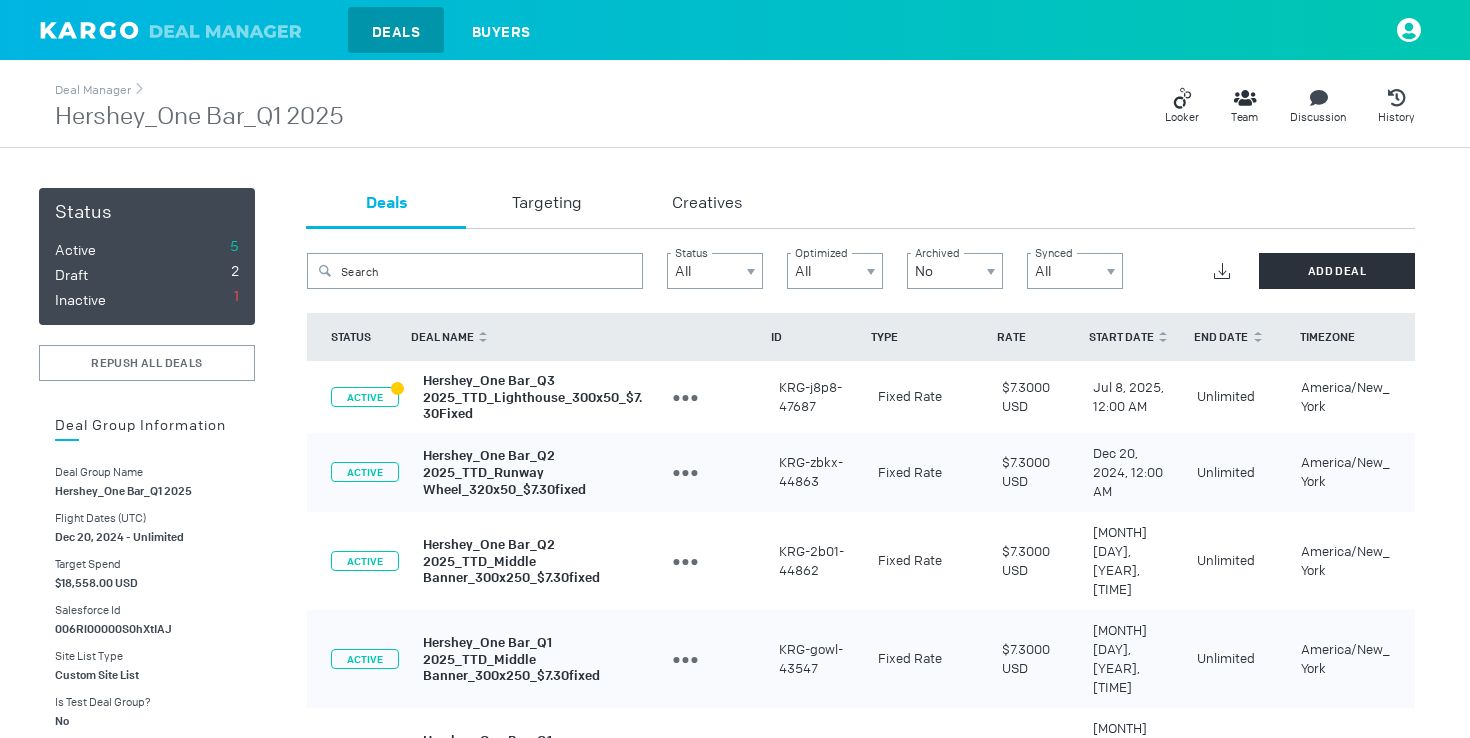 click at bounding box center [91, 30] 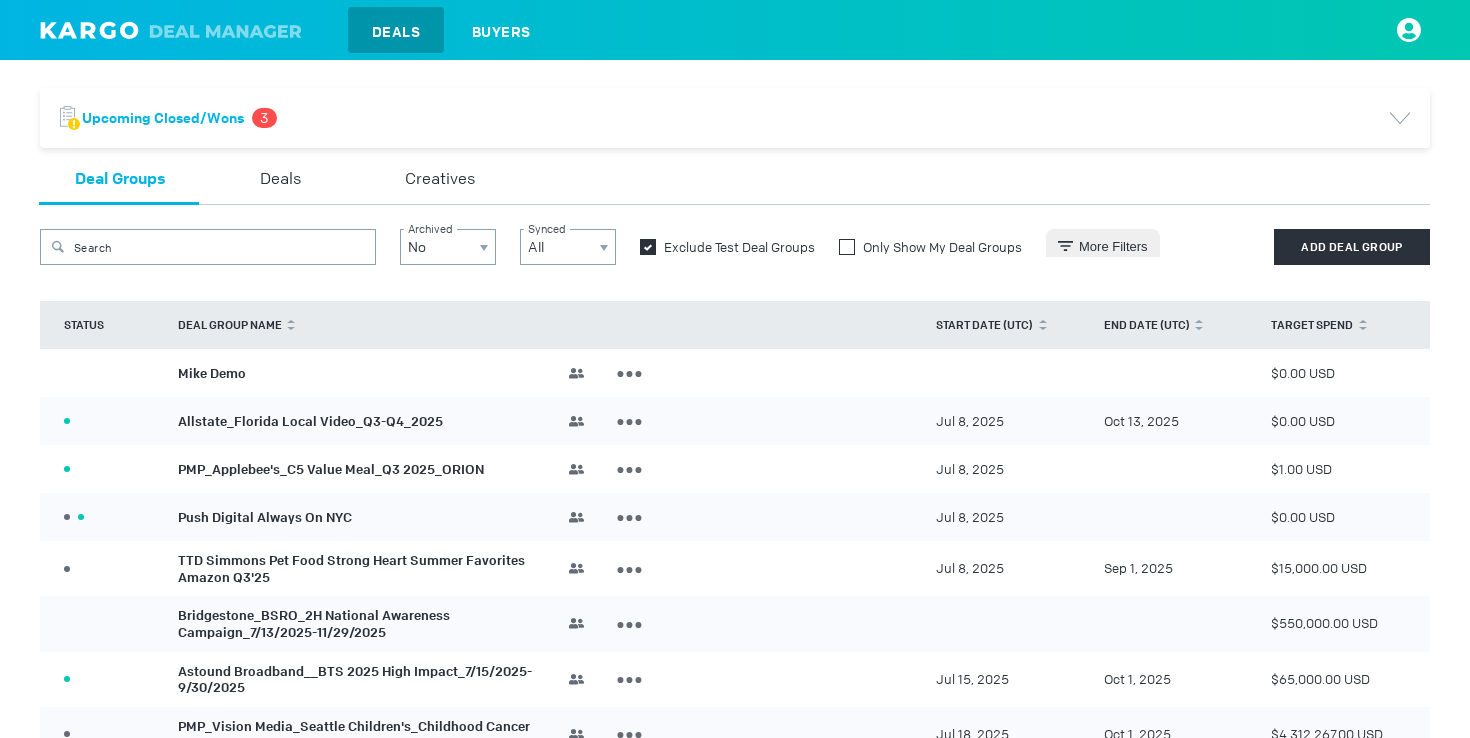 click at bounding box center (847, 247) 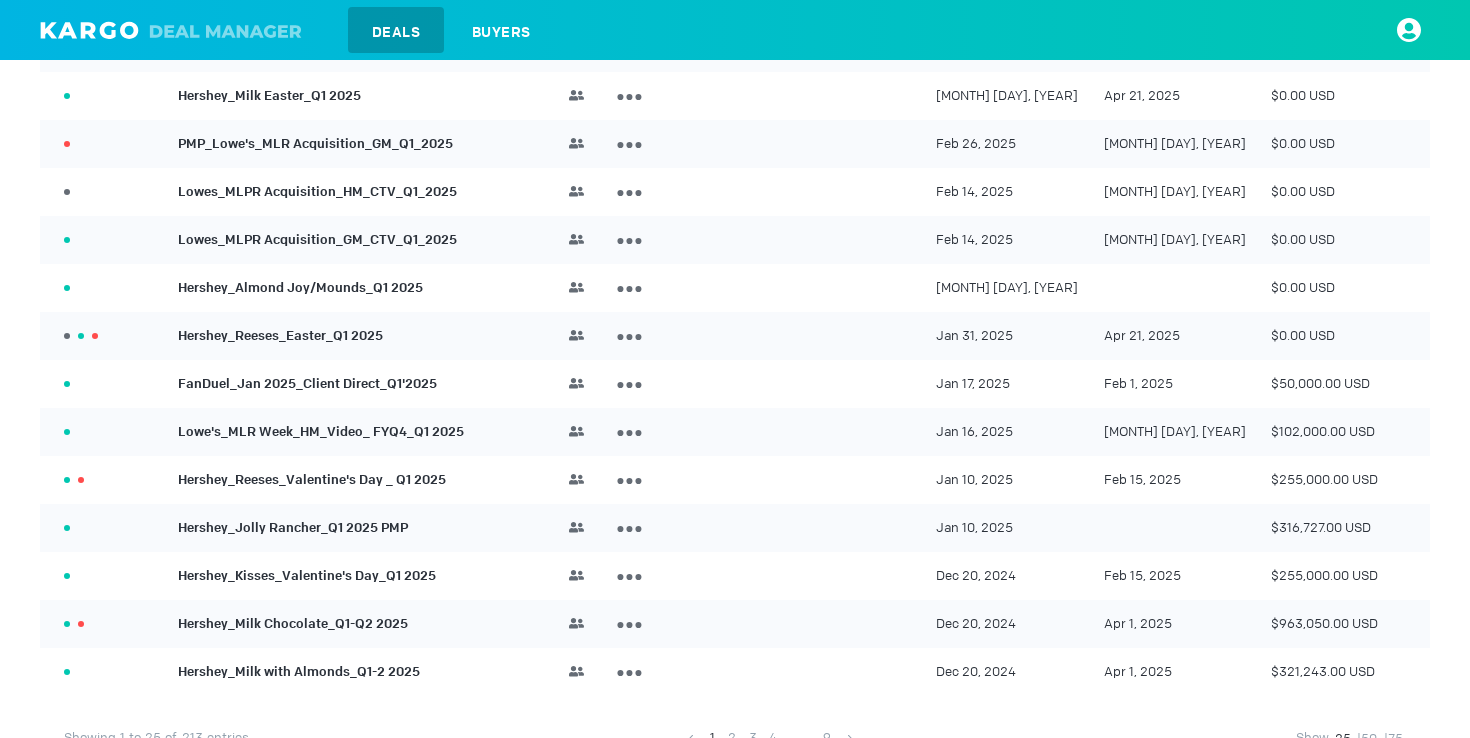 scroll, scrollTop: 878, scrollLeft: 0, axis: vertical 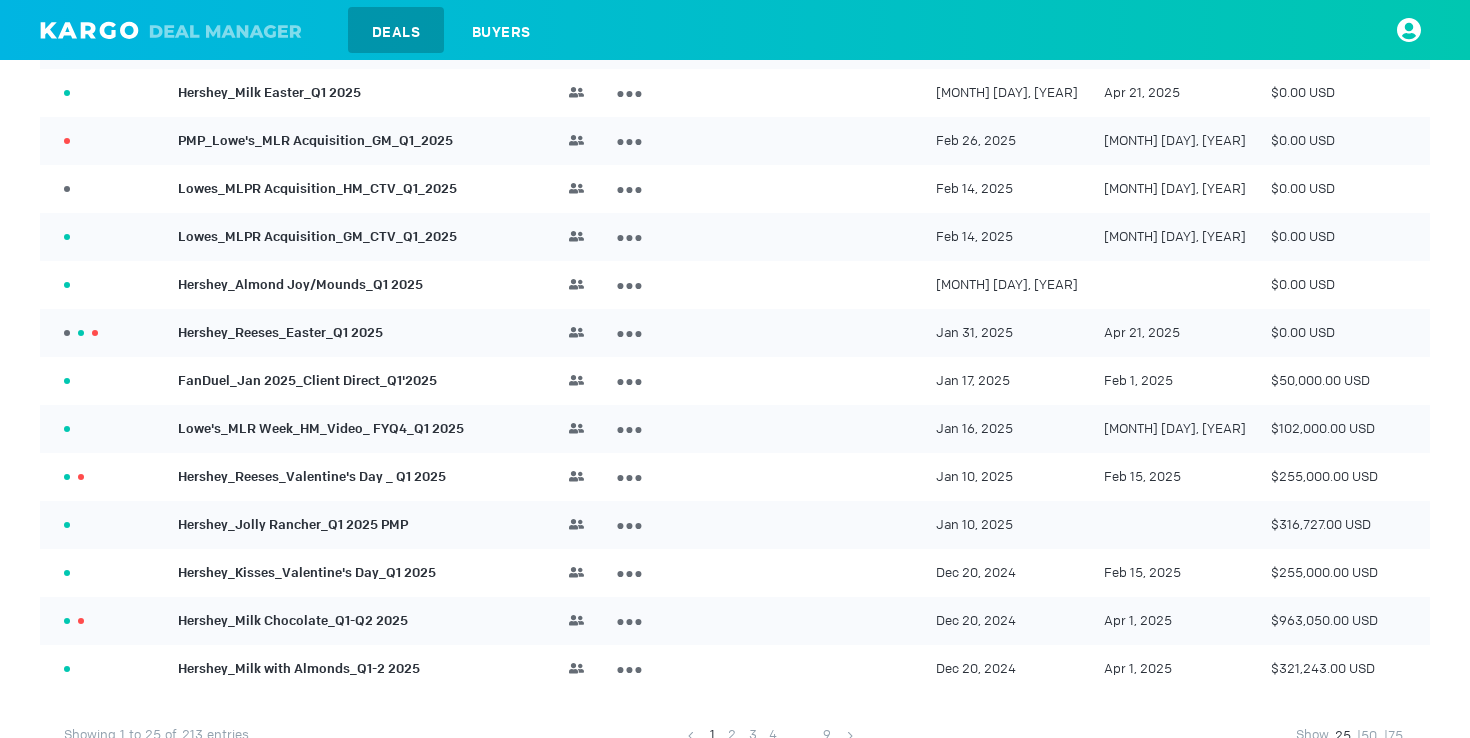 click on "ACTIVE  2  Hershey_Jolly Rancher_Q1 2025 PMP  Team JS Justin Sluder Campaign Manager JC Jennifer Churchill Agency Sales Lead JD Jacquelyn Deering Client Service Manager CW Carly Weihe Client Service Manager  Edit Deal Group   Archive Deal Group  Jan 10, 2025    $316,727.00 USD" at bounding box center (735, 525) 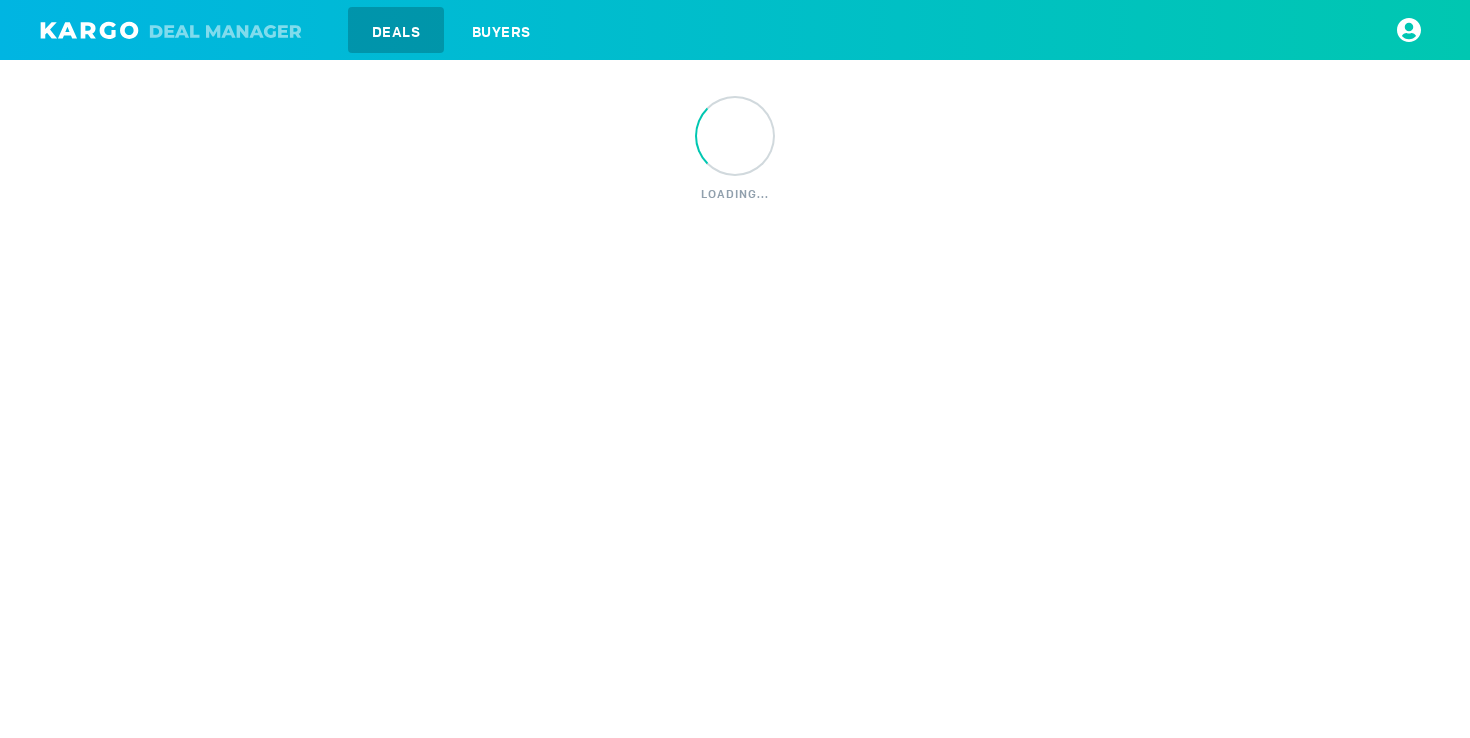 scroll, scrollTop: 0, scrollLeft: 0, axis: both 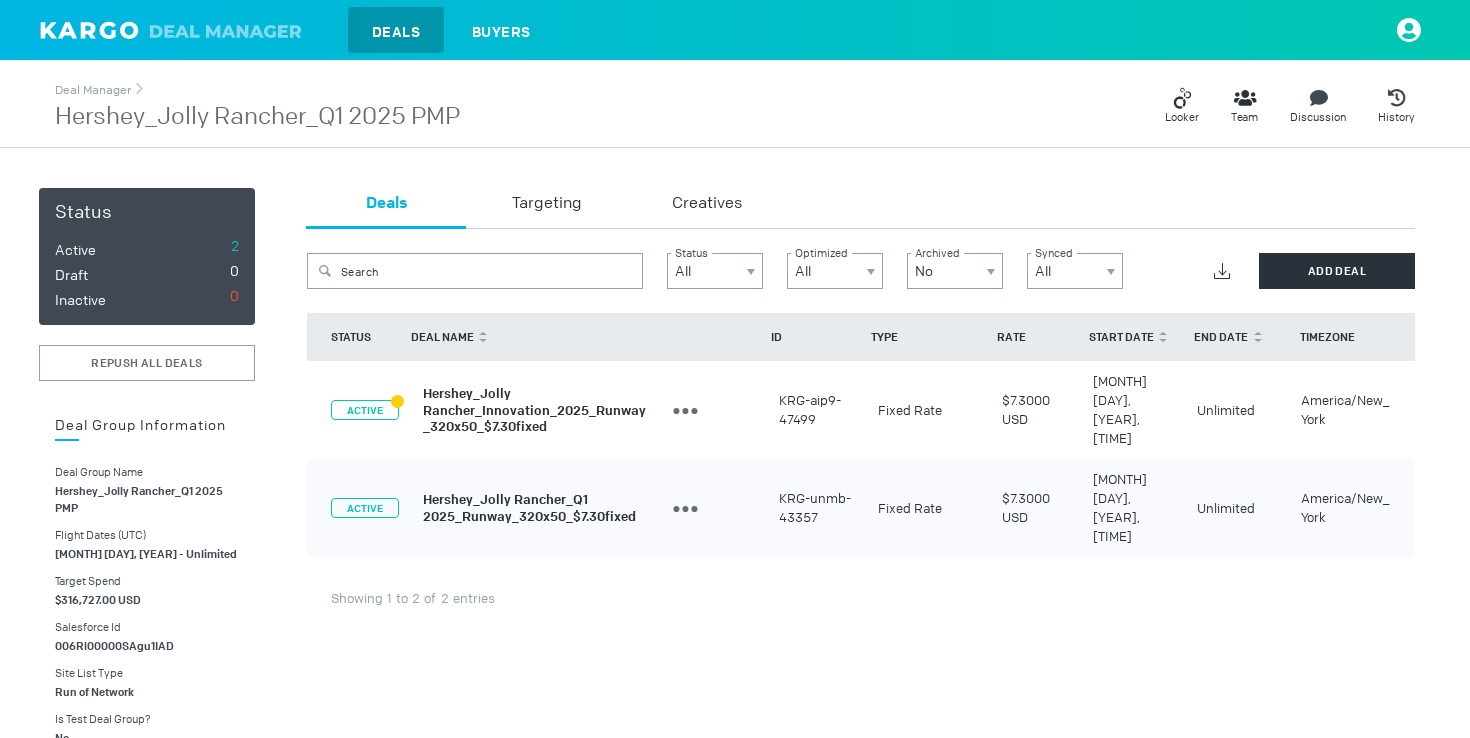 click on "Hershey_Jolly Rancher_Q1 2025_Runway_320x50_$7.30fixed" at bounding box center (529, 508) 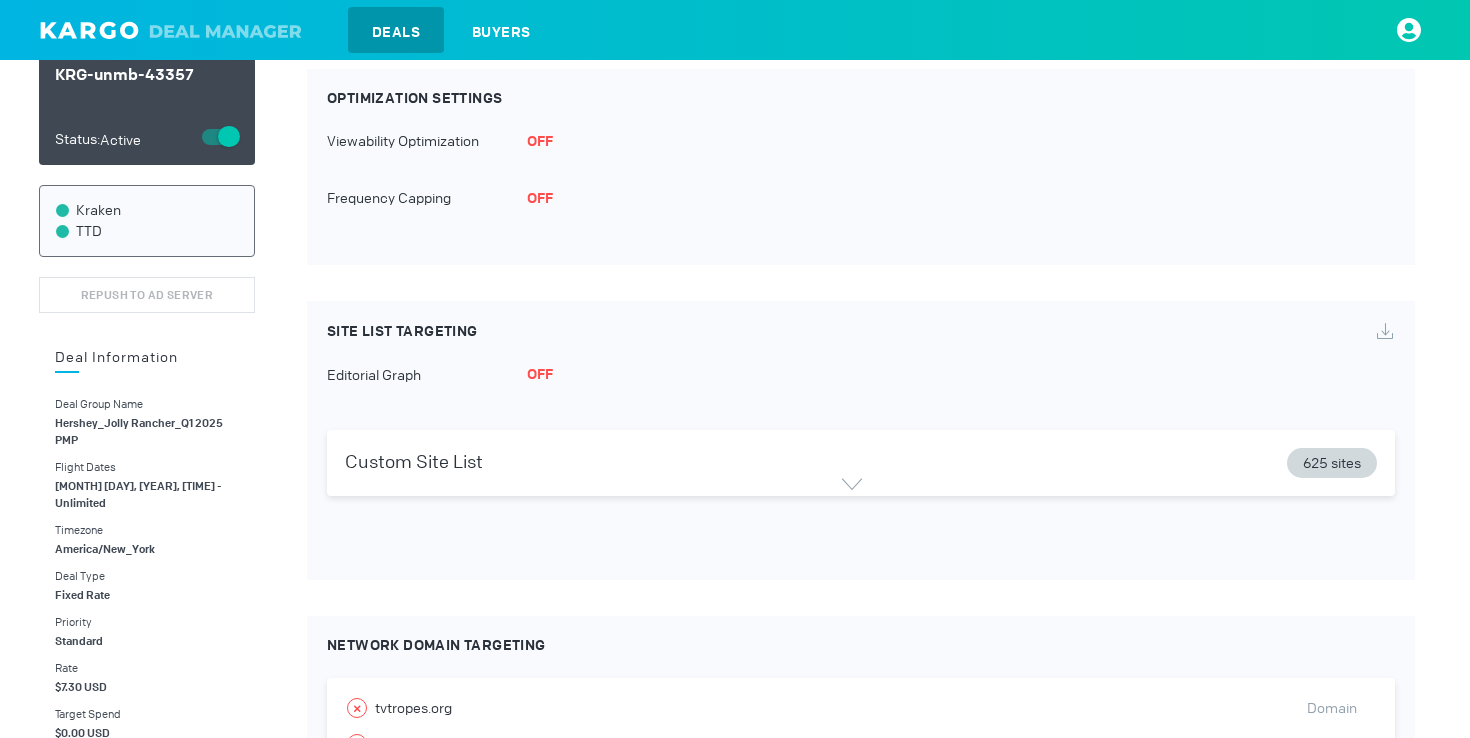 scroll, scrollTop: 340, scrollLeft: 0, axis: vertical 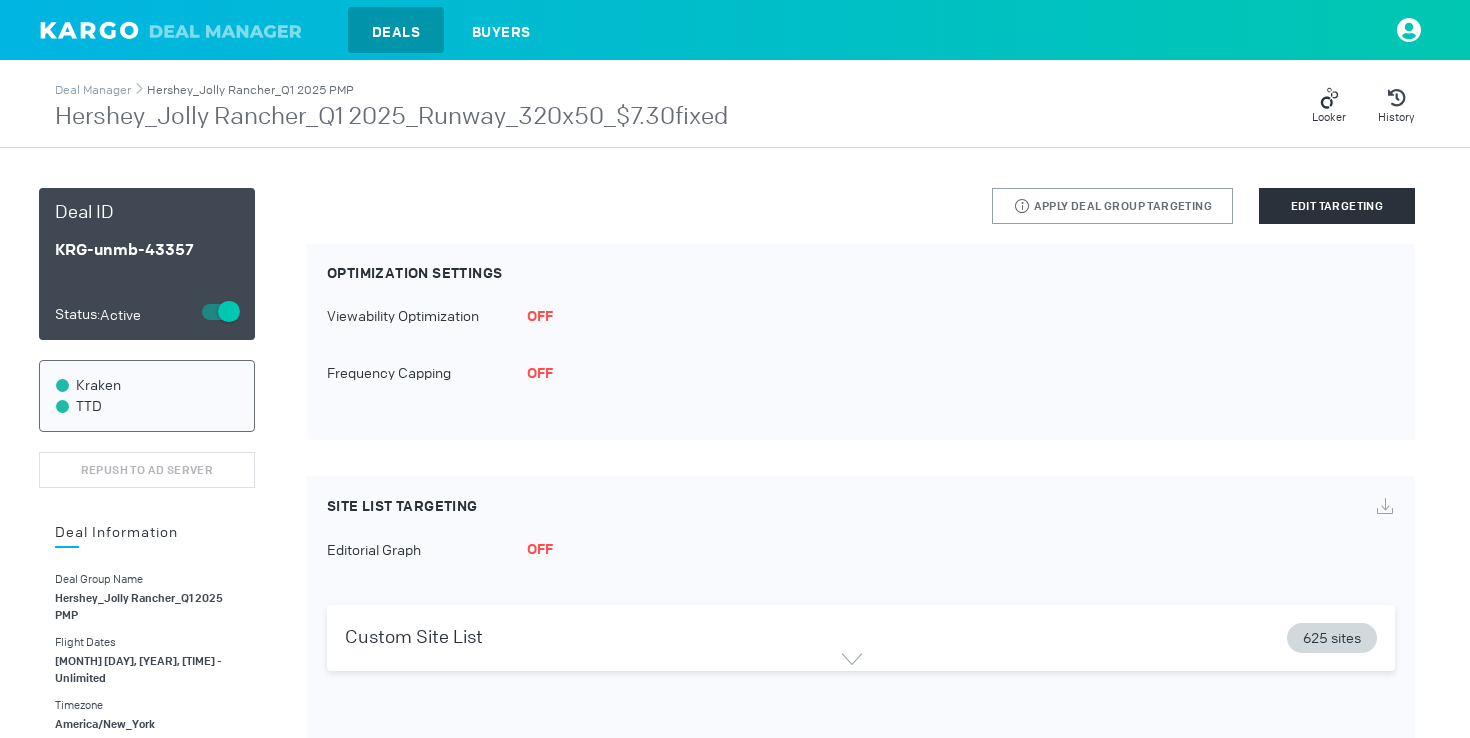 click on "Hershey_Jolly Rancher_Q1 2025 PMP" at bounding box center (250, 90) 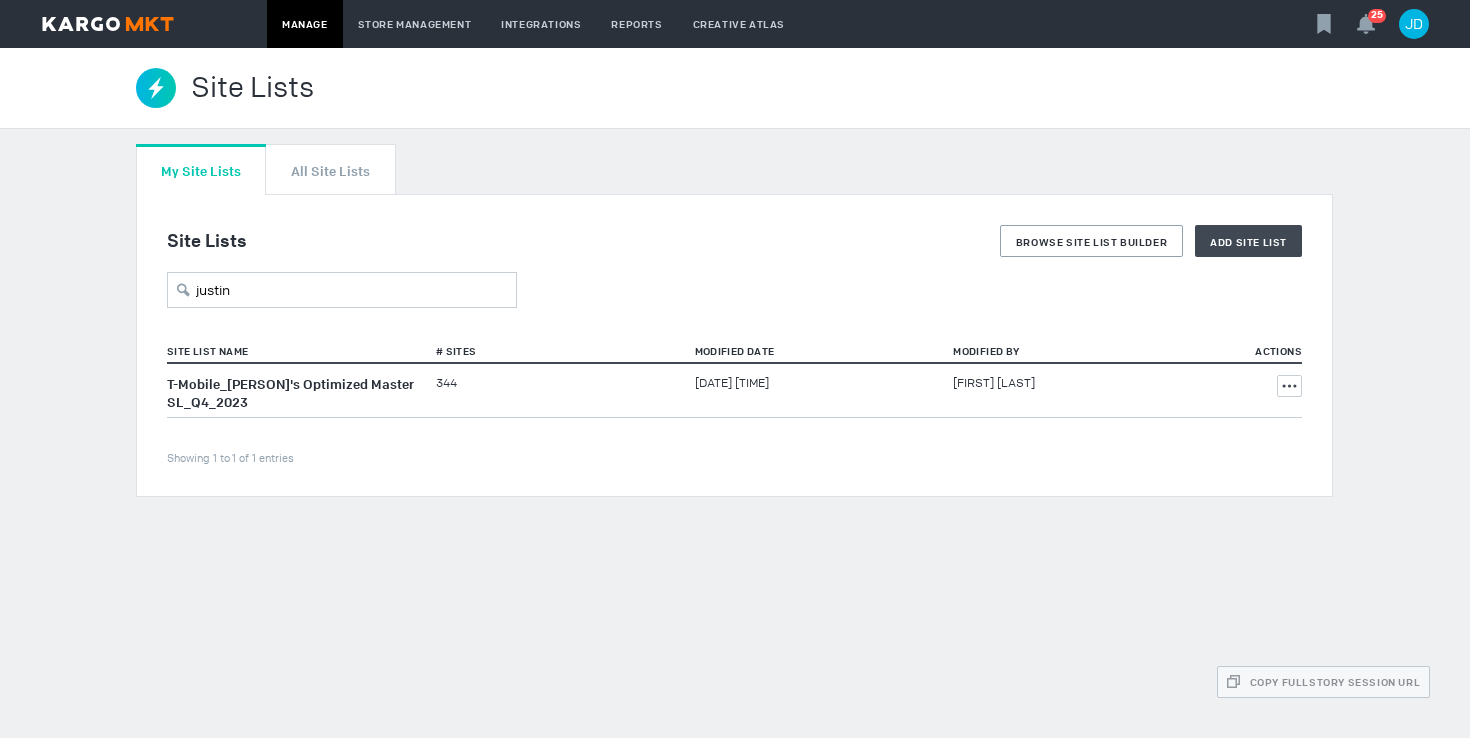 scroll, scrollTop: 0, scrollLeft: 0, axis: both 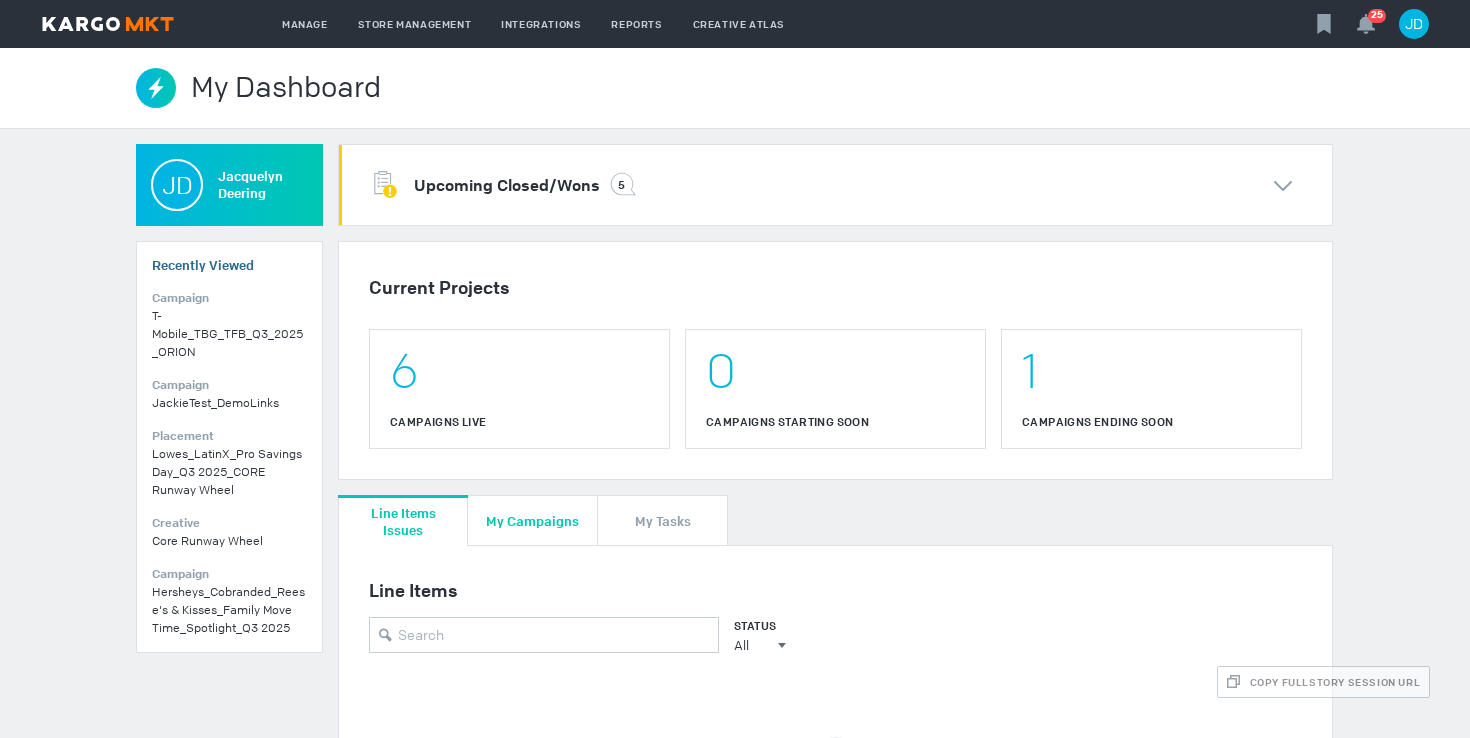 click on "My Campaigns" at bounding box center [532, 520] 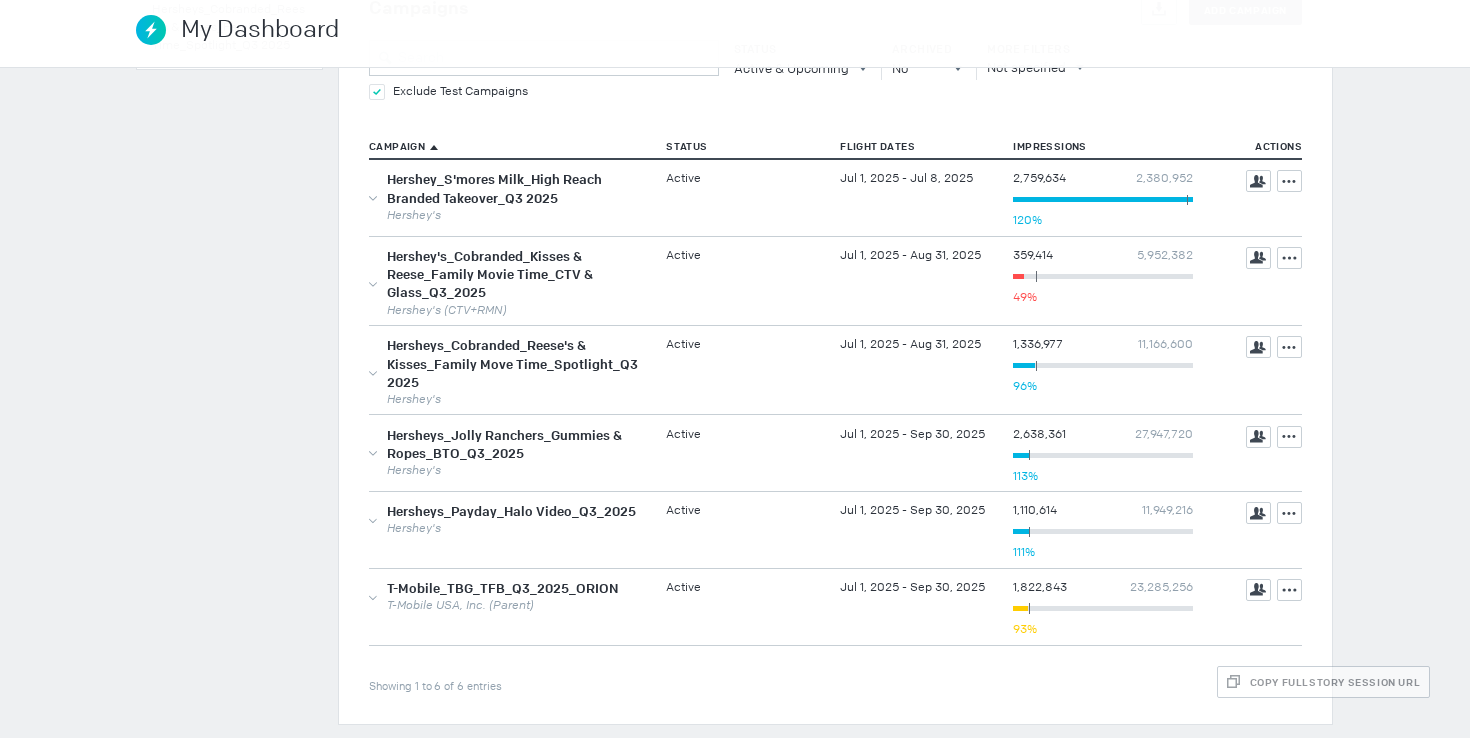 scroll, scrollTop: 582, scrollLeft: 0, axis: vertical 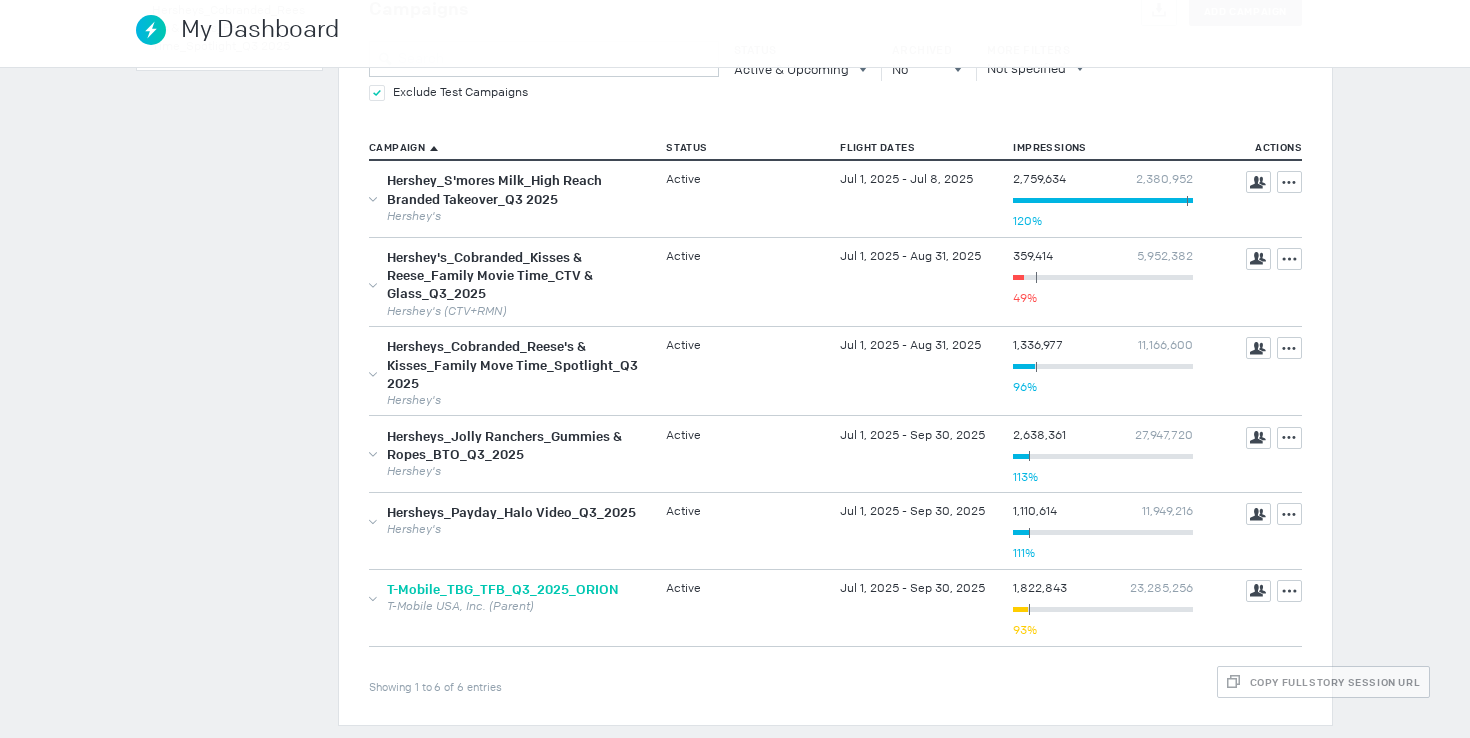 click on "T-Mobile_TBG_TFB_Q3_2025_ORION" at bounding box center [502, 589] 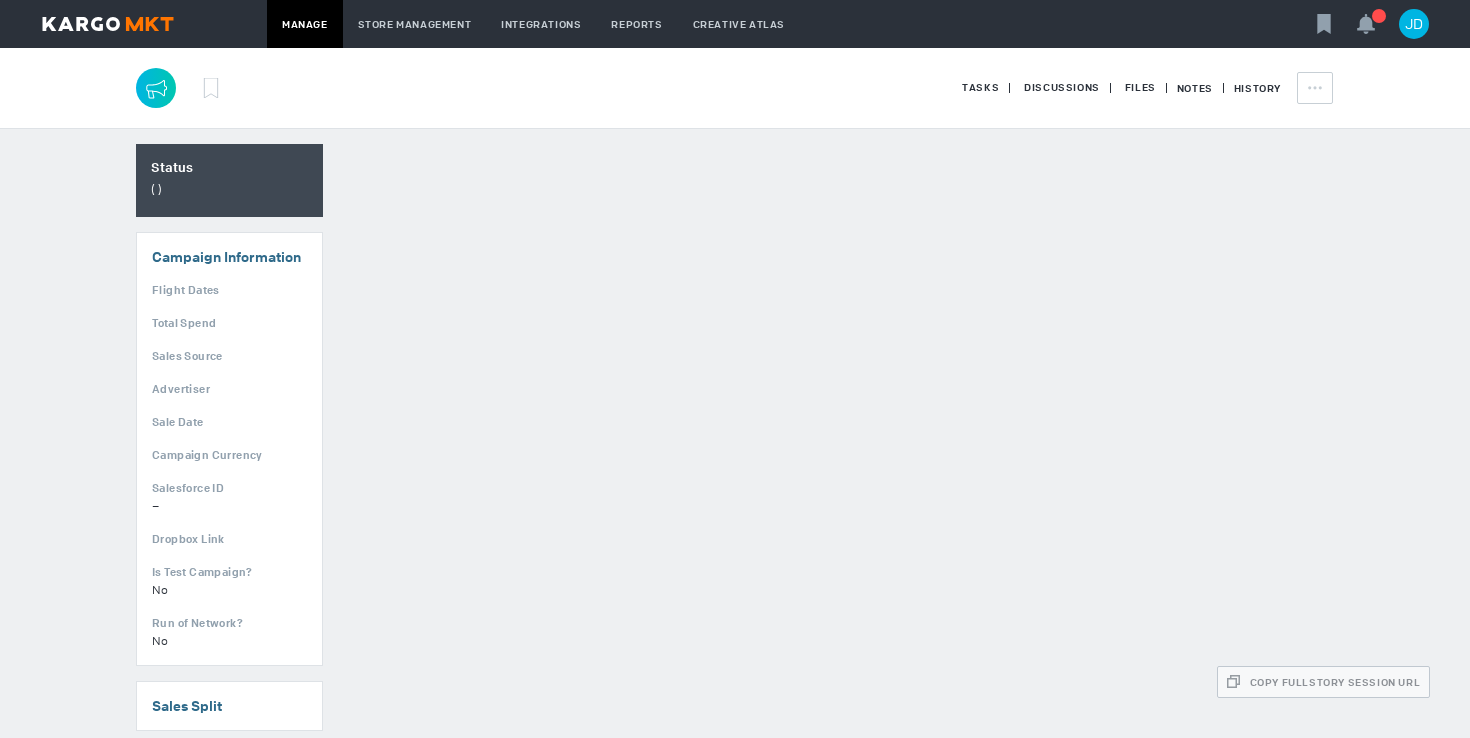 scroll, scrollTop: 0, scrollLeft: 0, axis: both 